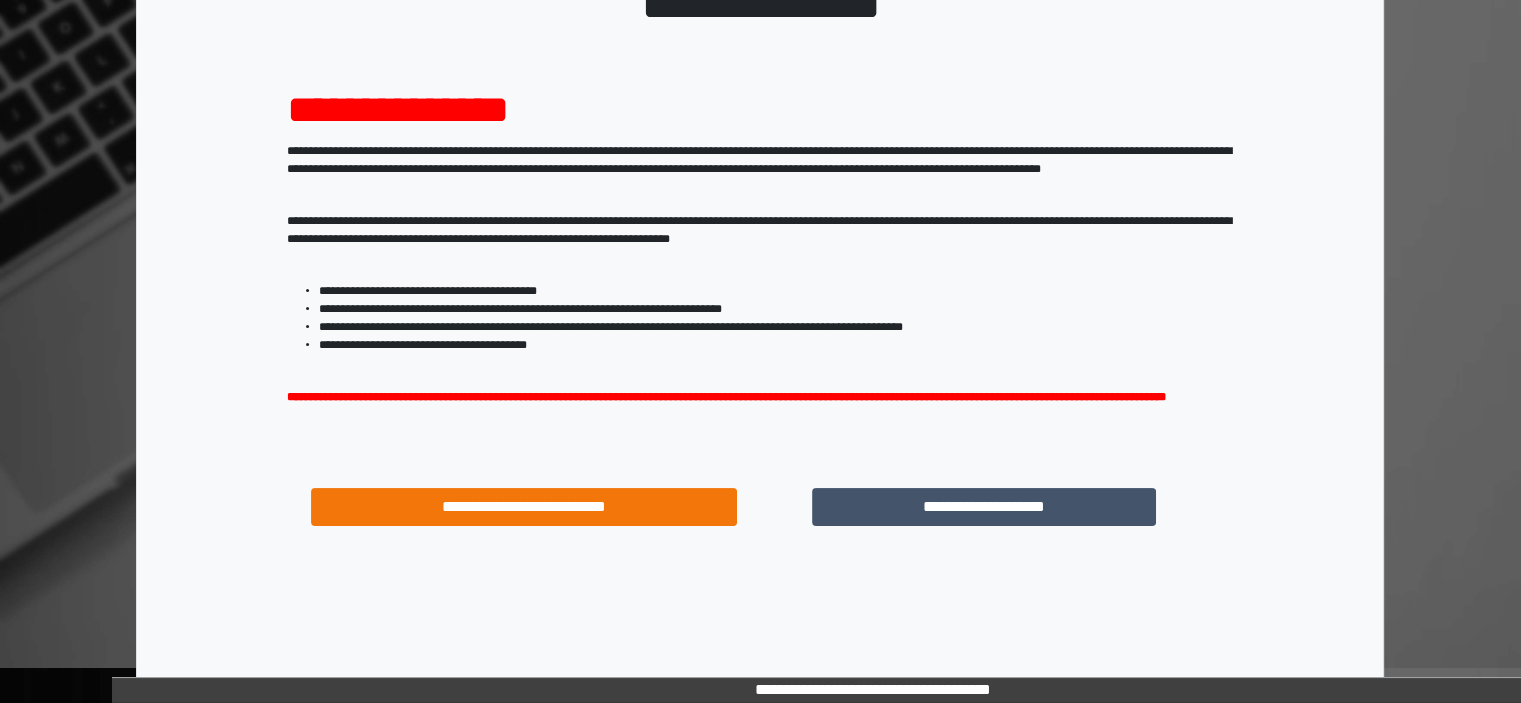 scroll, scrollTop: 206, scrollLeft: 0, axis: vertical 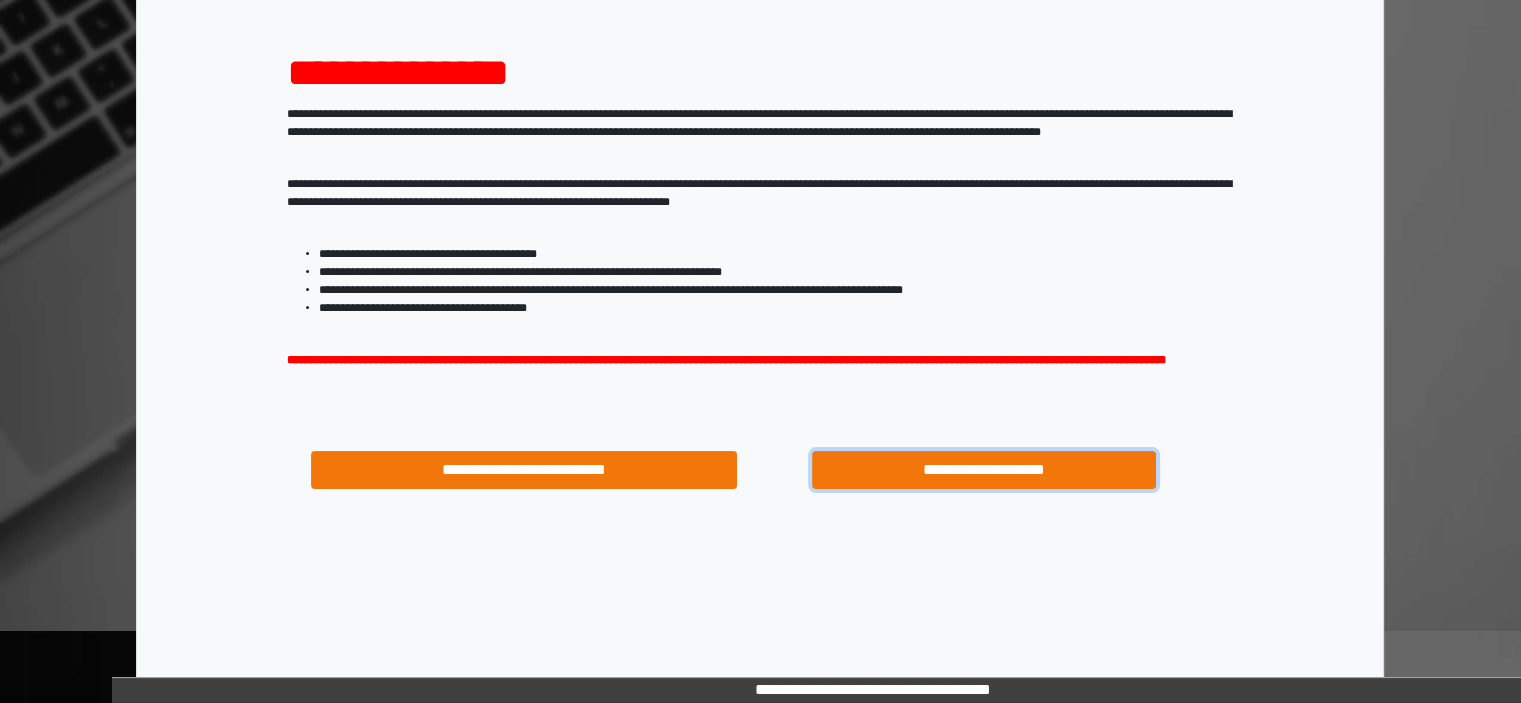 click on "**********" at bounding box center (984, 470) 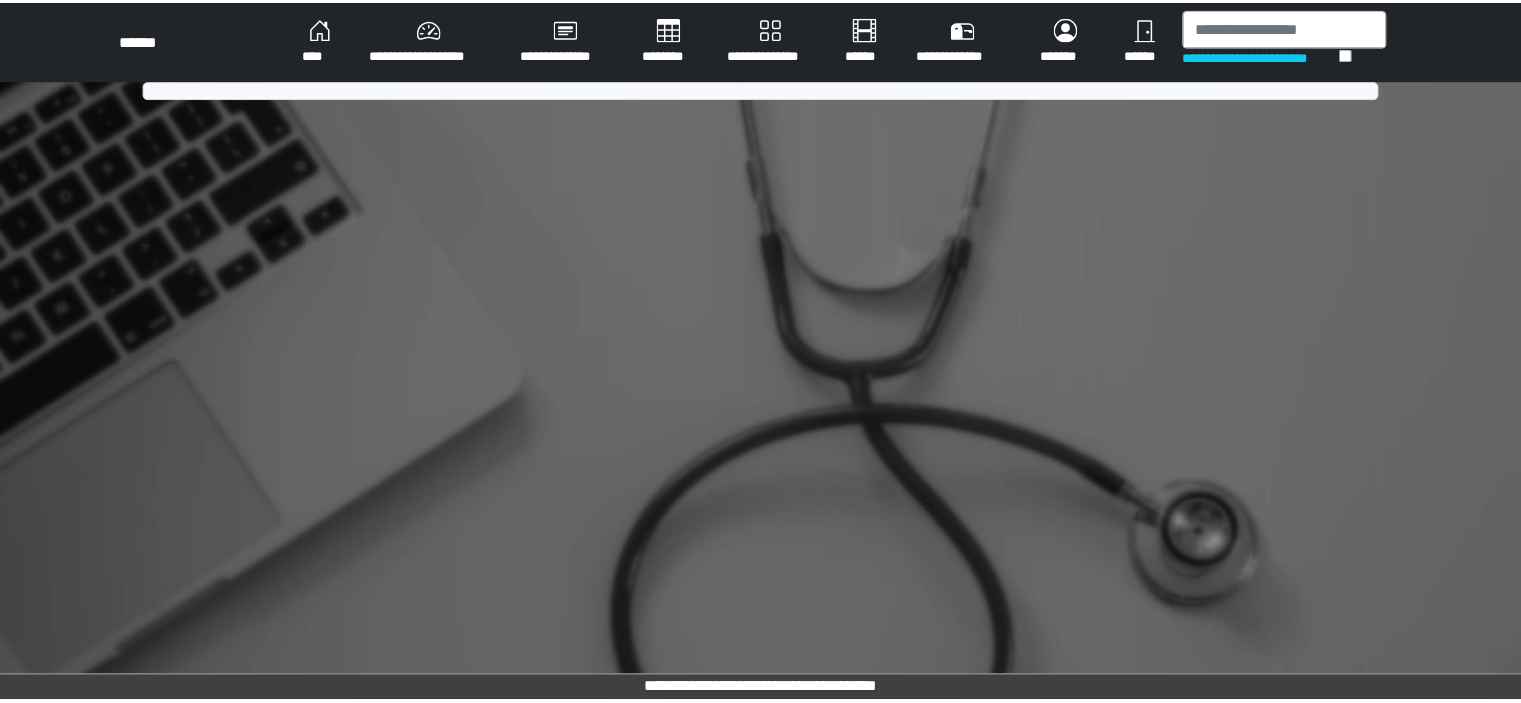 scroll, scrollTop: 0, scrollLeft: 0, axis: both 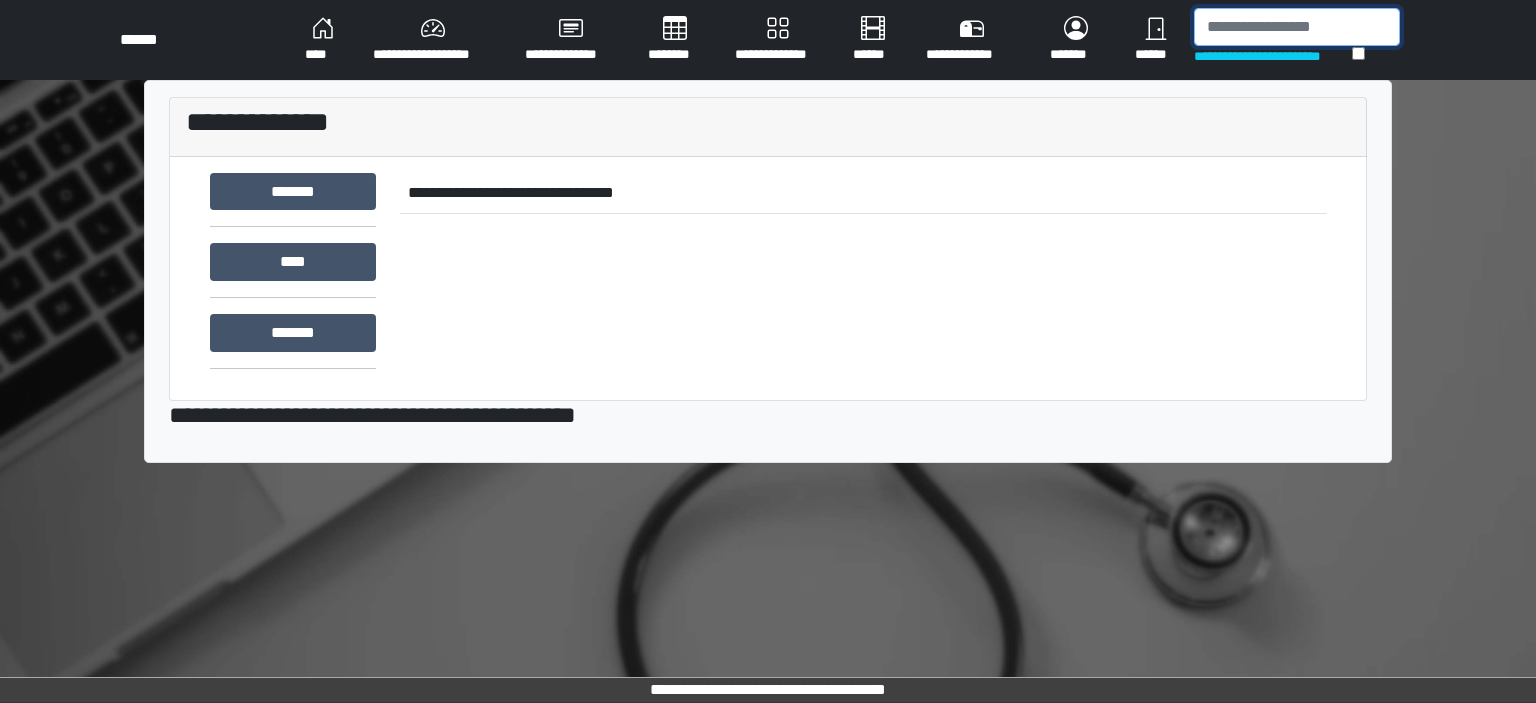 click at bounding box center (1297, 27) 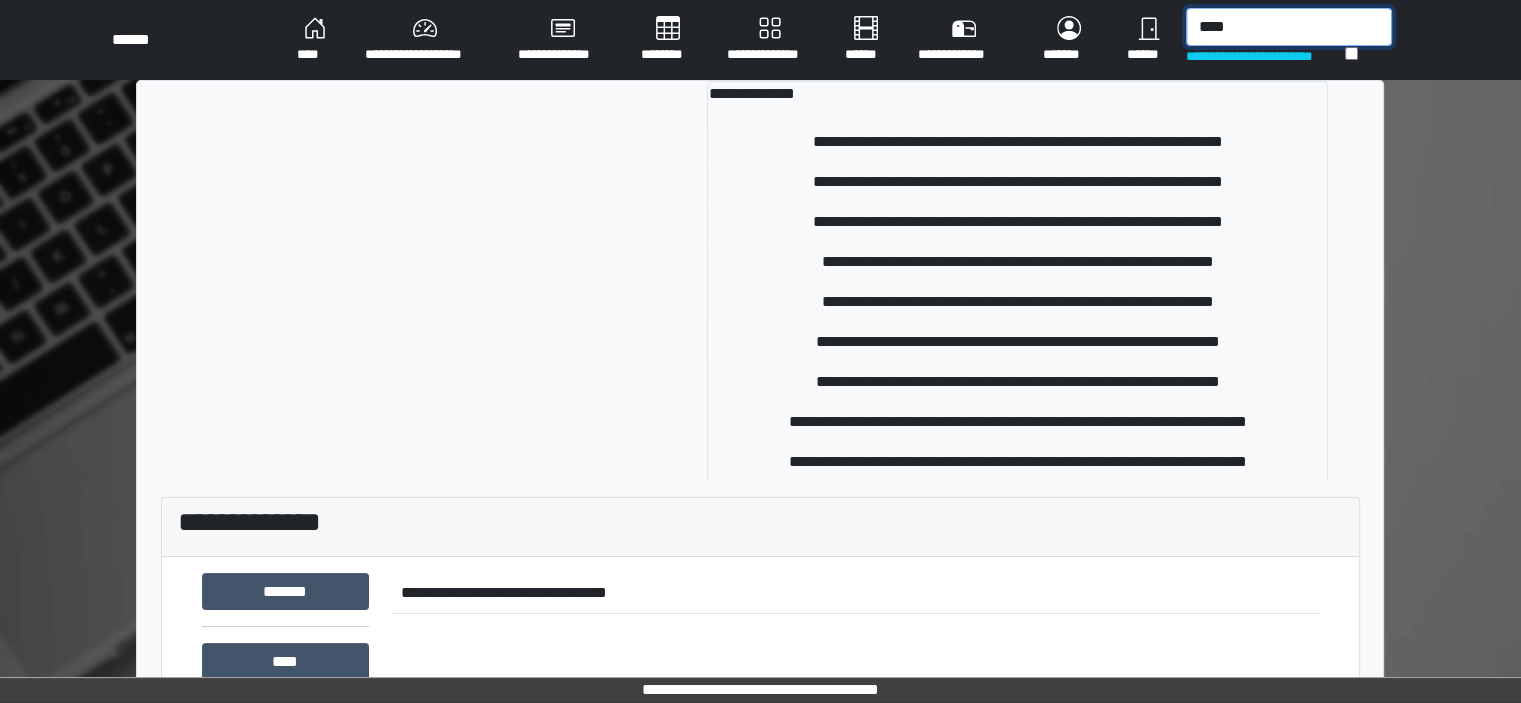 type on "****" 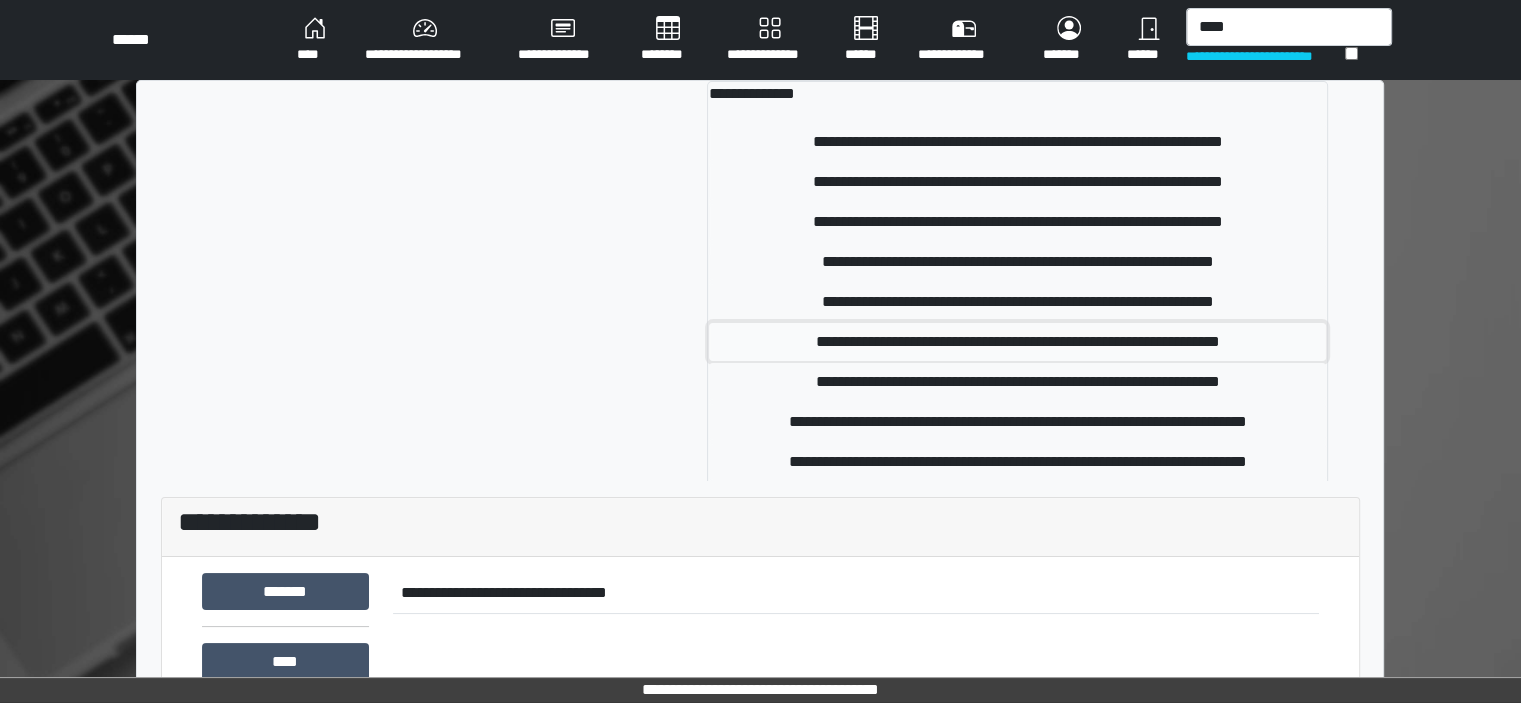 click on "**********" at bounding box center (1017, 342) 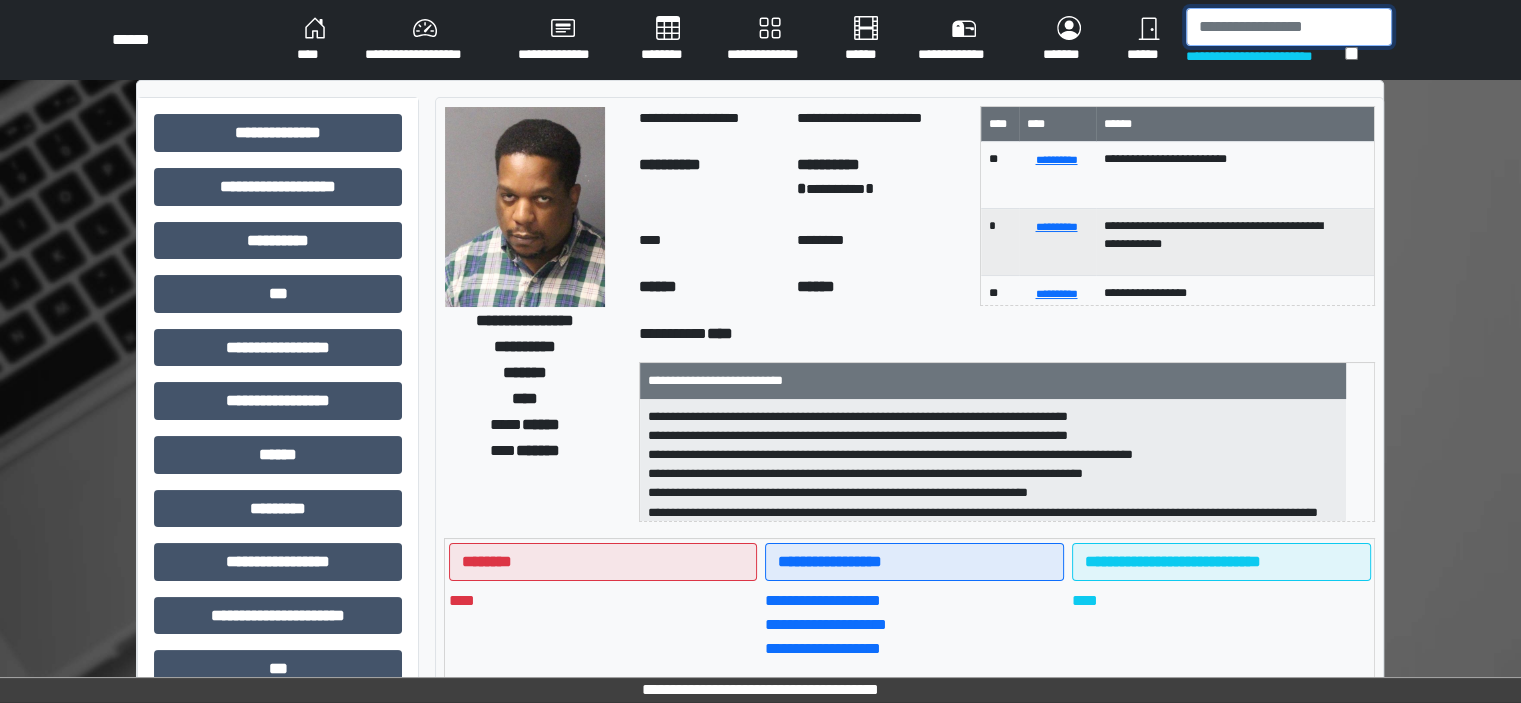 click at bounding box center (1289, 27) 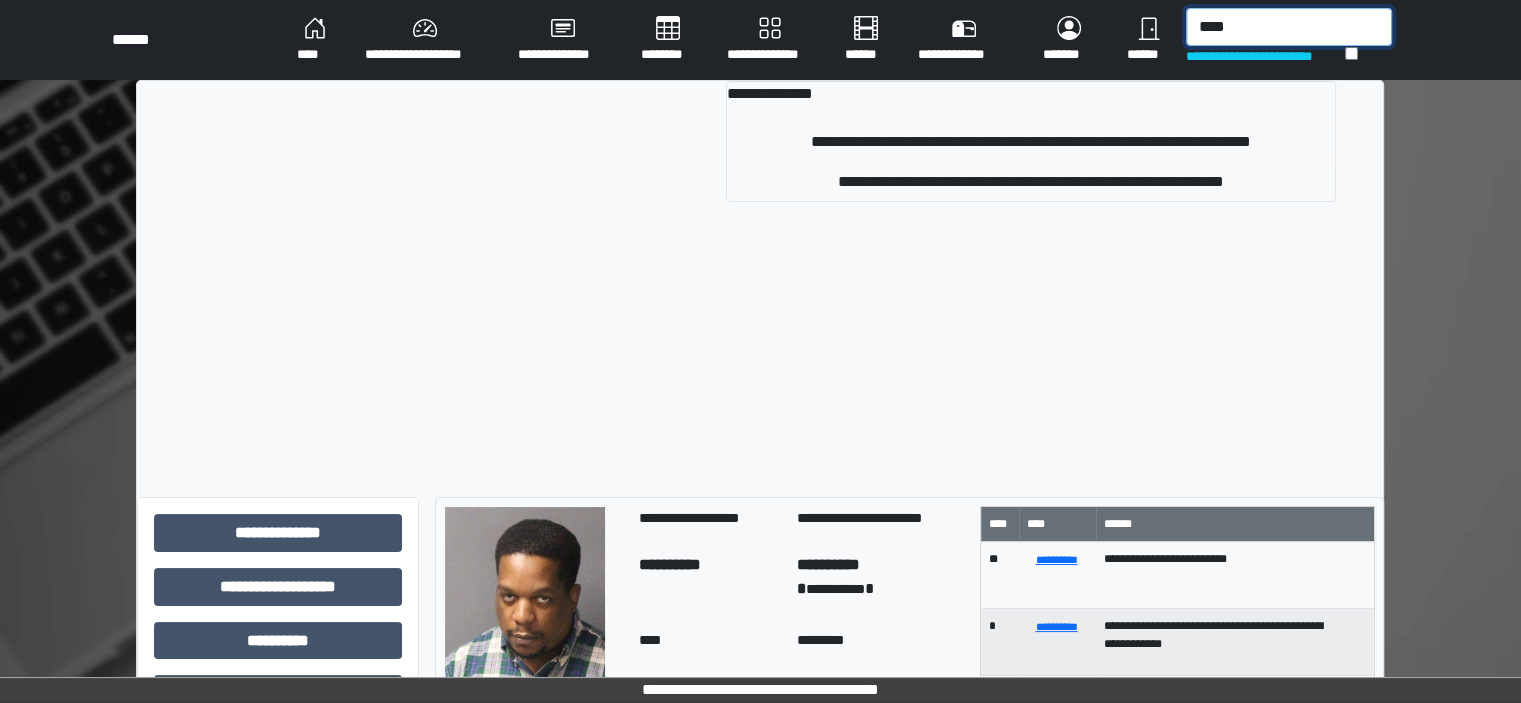 type on "****" 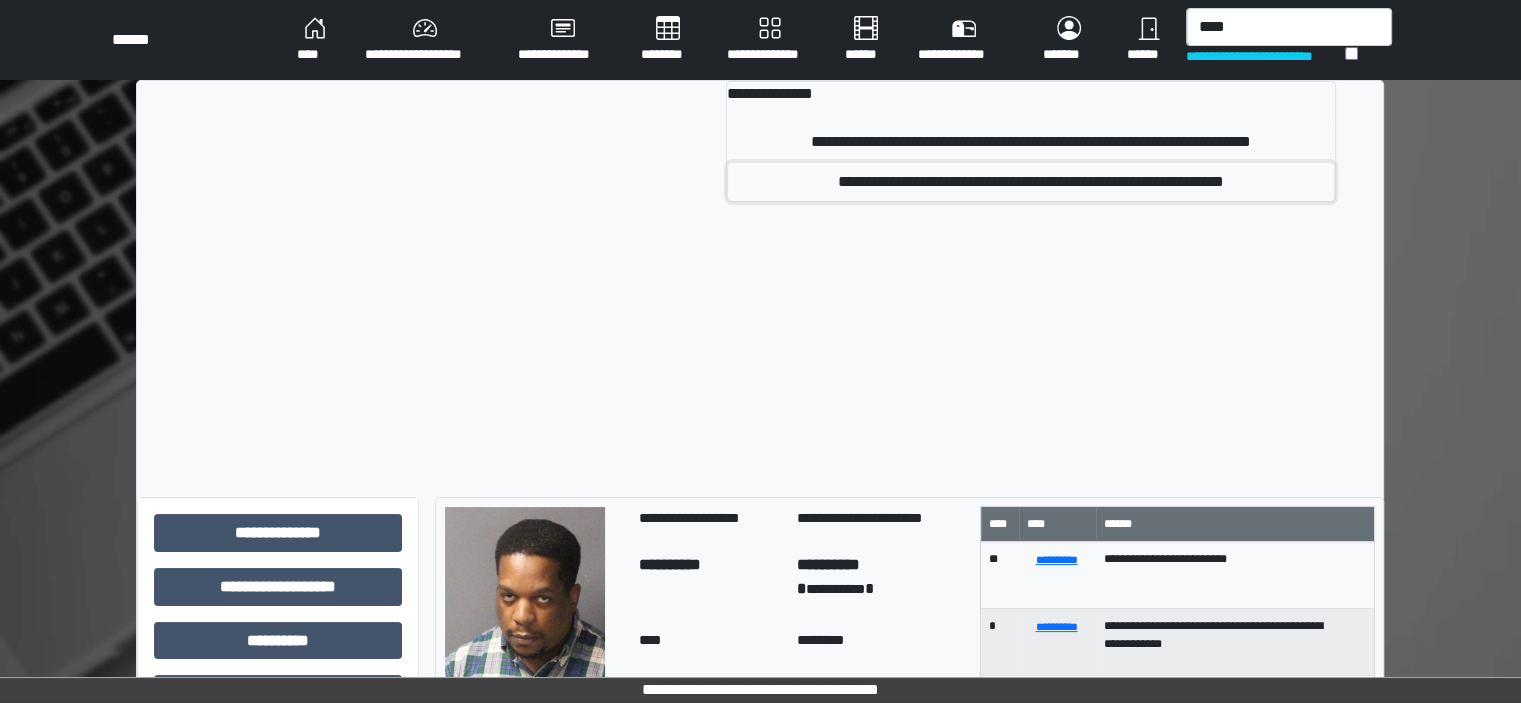click on "**********" at bounding box center [1031, 182] 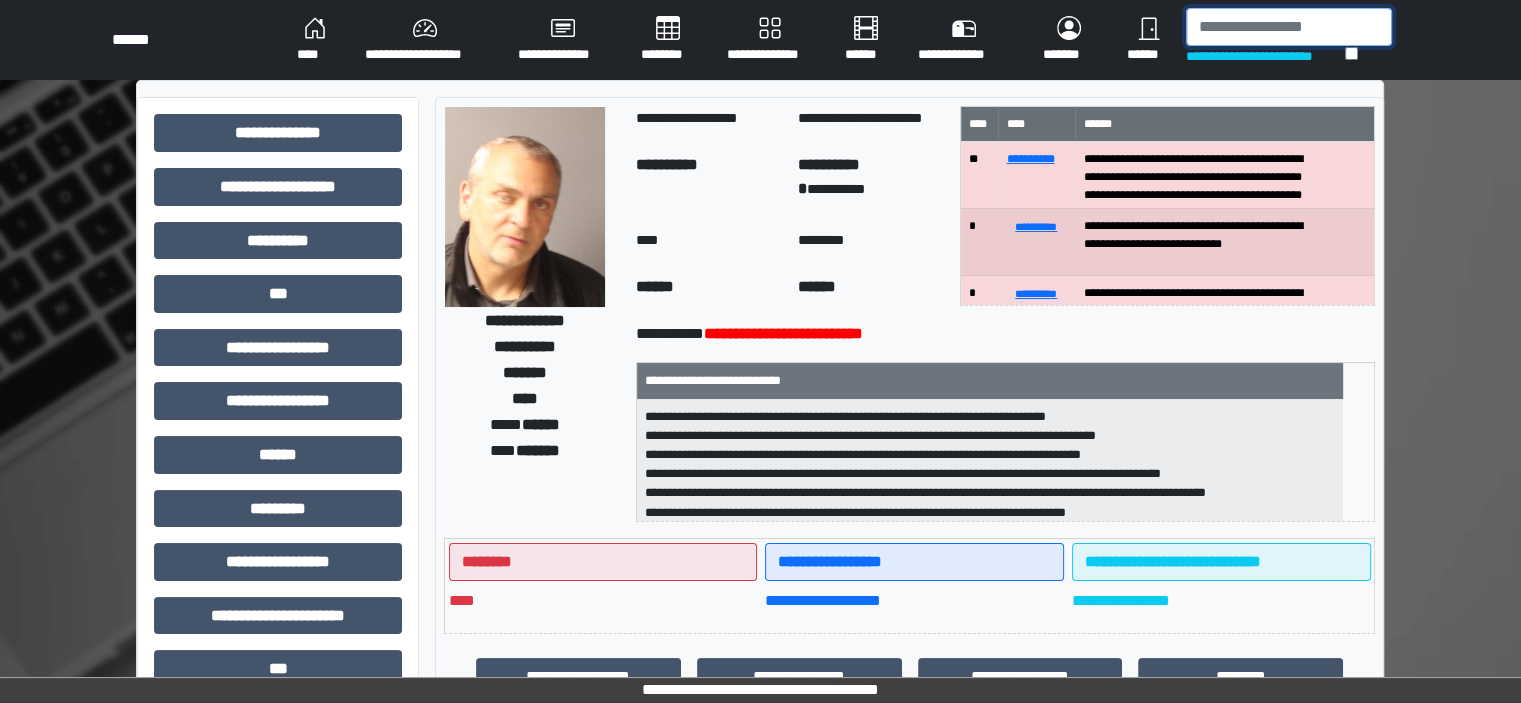 click at bounding box center (1289, 27) 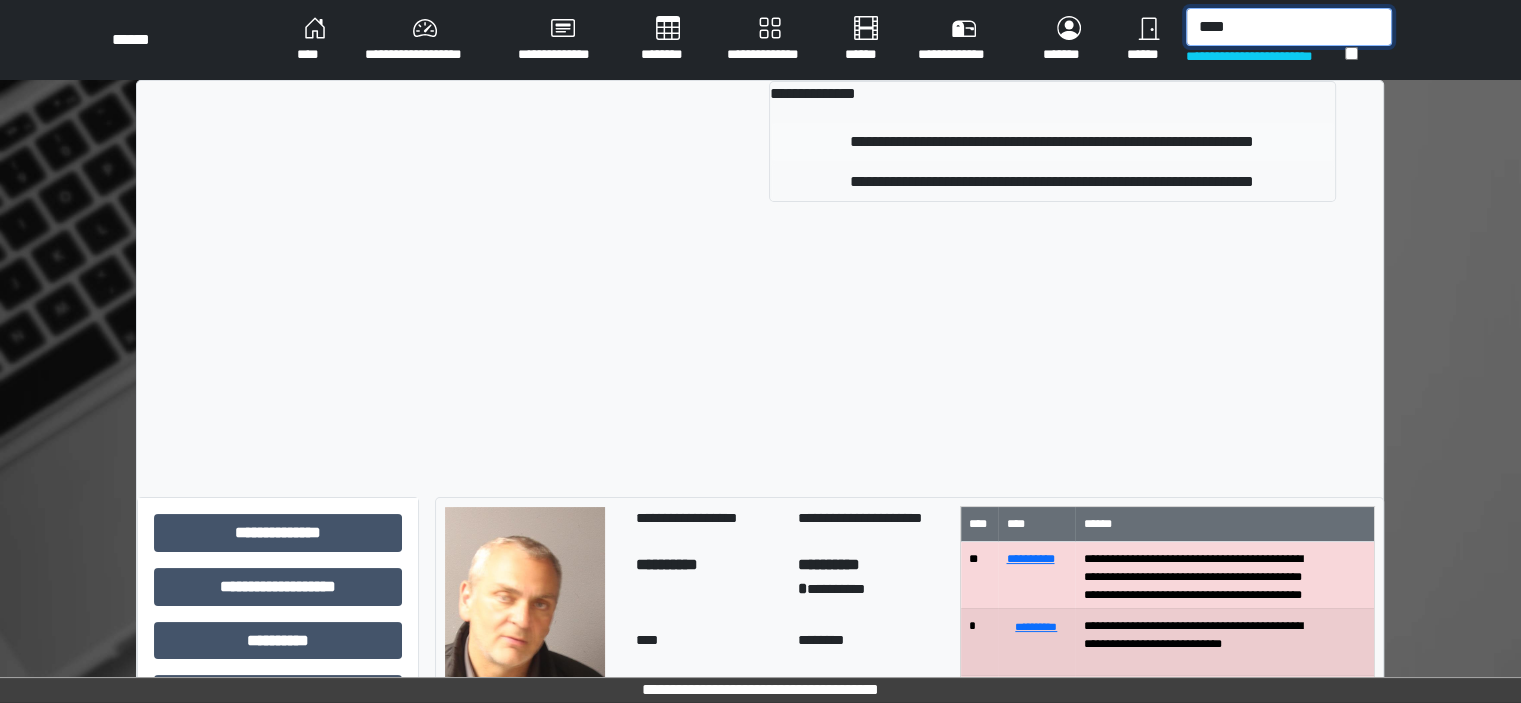 type on "****" 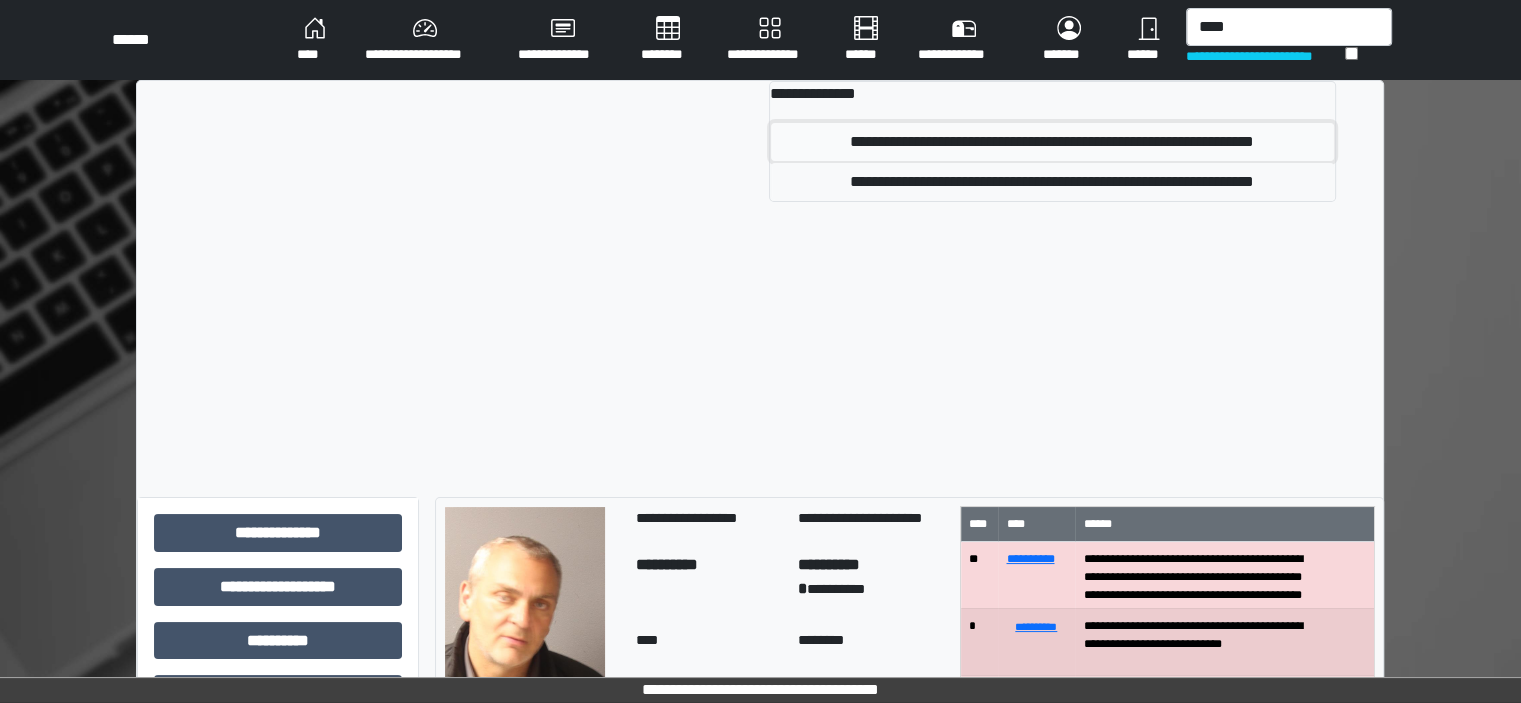 click on "**********" at bounding box center (1052, 142) 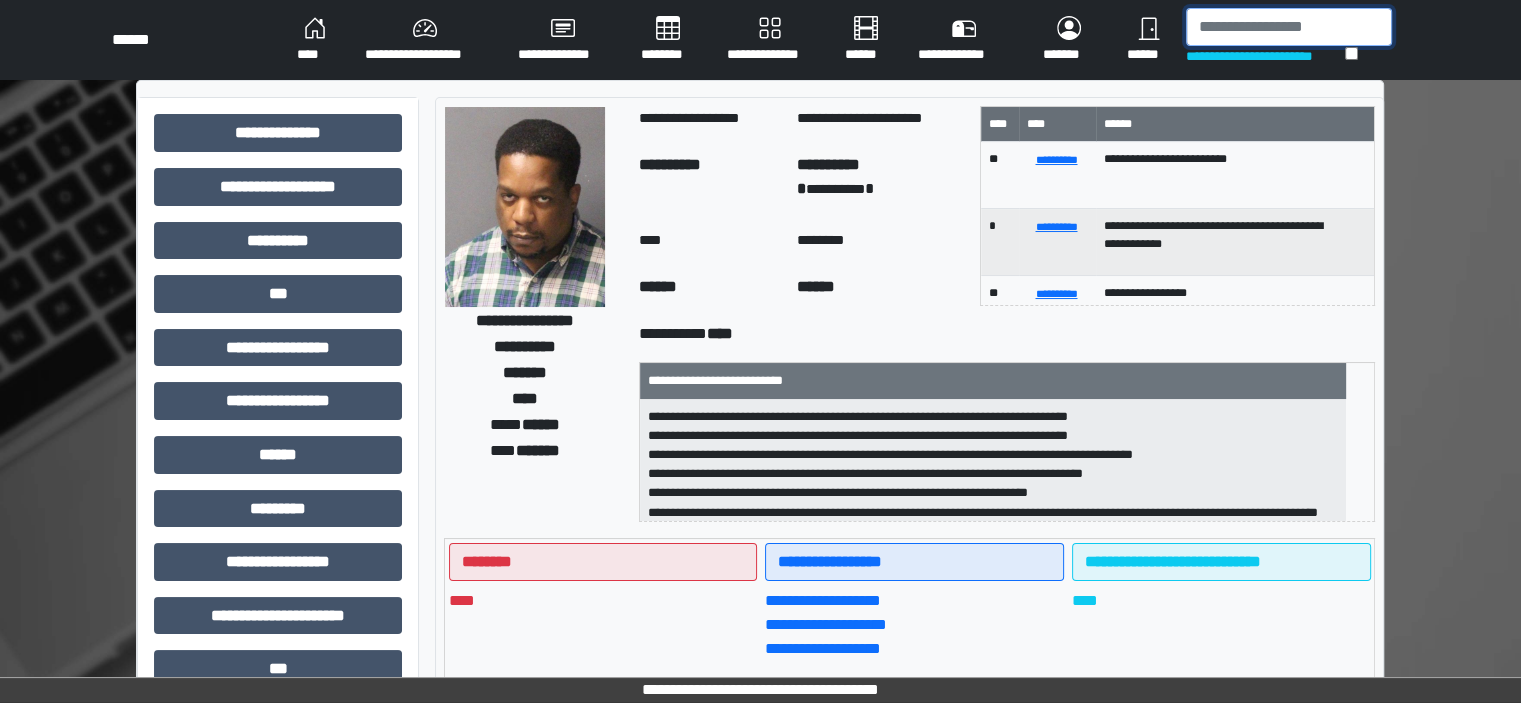 click at bounding box center [1289, 27] 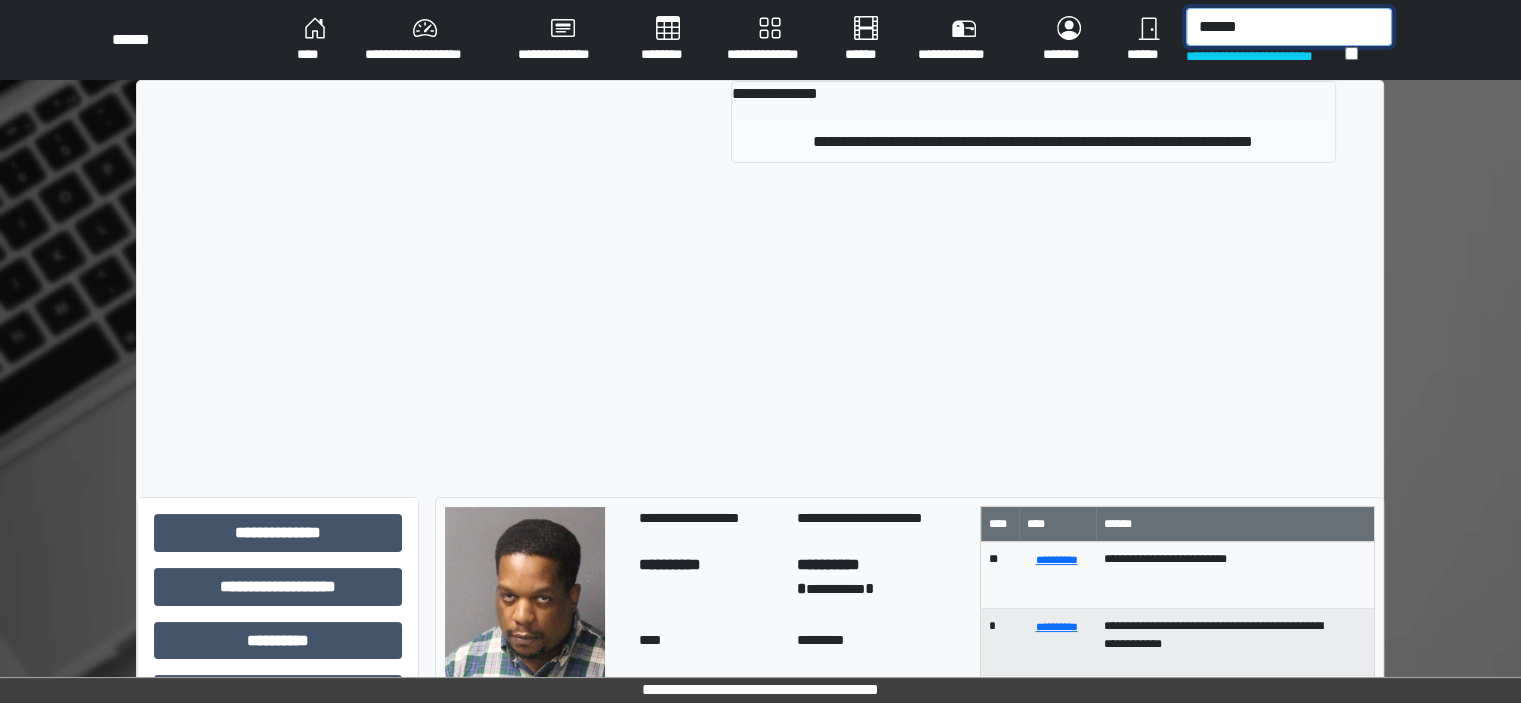 type on "******" 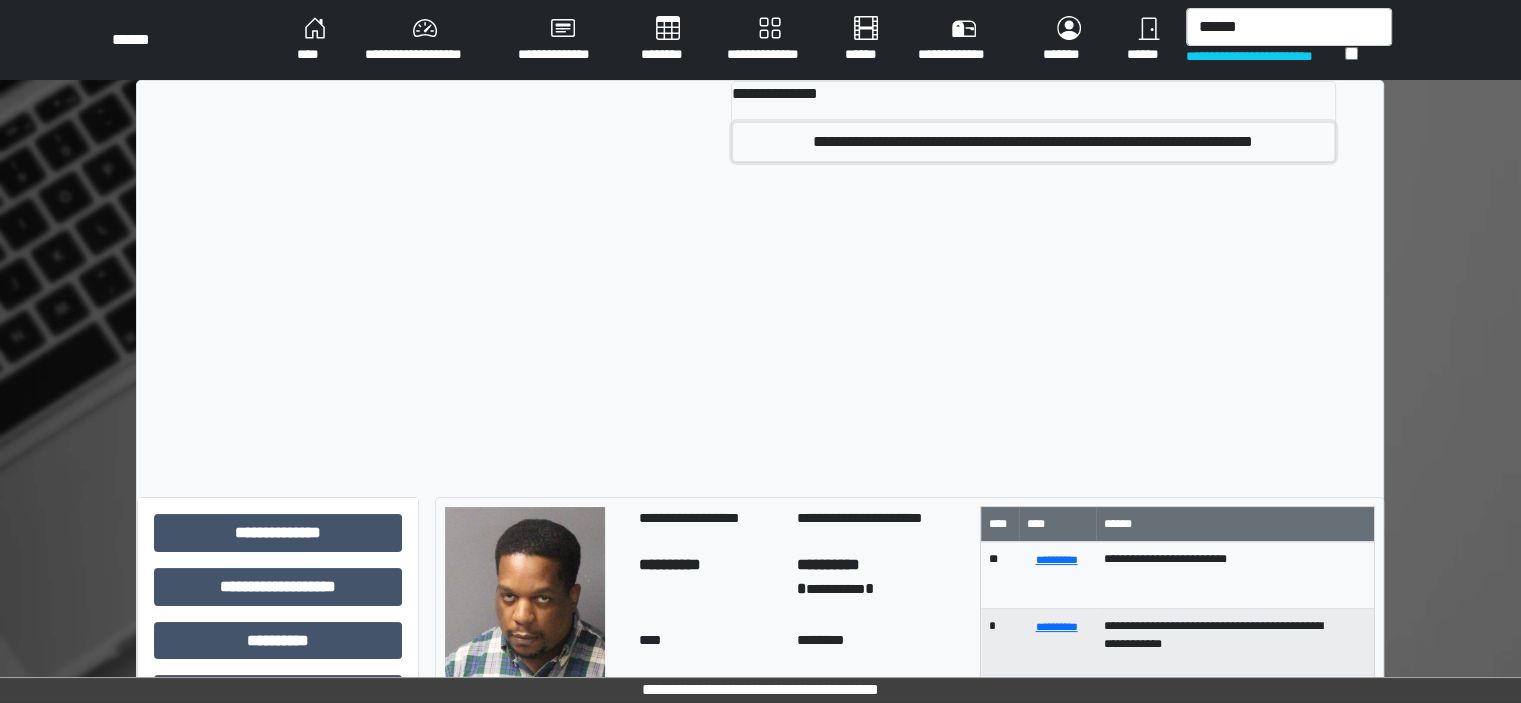 click on "**********" at bounding box center (1033, 142) 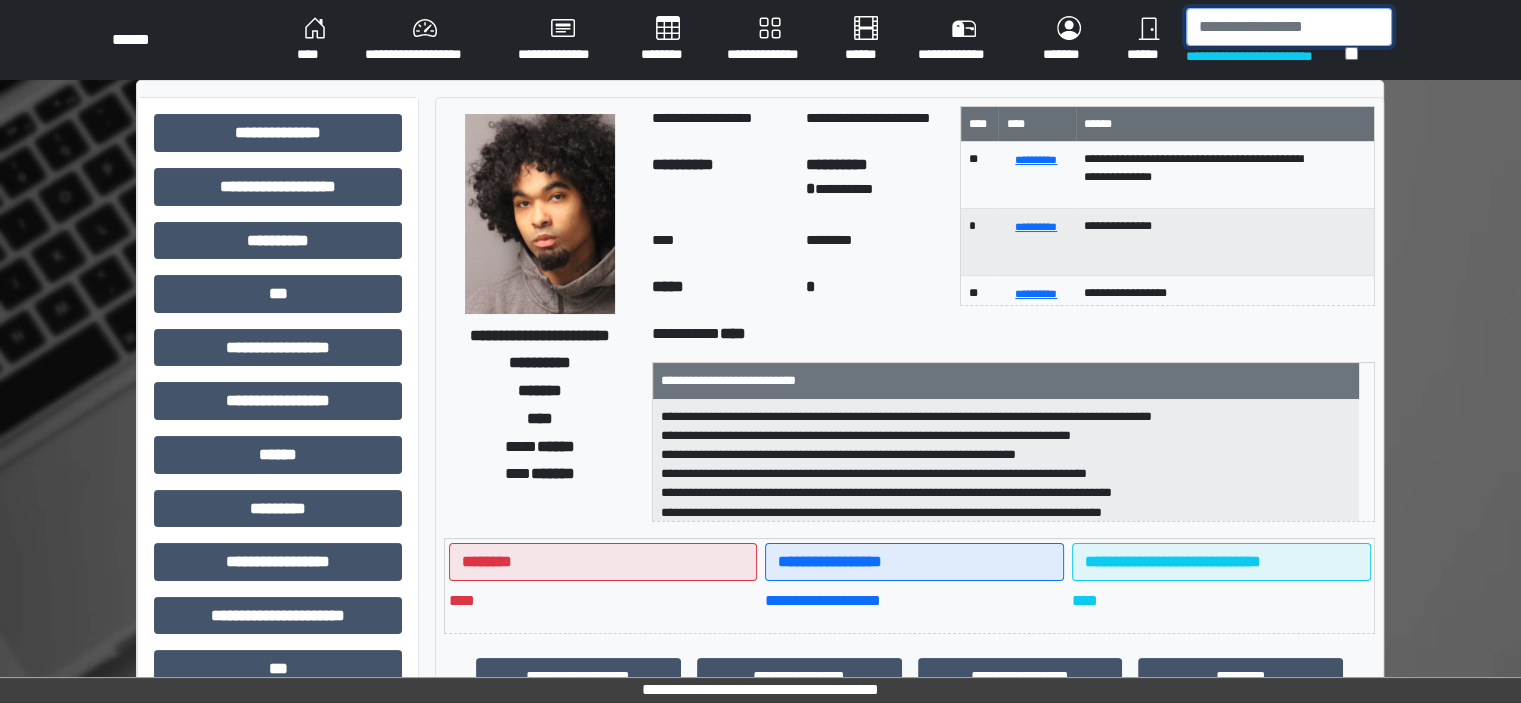 click at bounding box center (1289, 27) 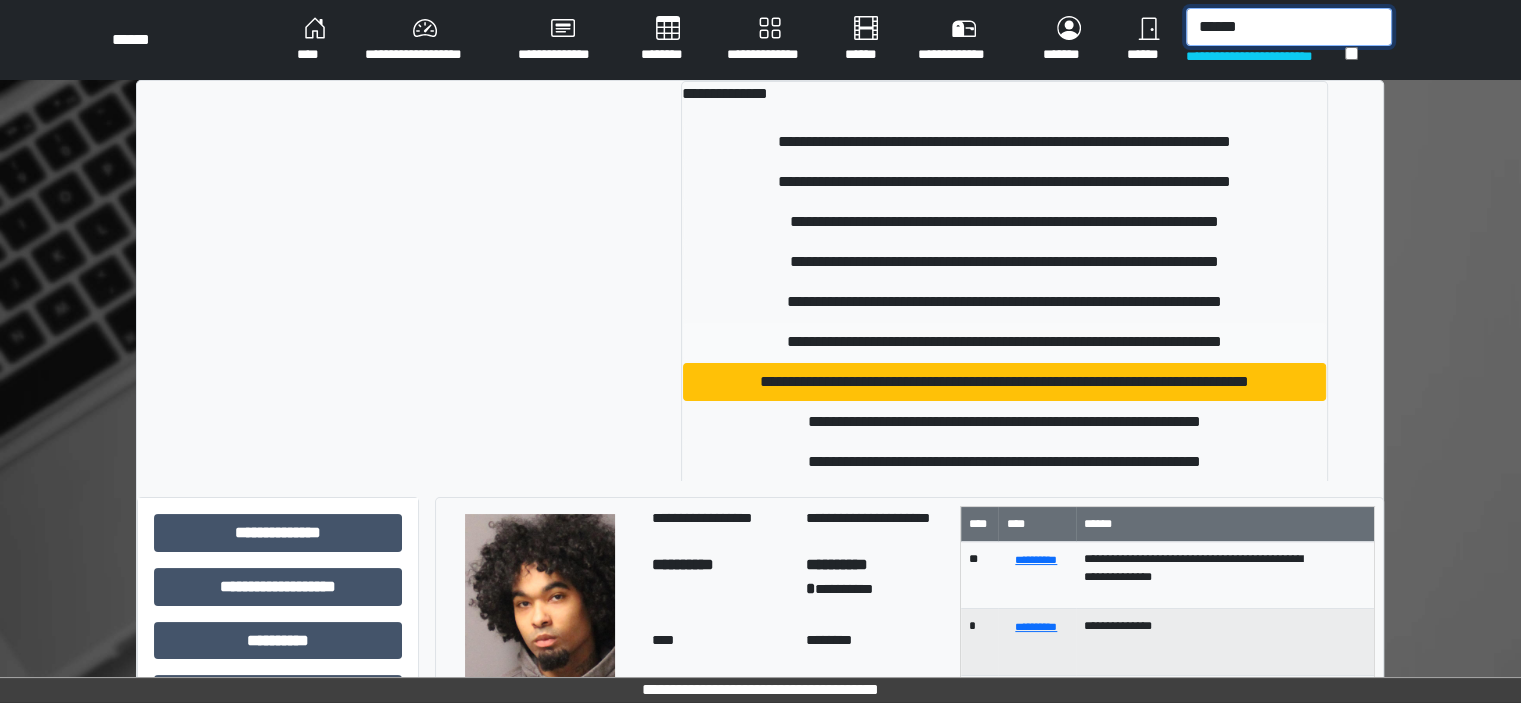 type on "******" 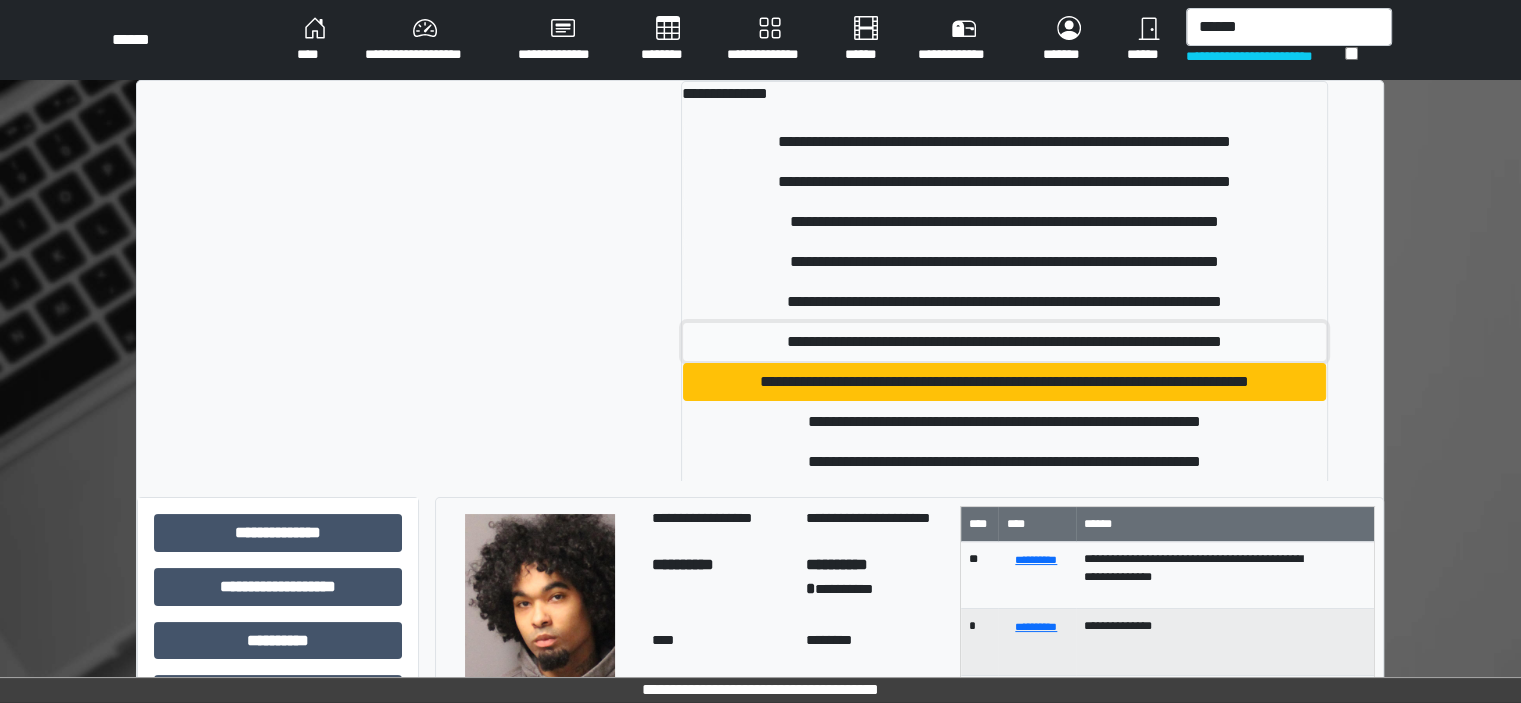 click on "**********" at bounding box center (1005, 342) 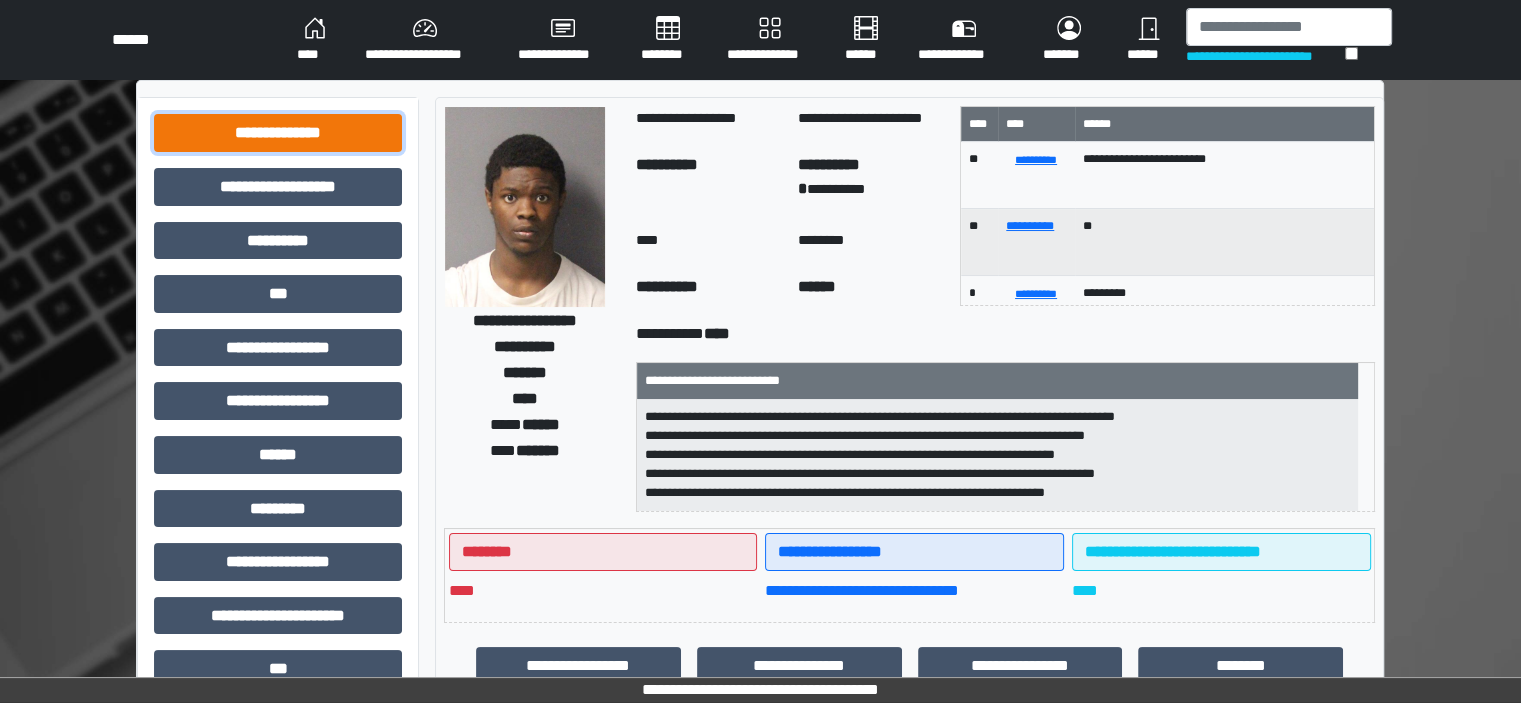 click on "**********" at bounding box center [278, 133] 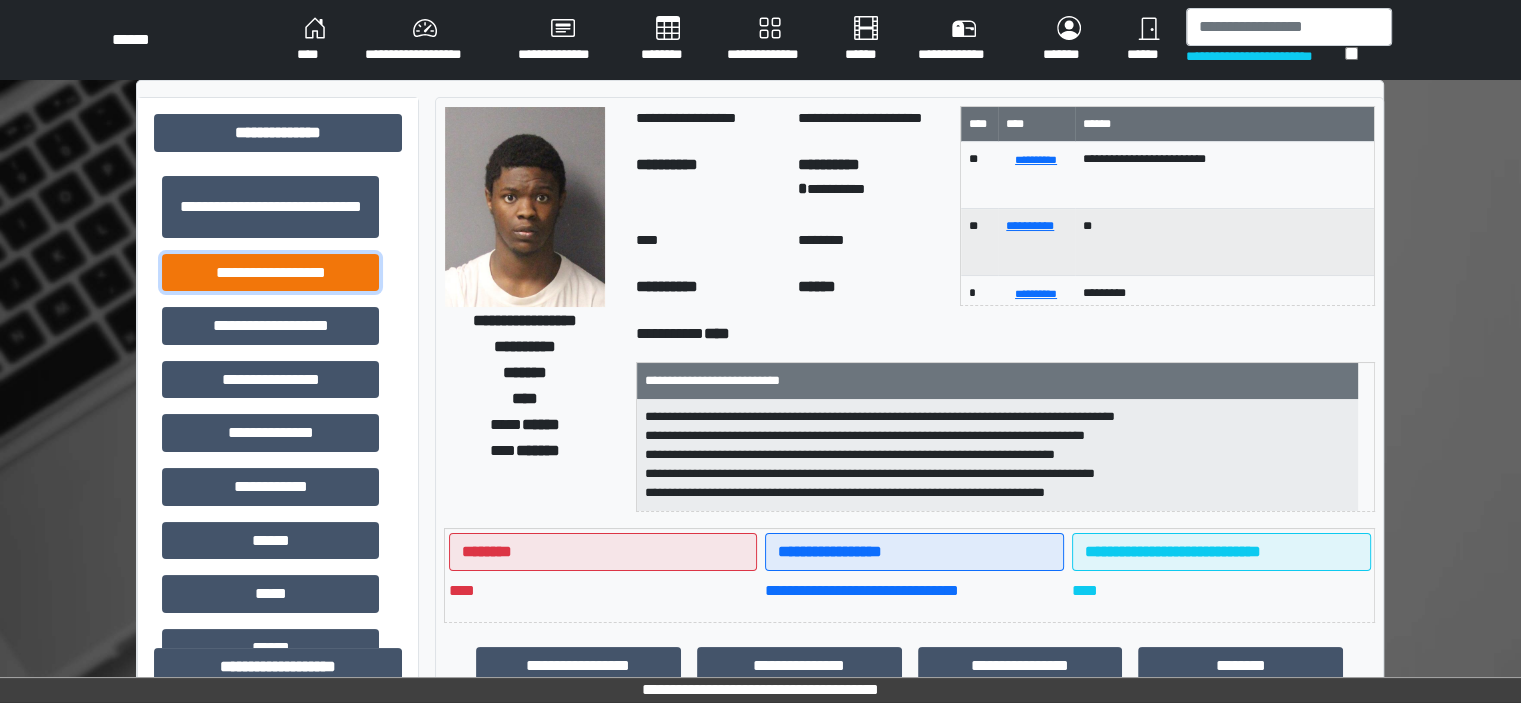 click on "**********" at bounding box center (270, 273) 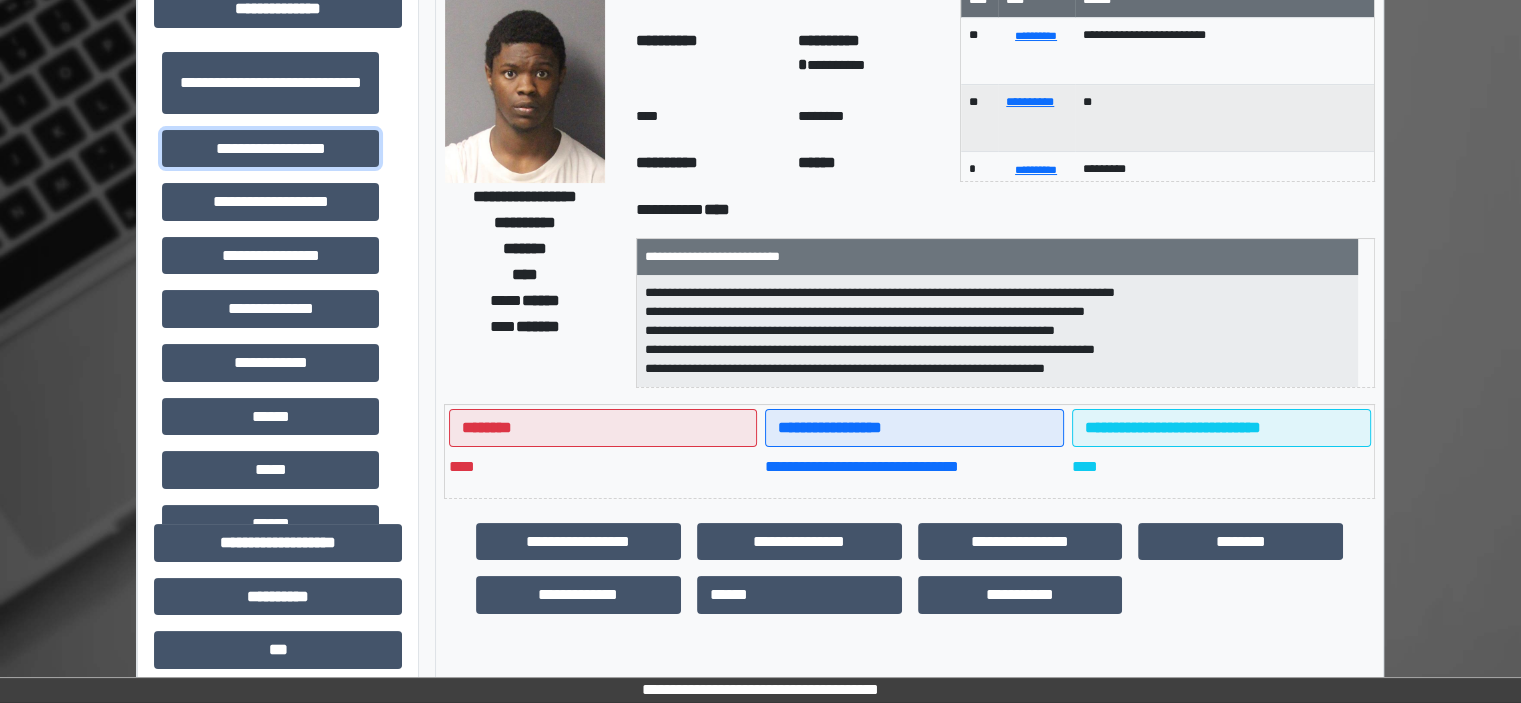 scroll, scrollTop: 200, scrollLeft: 0, axis: vertical 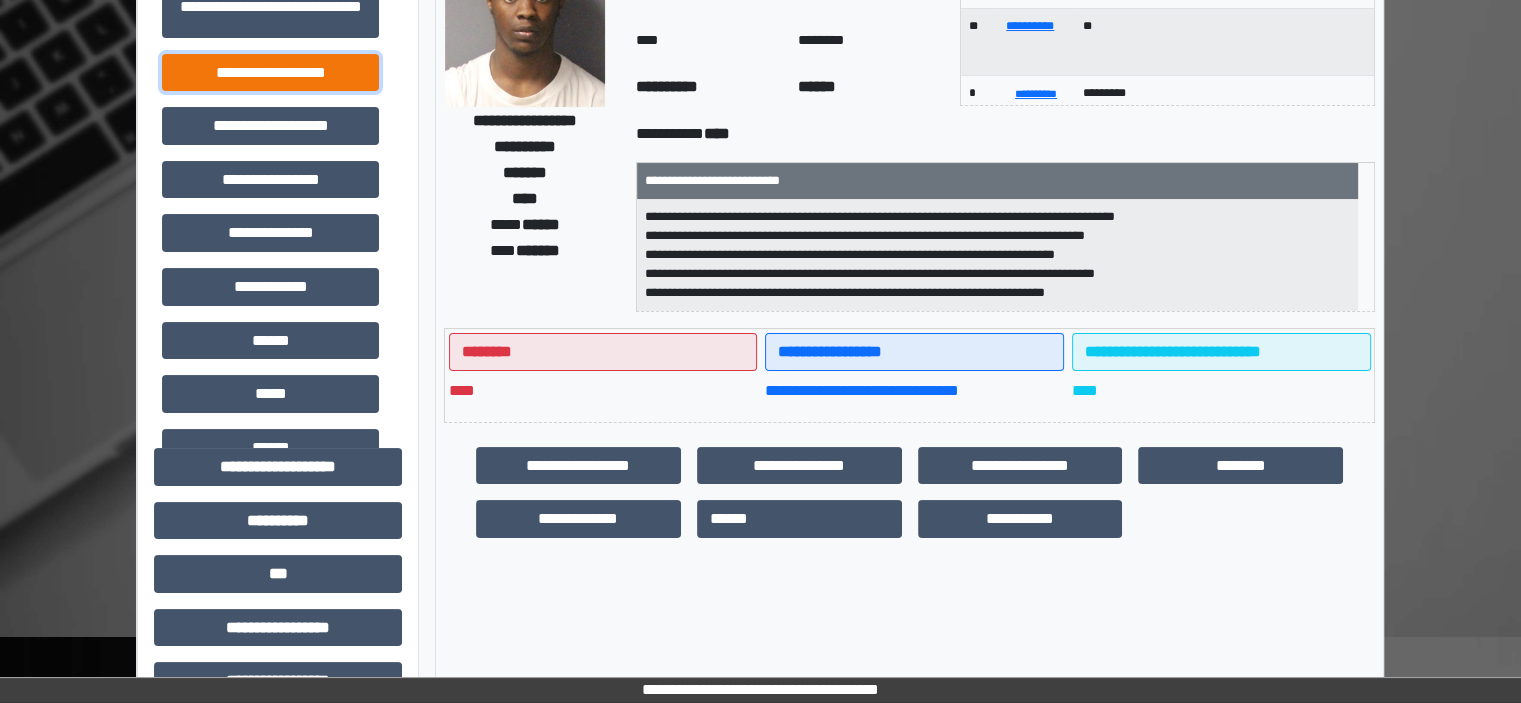 click on "**********" at bounding box center [270, 73] 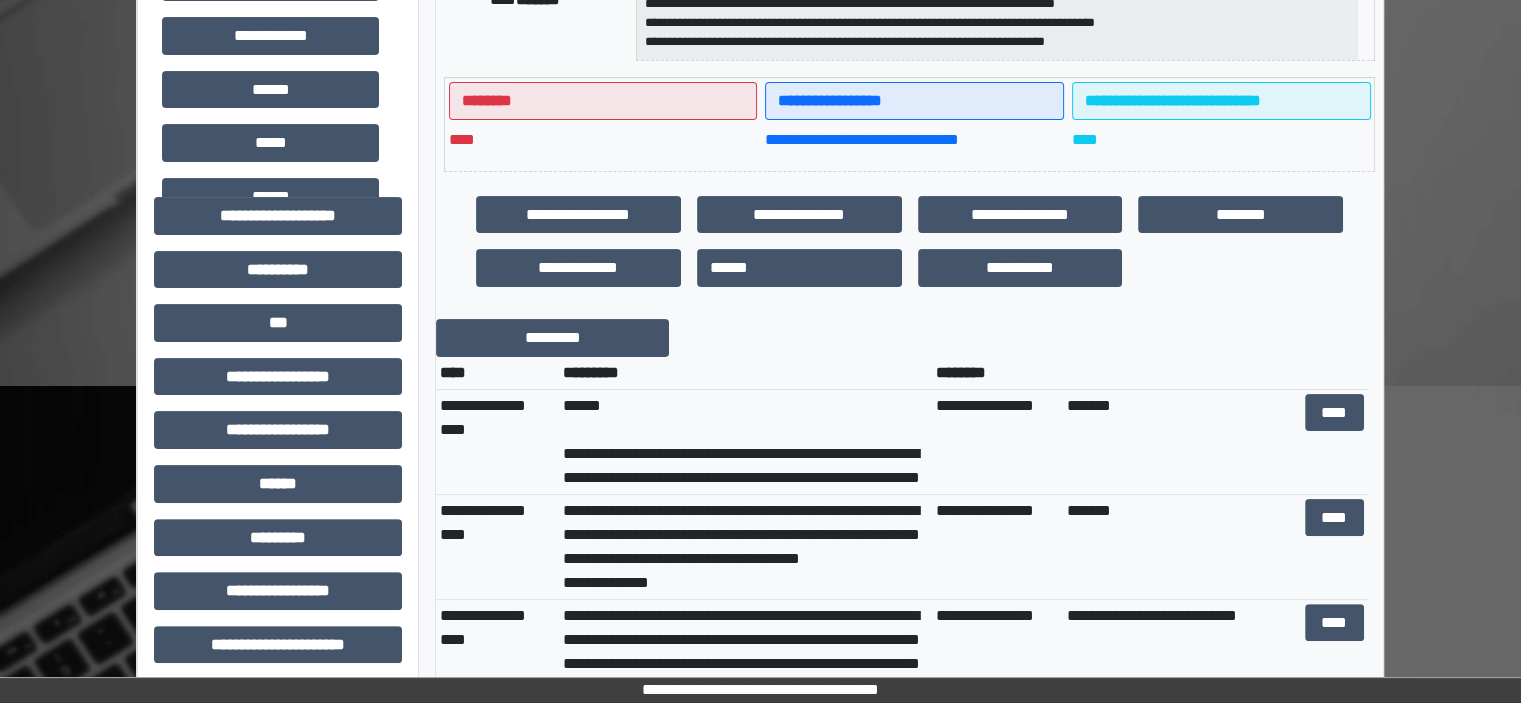 scroll, scrollTop: 500, scrollLeft: 0, axis: vertical 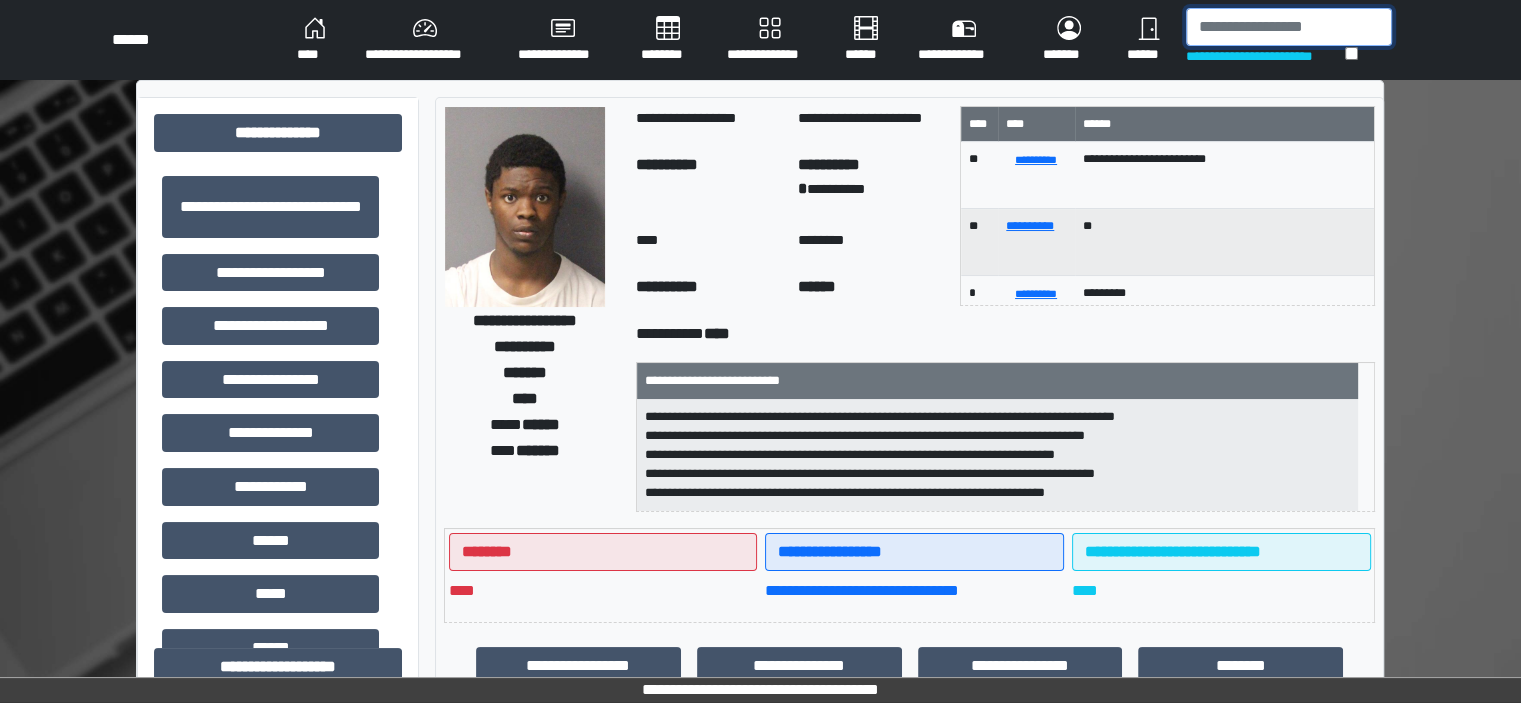 click at bounding box center [1289, 27] 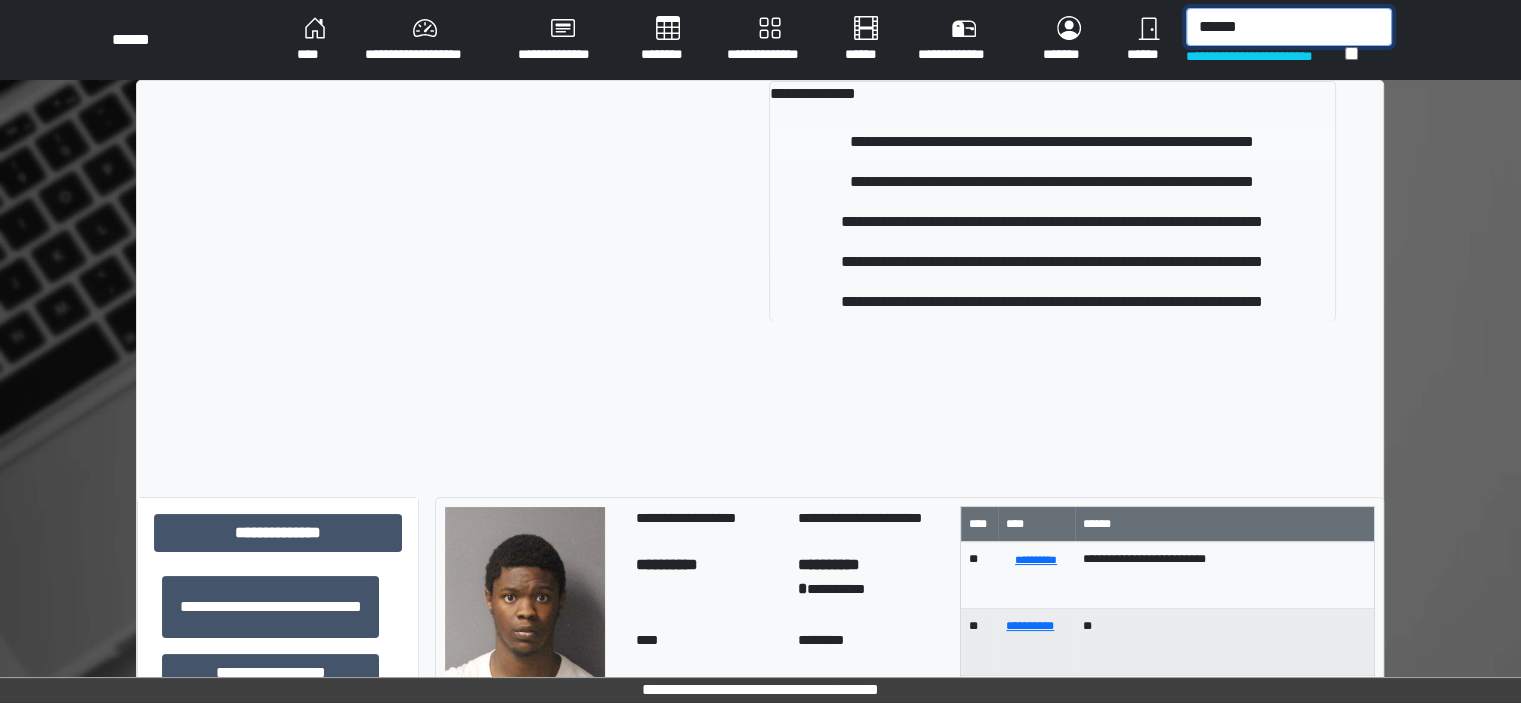 type on "******" 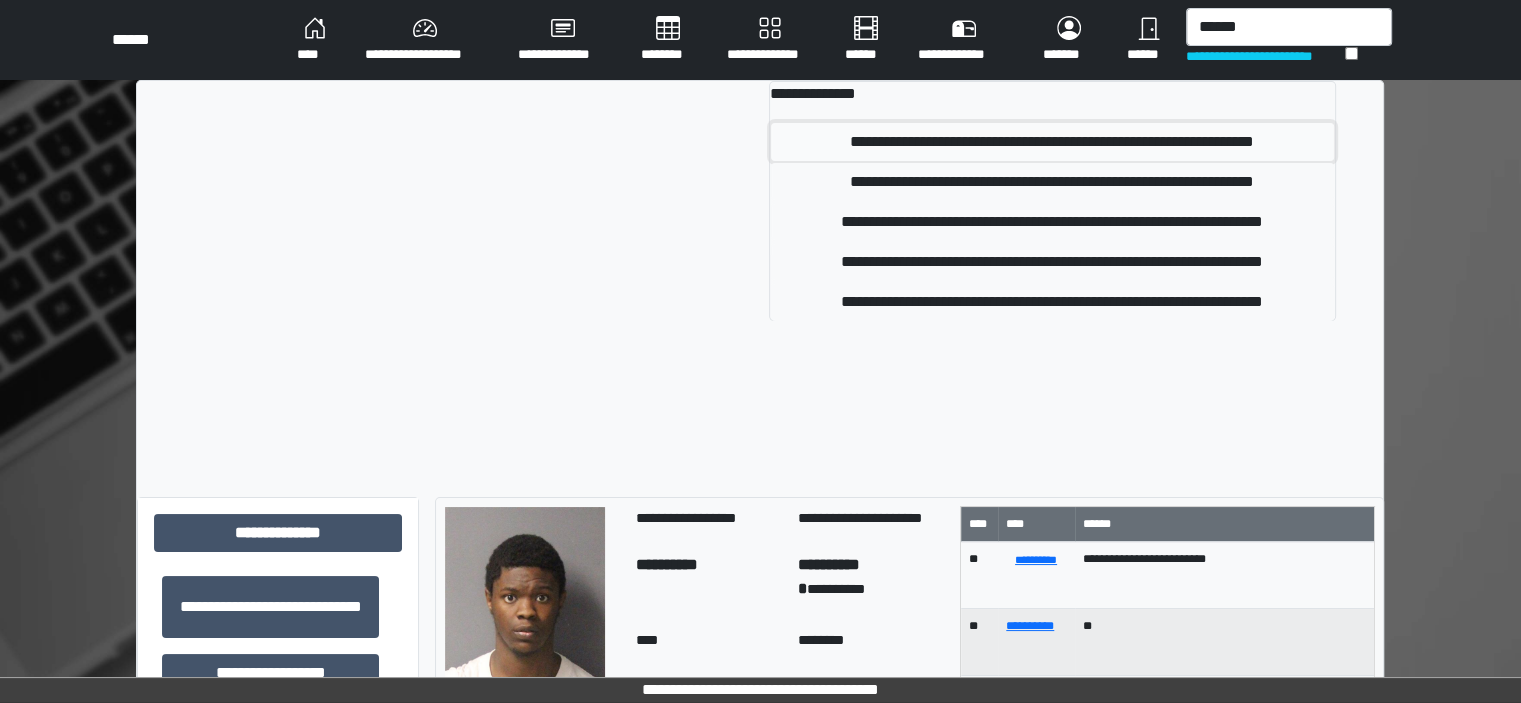 click on "**********" at bounding box center (1052, 142) 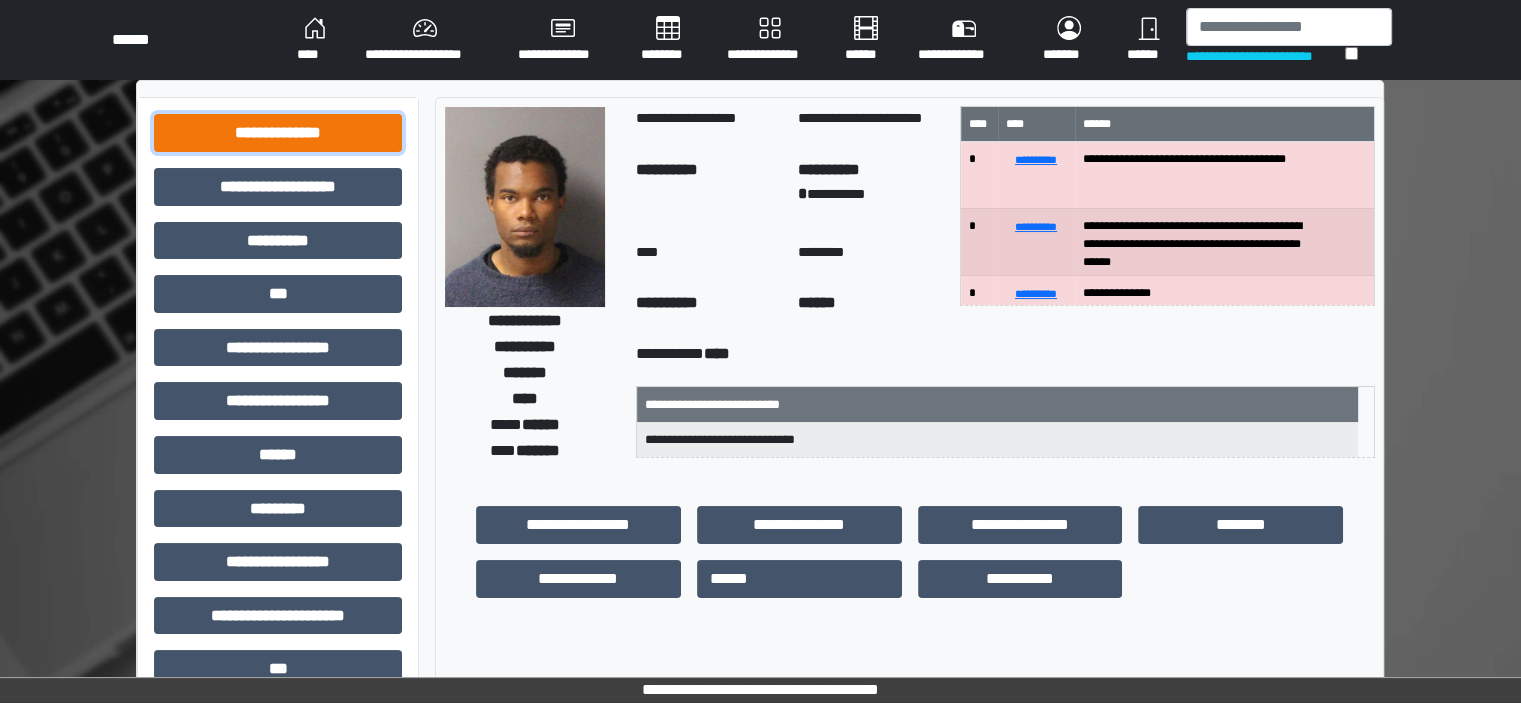 click on "**********" at bounding box center [278, 133] 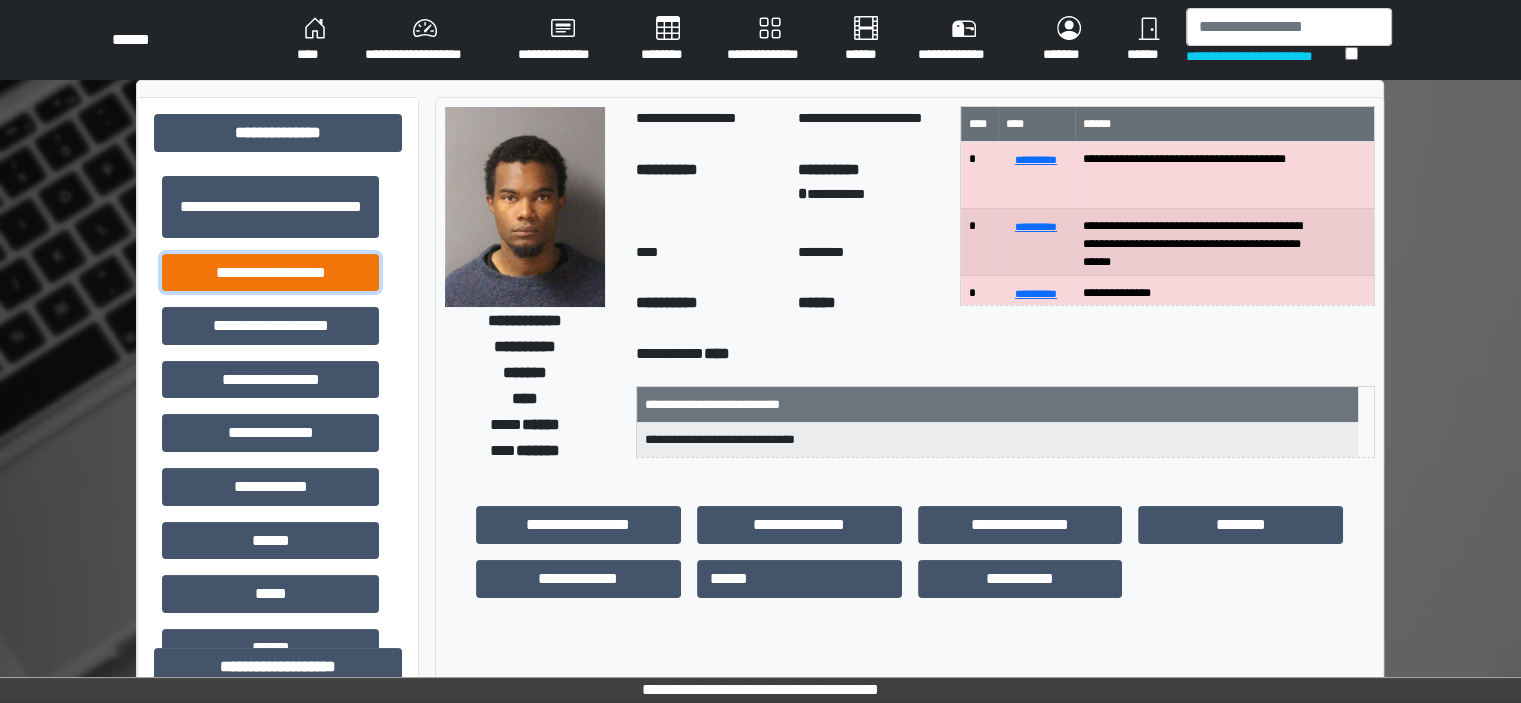 click on "**********" at bounding box center [270, 273] 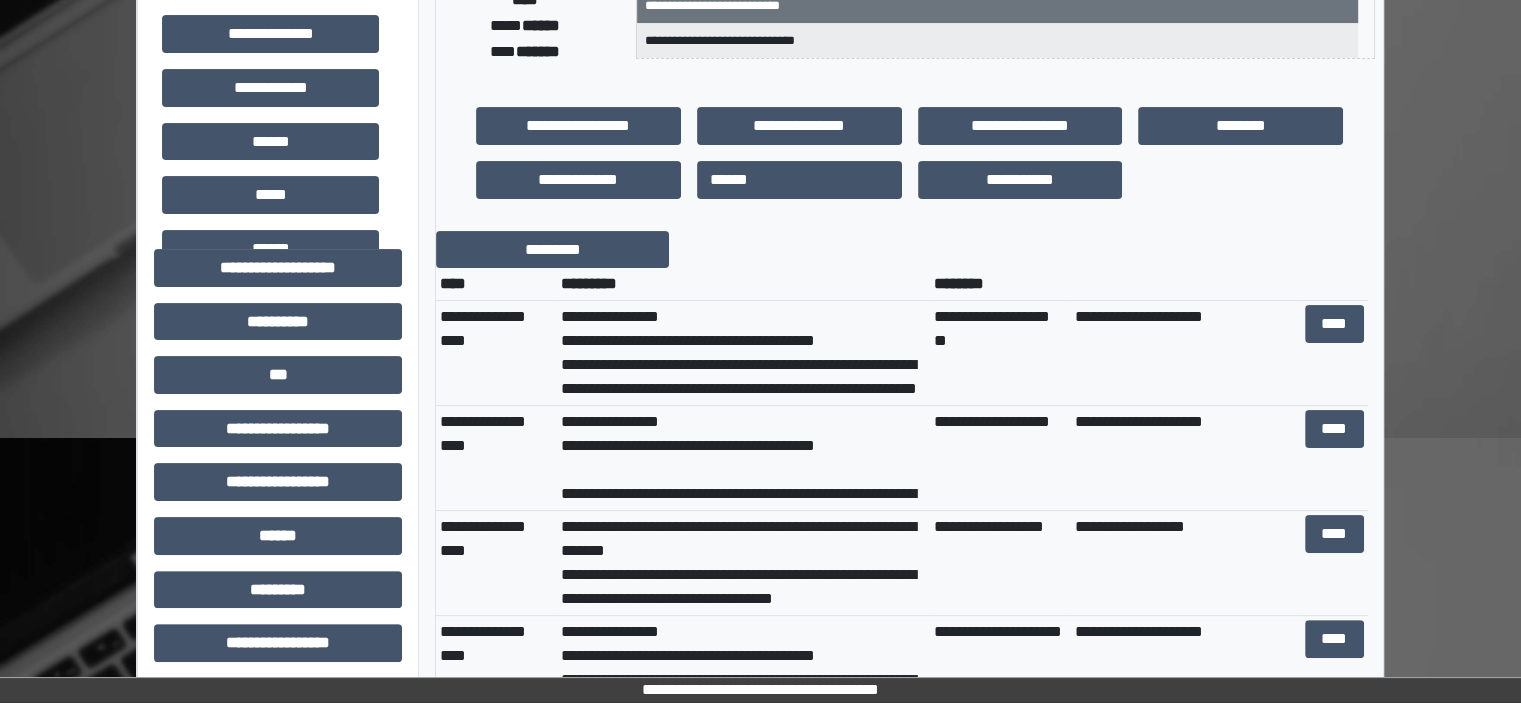 scroll, scrollTop: 400, scrollLeft: 0, axis: vertical 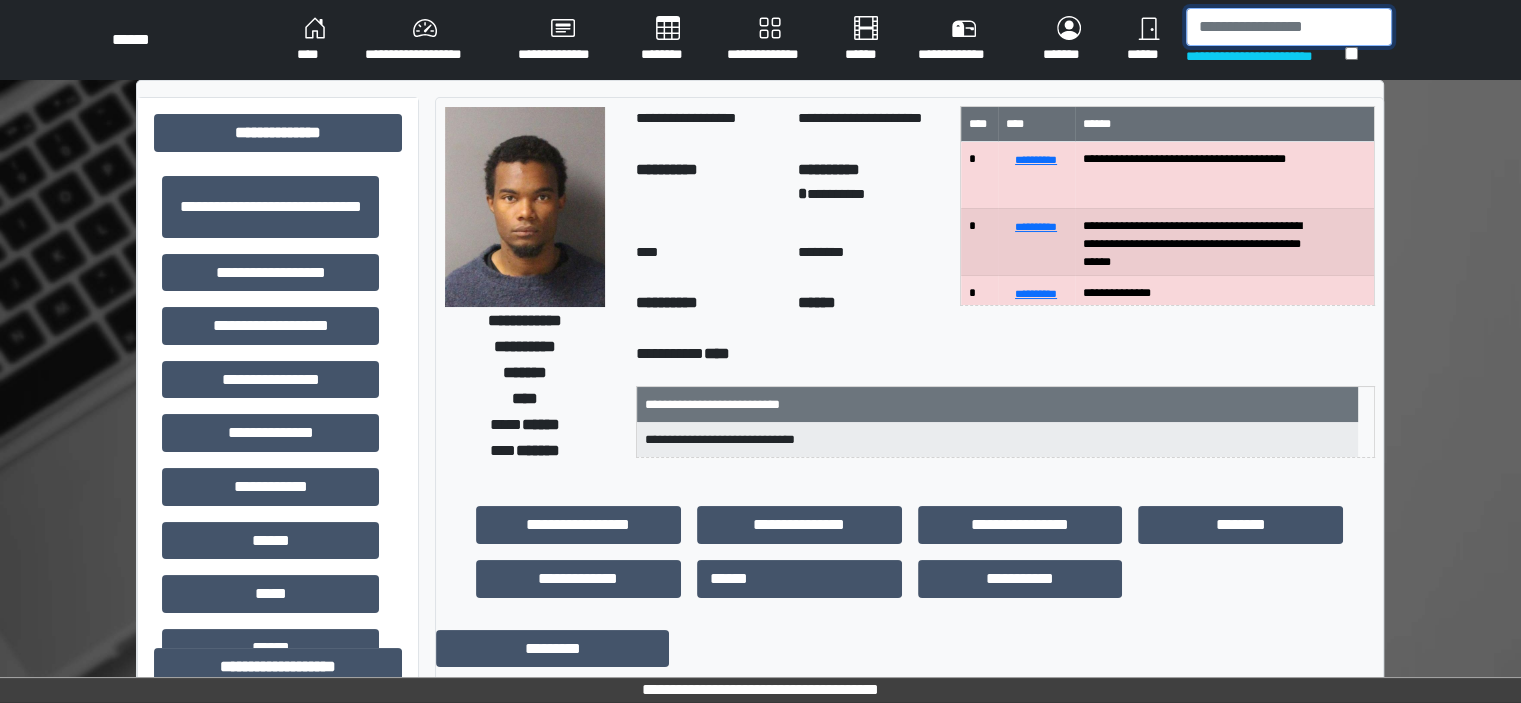 click at bounding box center [1289, 27] 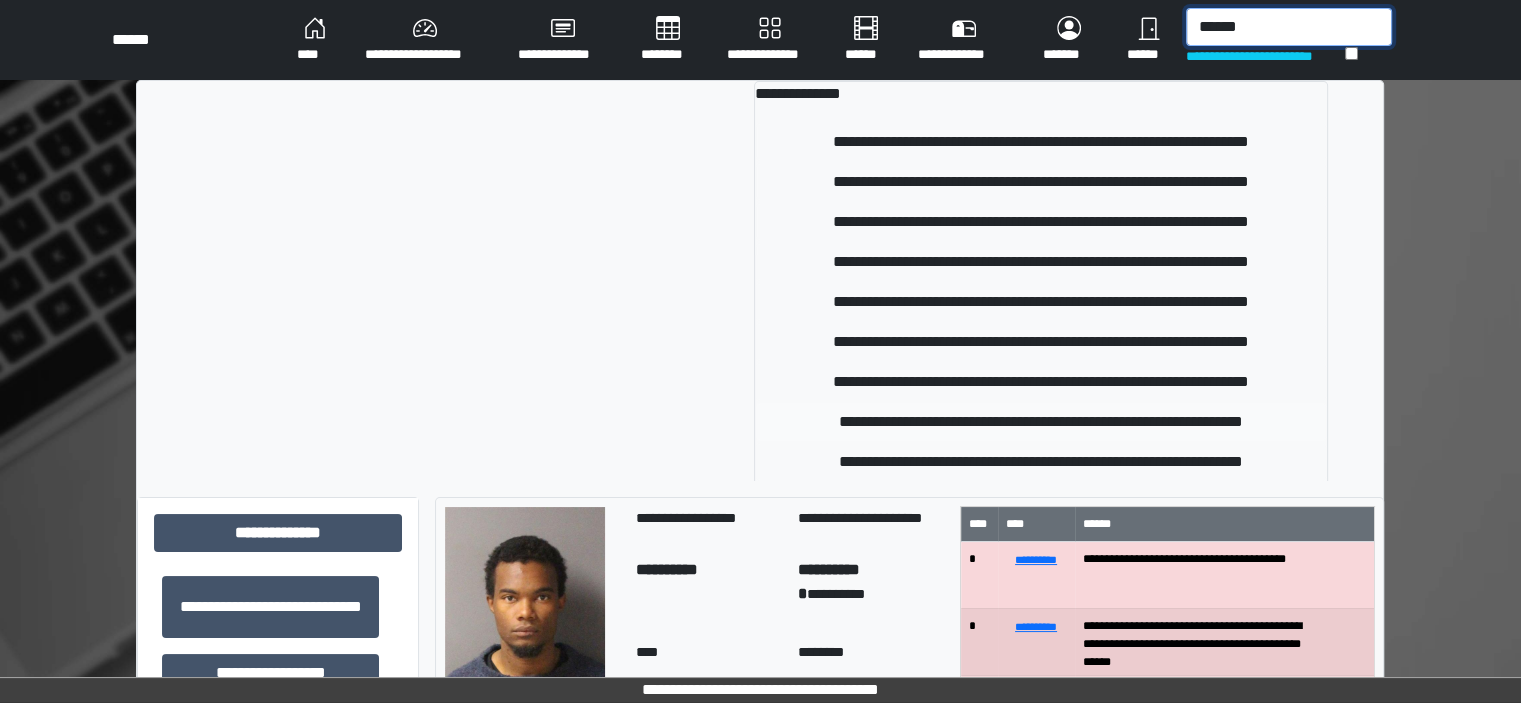 type on "******" 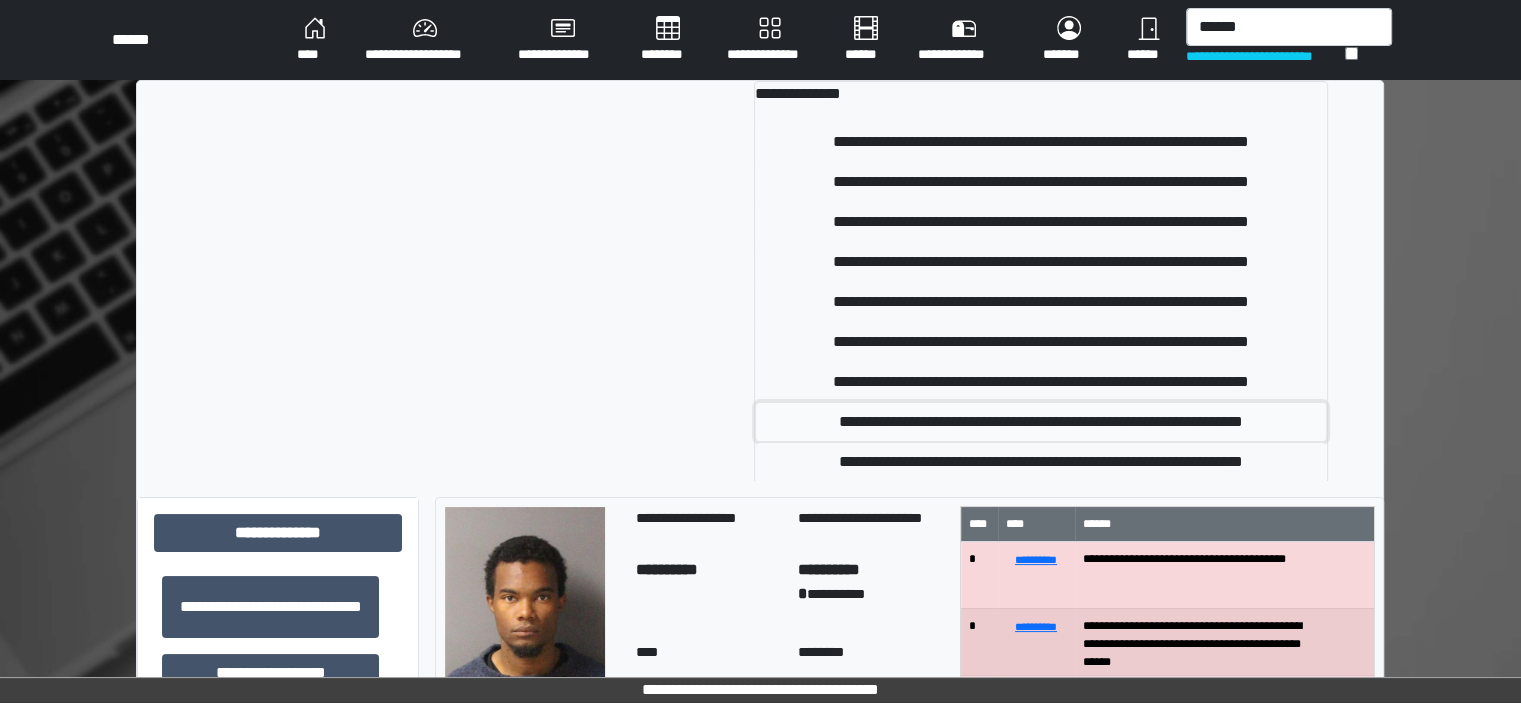 click on "**********" at bounding box center (1041, 422) 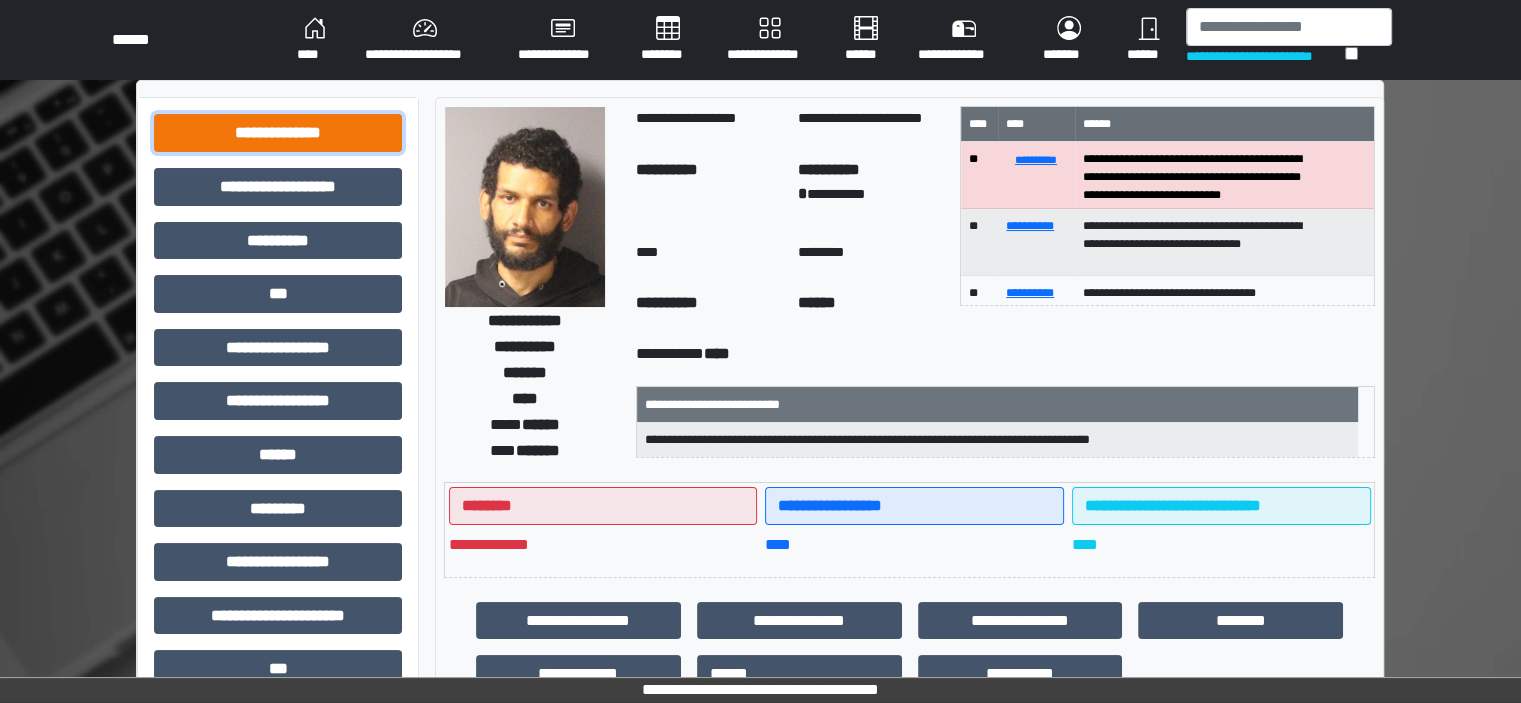 click on "**********" at bounding box center (278, 133) 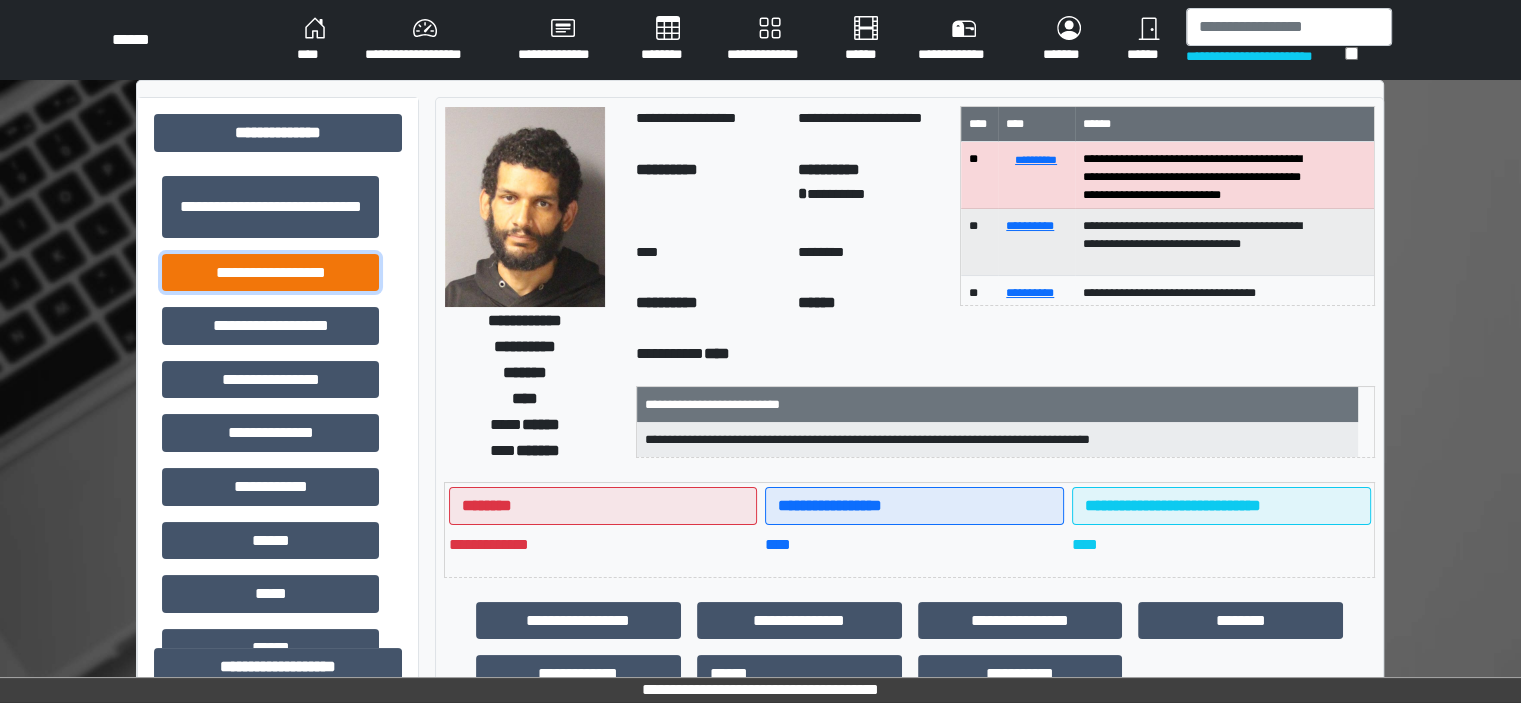 click on "**********" at bounding box center [270, 273] 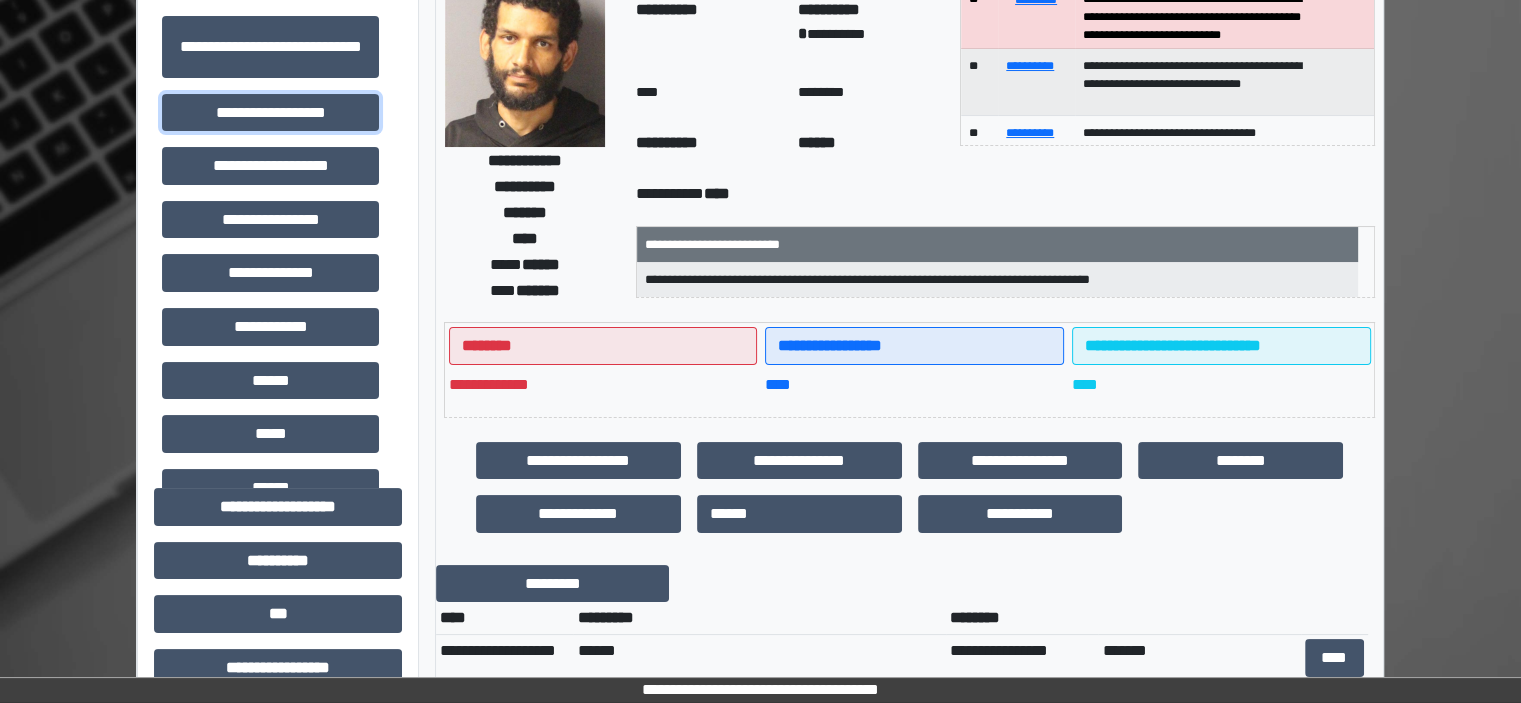 scroll, scrollTop: 0, scrollLeft: 0, axis: both 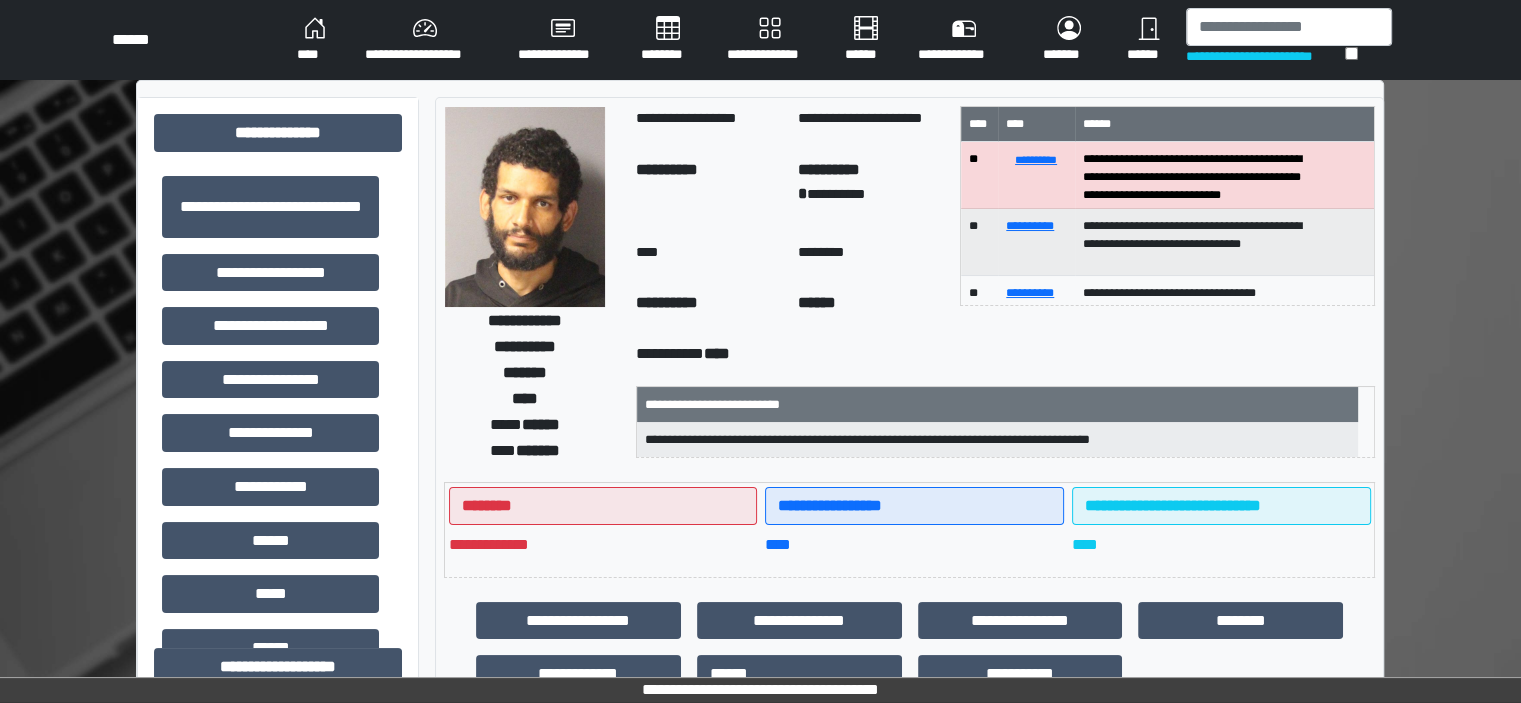 click on "********" at bounding box center [668, 40] 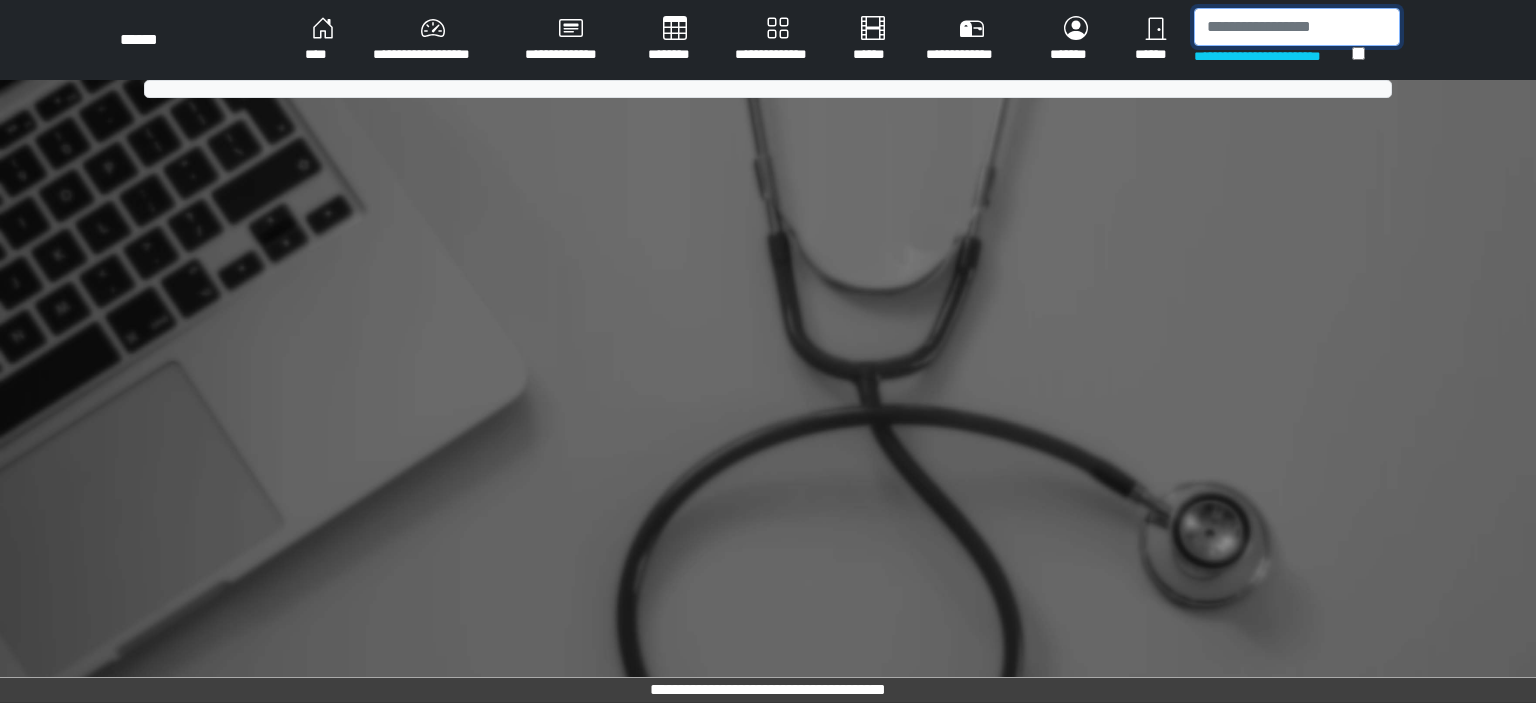 click at bounding box center (1297, 27) 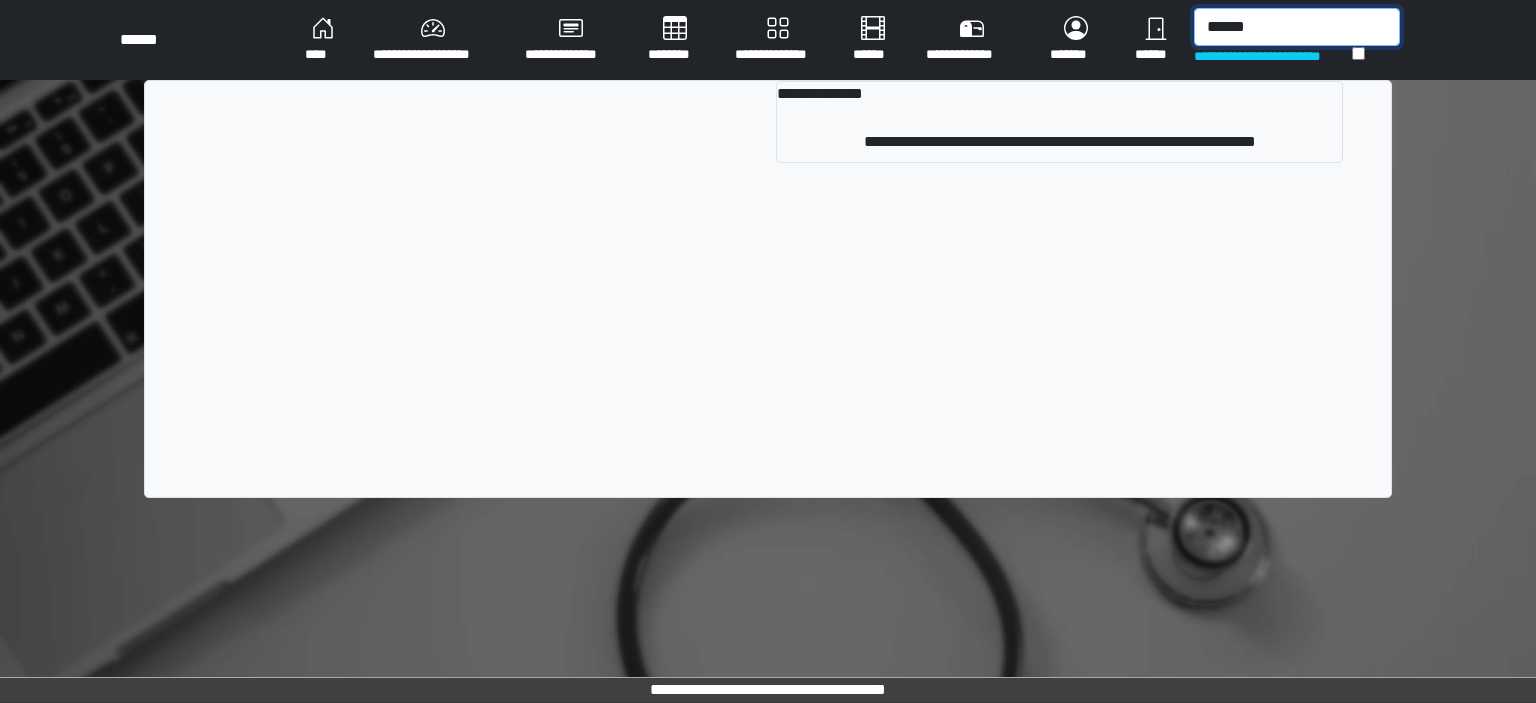 type on "******" 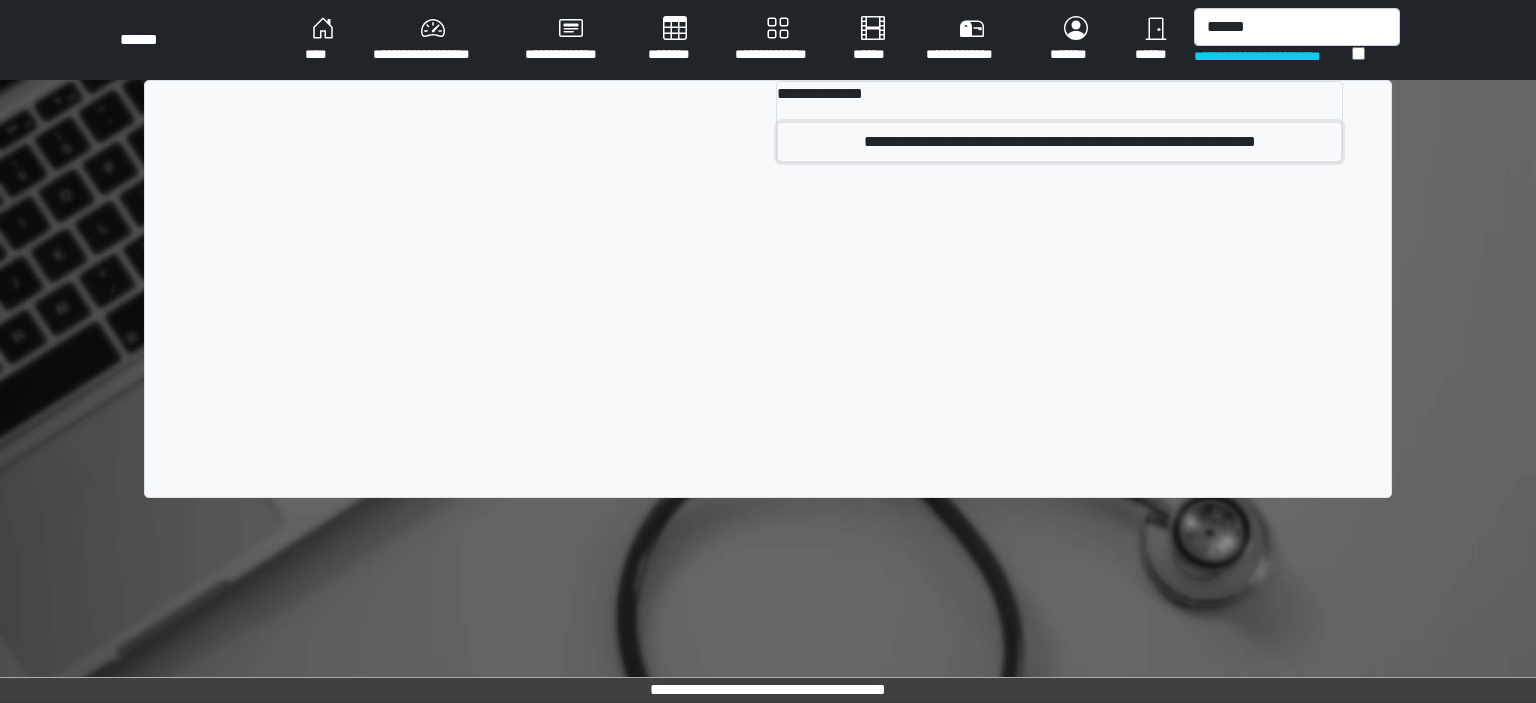 click on "**********" at bounding box center (1059, 142) 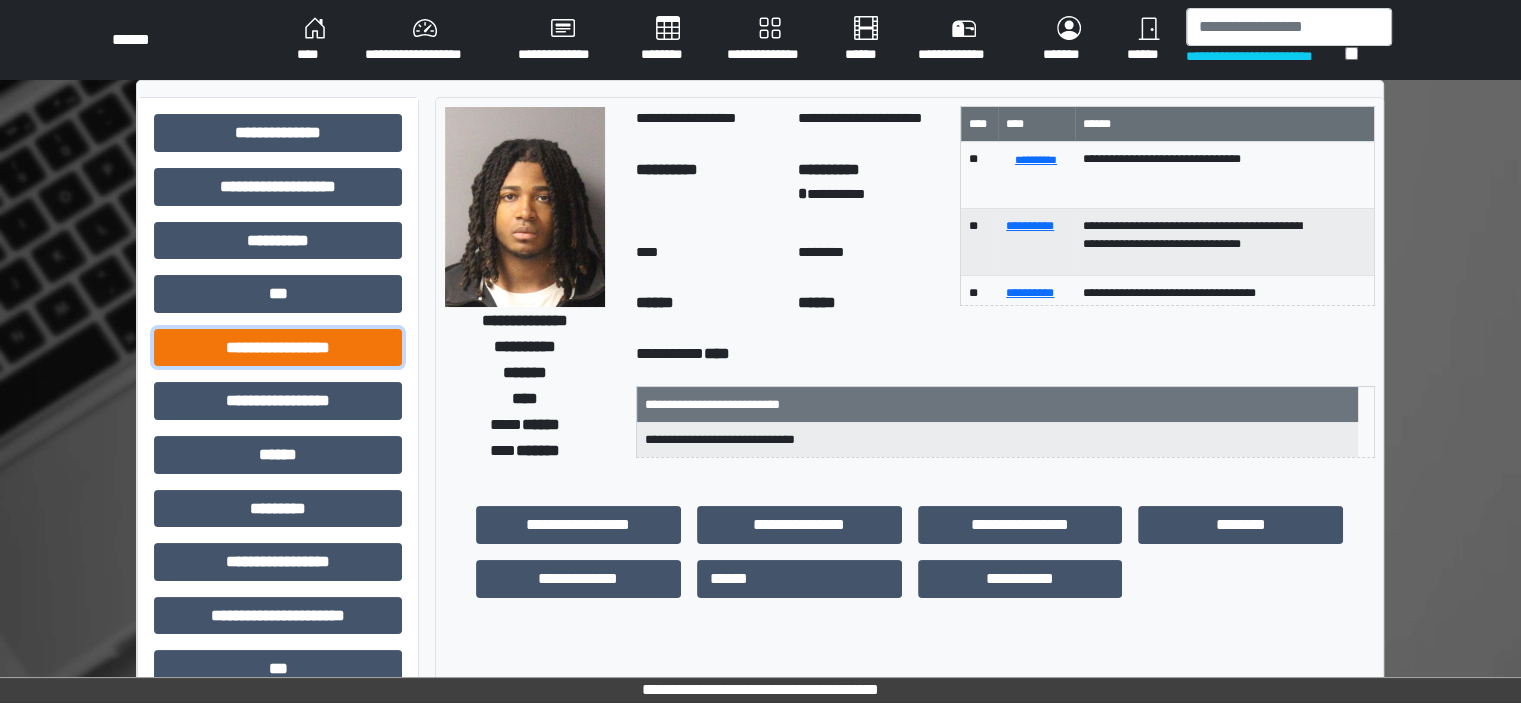 click on "**********" at bounding box center [278, 348] 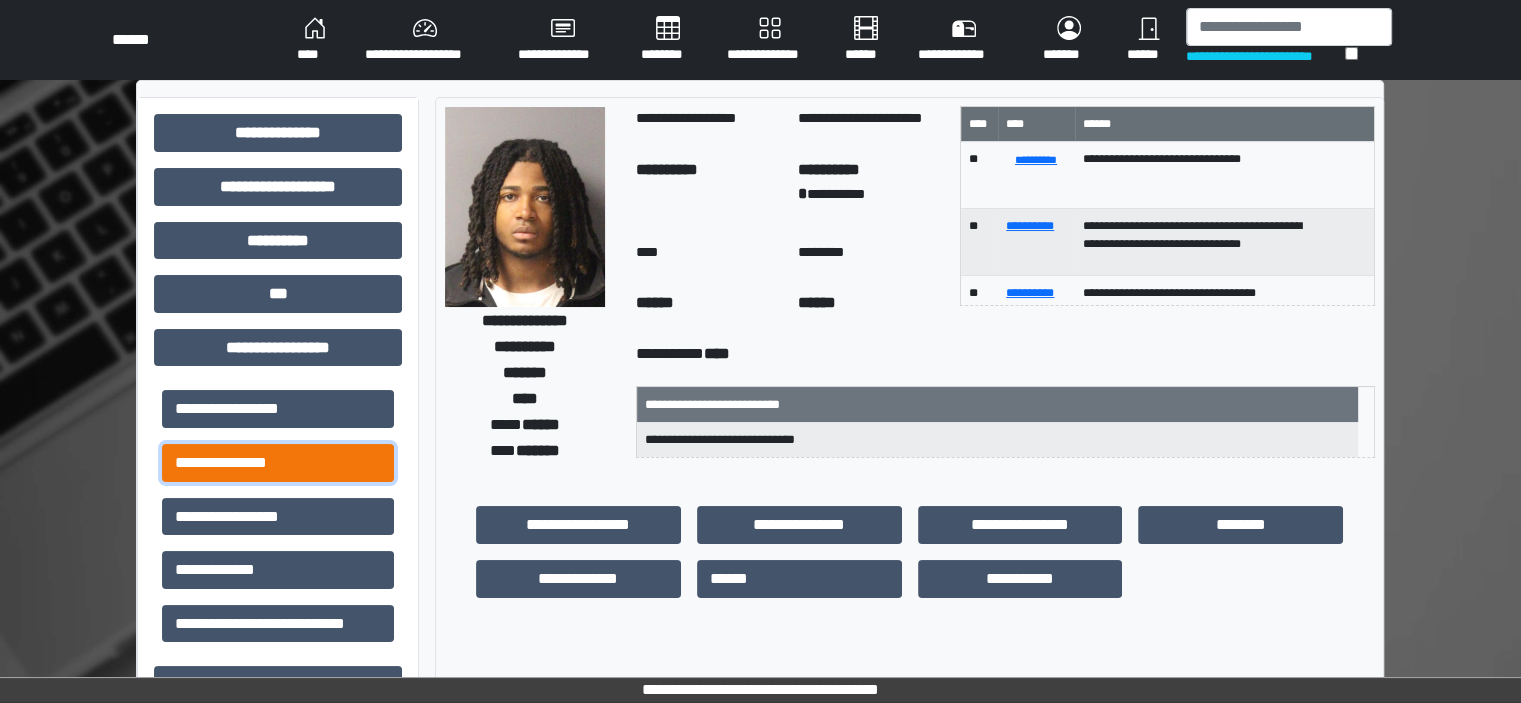 click on "**********" at bounding box center (278, 463) 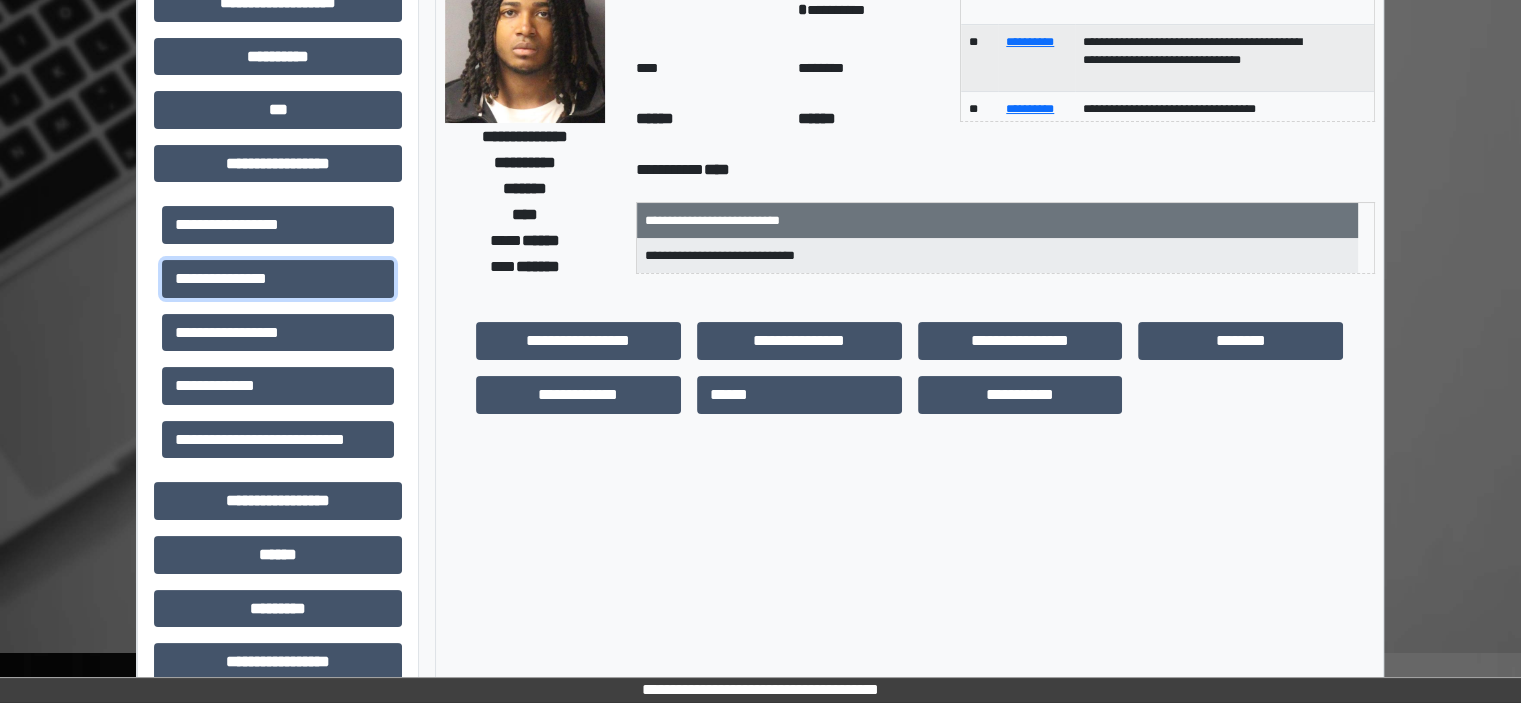 scroll, scrollTop: 200, scrollLeft: 0, axis: vertical 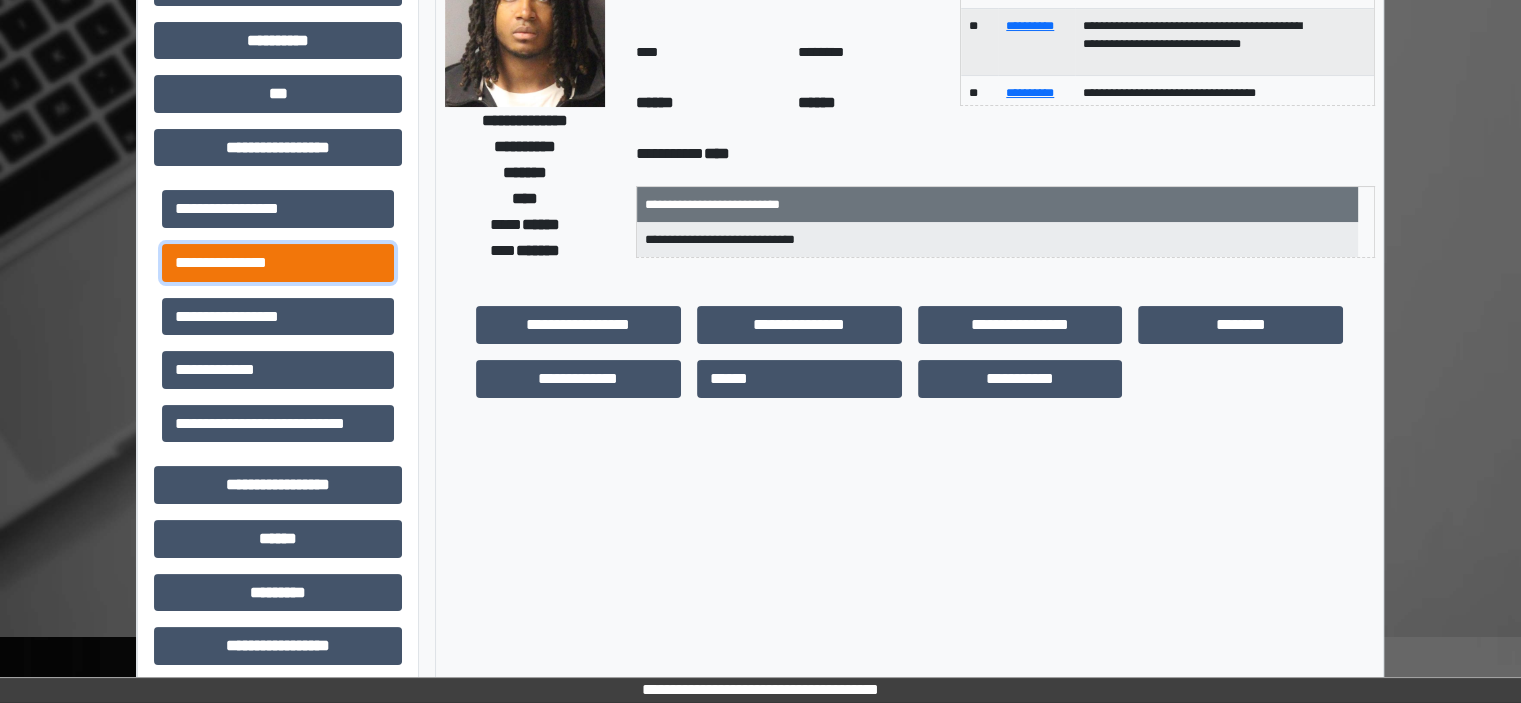 click on "**********" at bounding box center (278, 263) 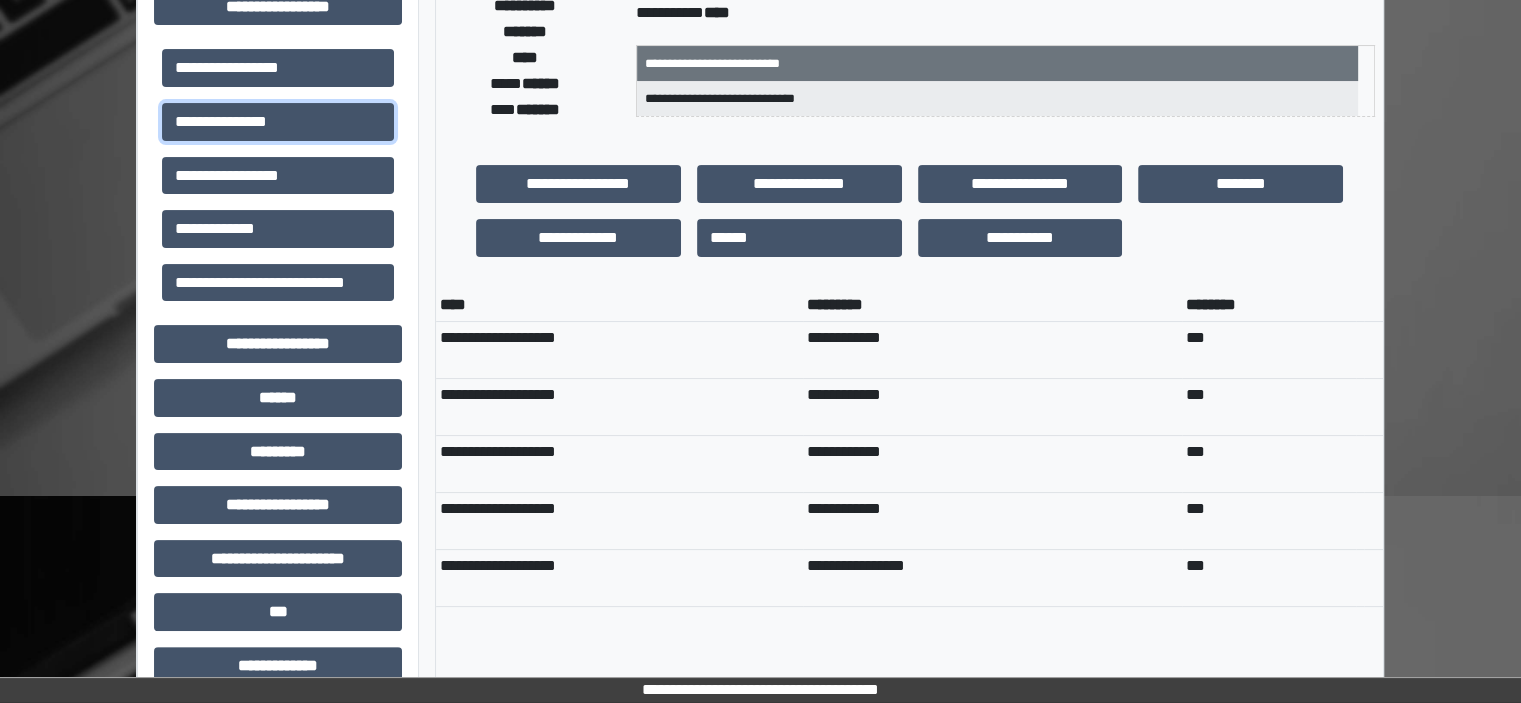 scroll, scrollTop: 747, scrollLeft: 0, axis: vertical 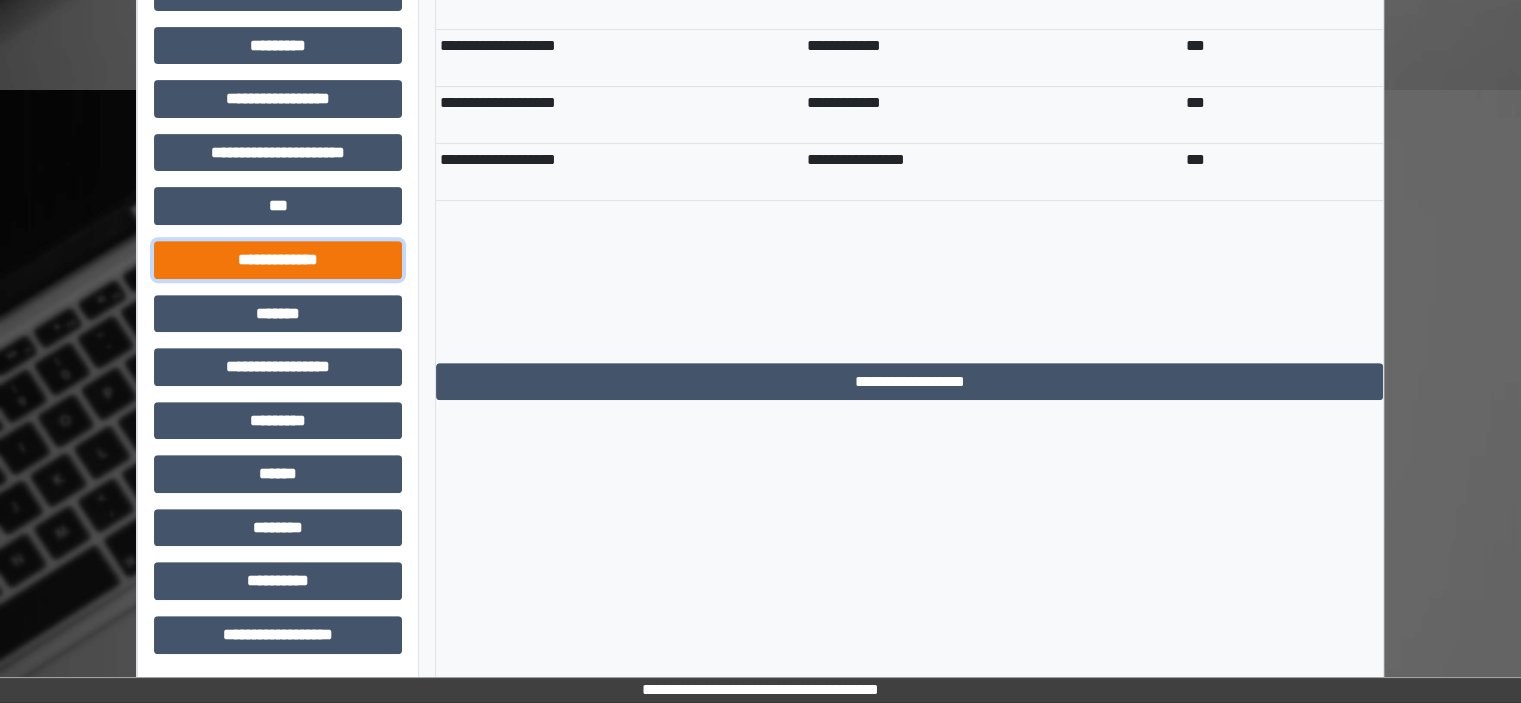 click on "**********" at bounding box center (278, 260) 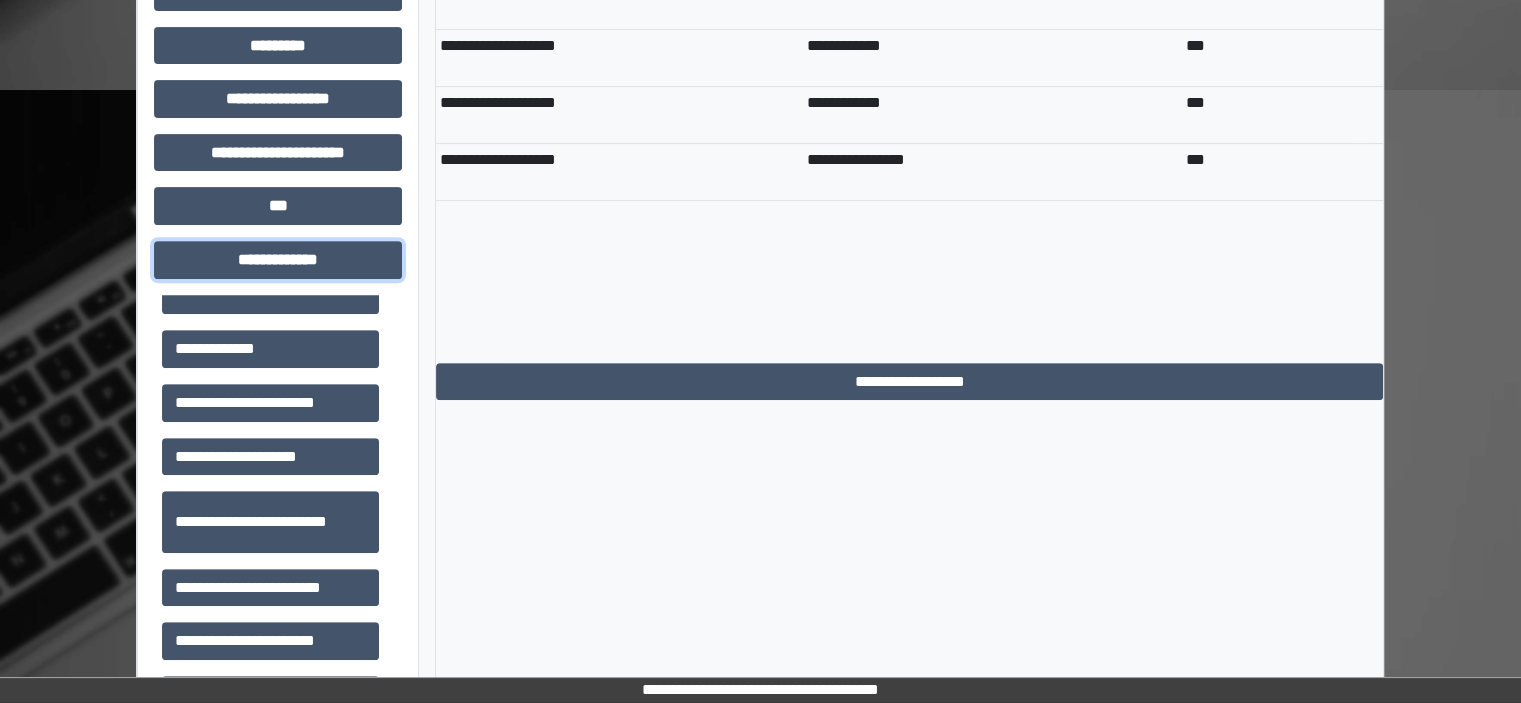 scroll, scrollTop: 698, scrollLeft: 0, axis: vertical 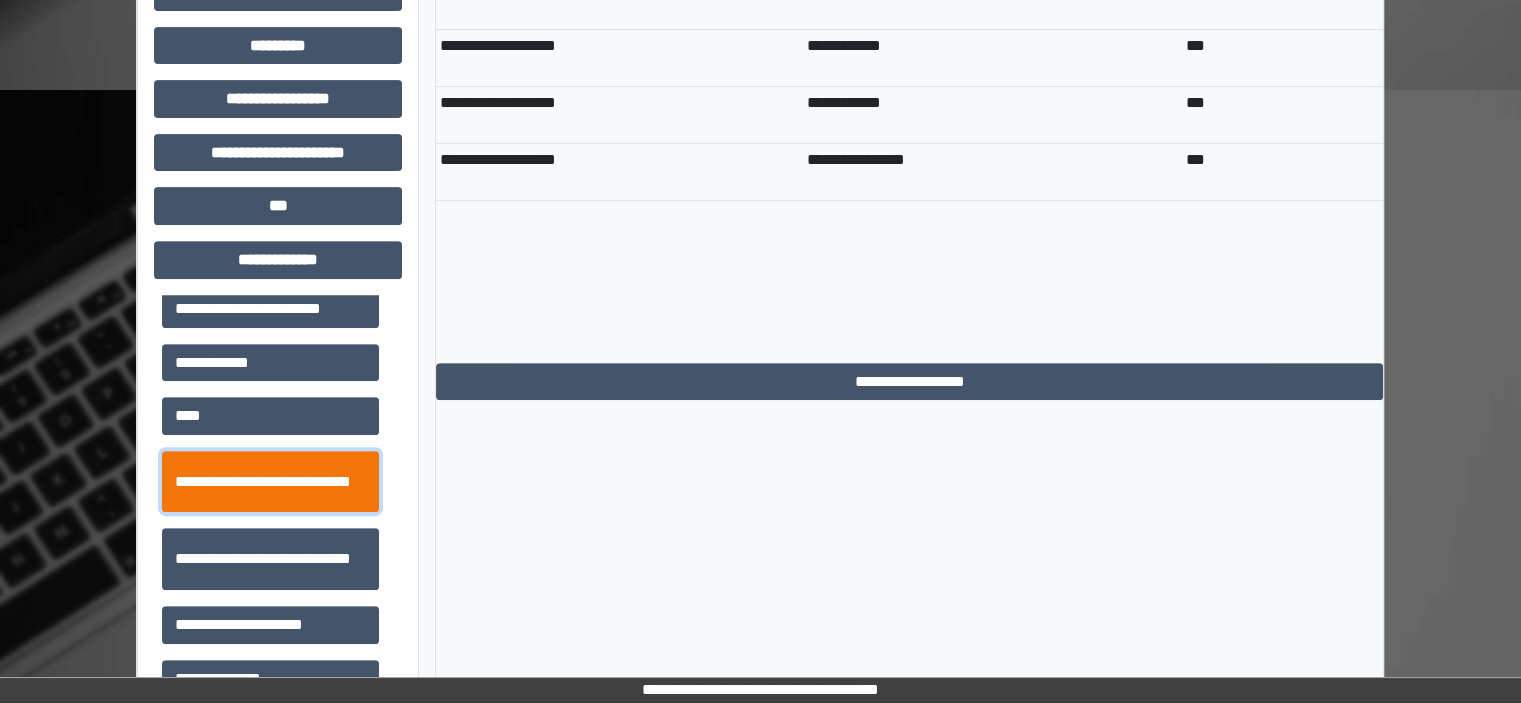 click on "**********" at bounding box center (270, 482) 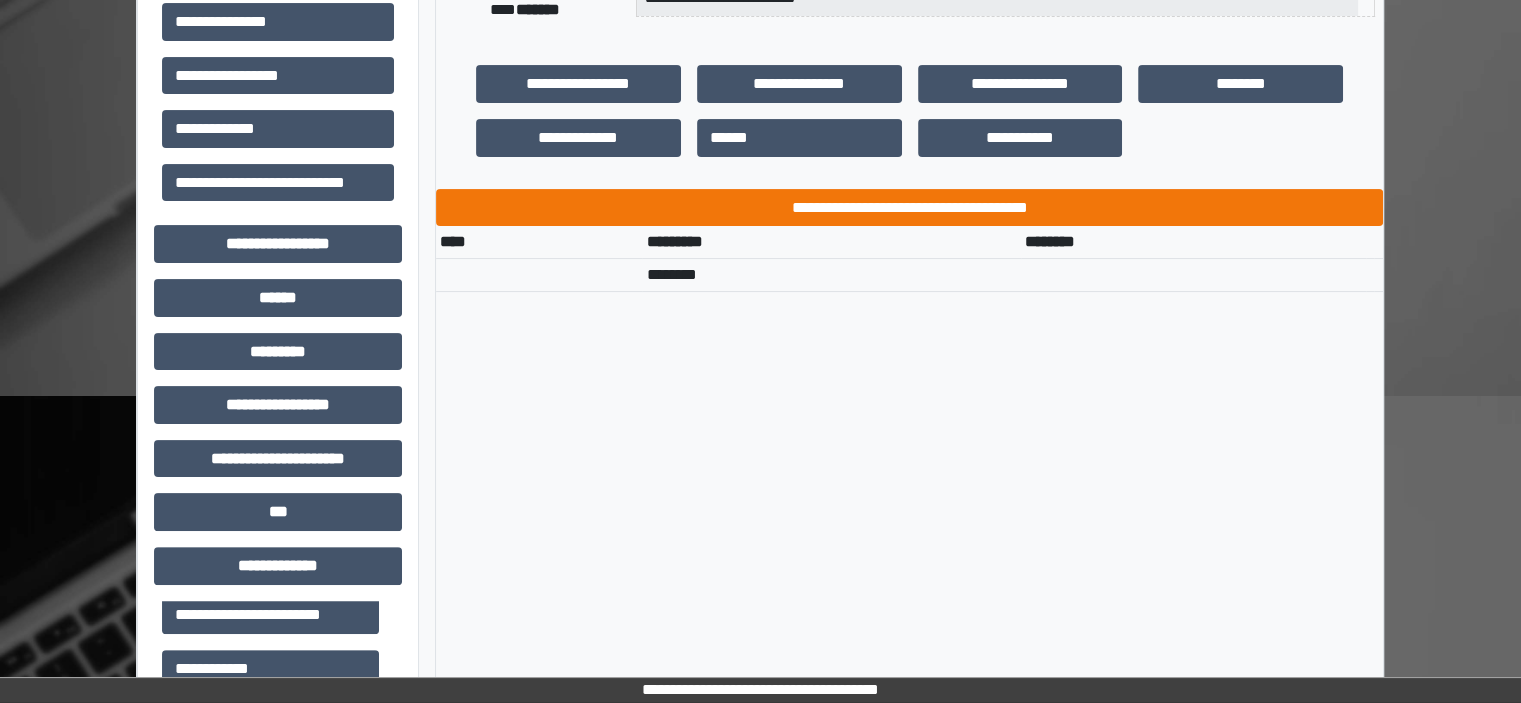 scroll, scrollTop: 47, scrollLeft: 0, axis: vertical 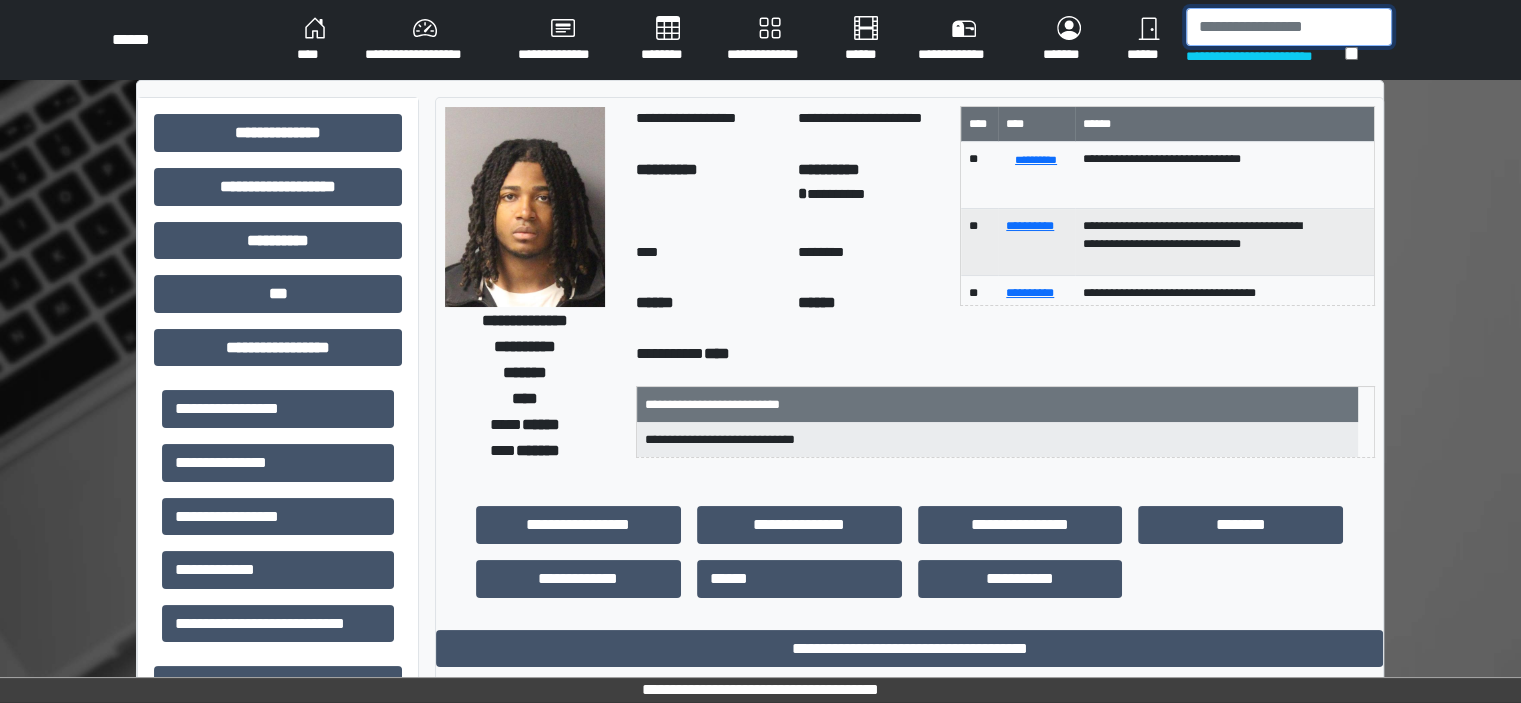 click at bounding box center (1289, 27) 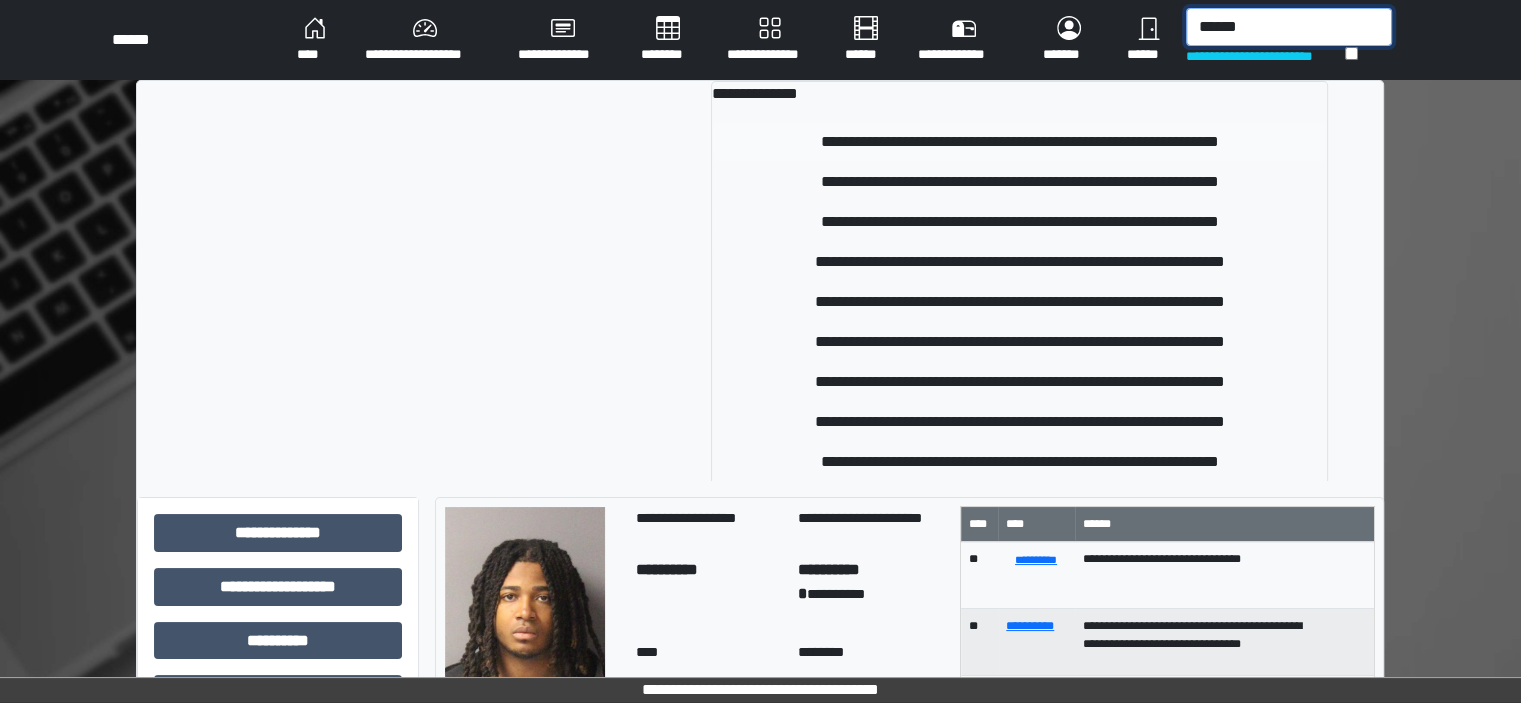type on "******" 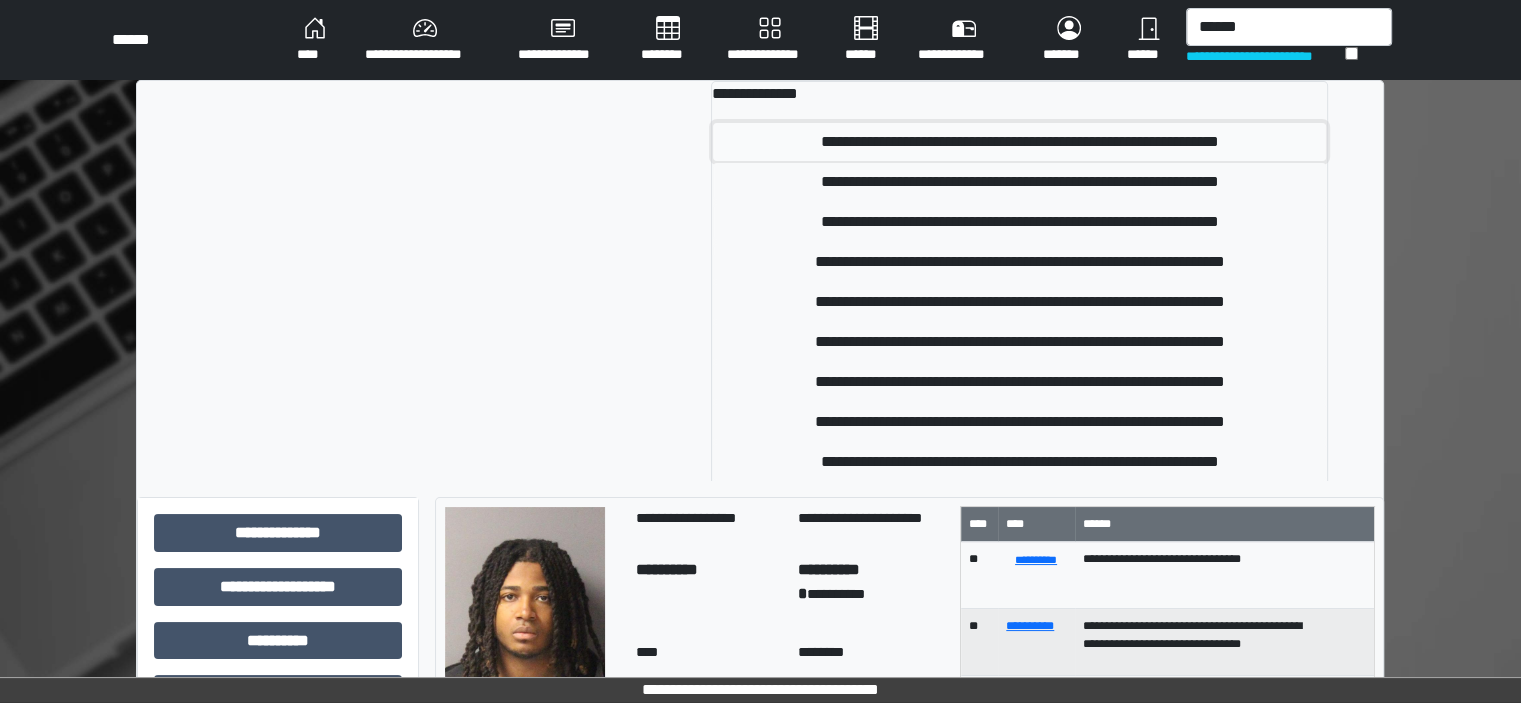 click on "**********" at bounding box center (1019, 142) 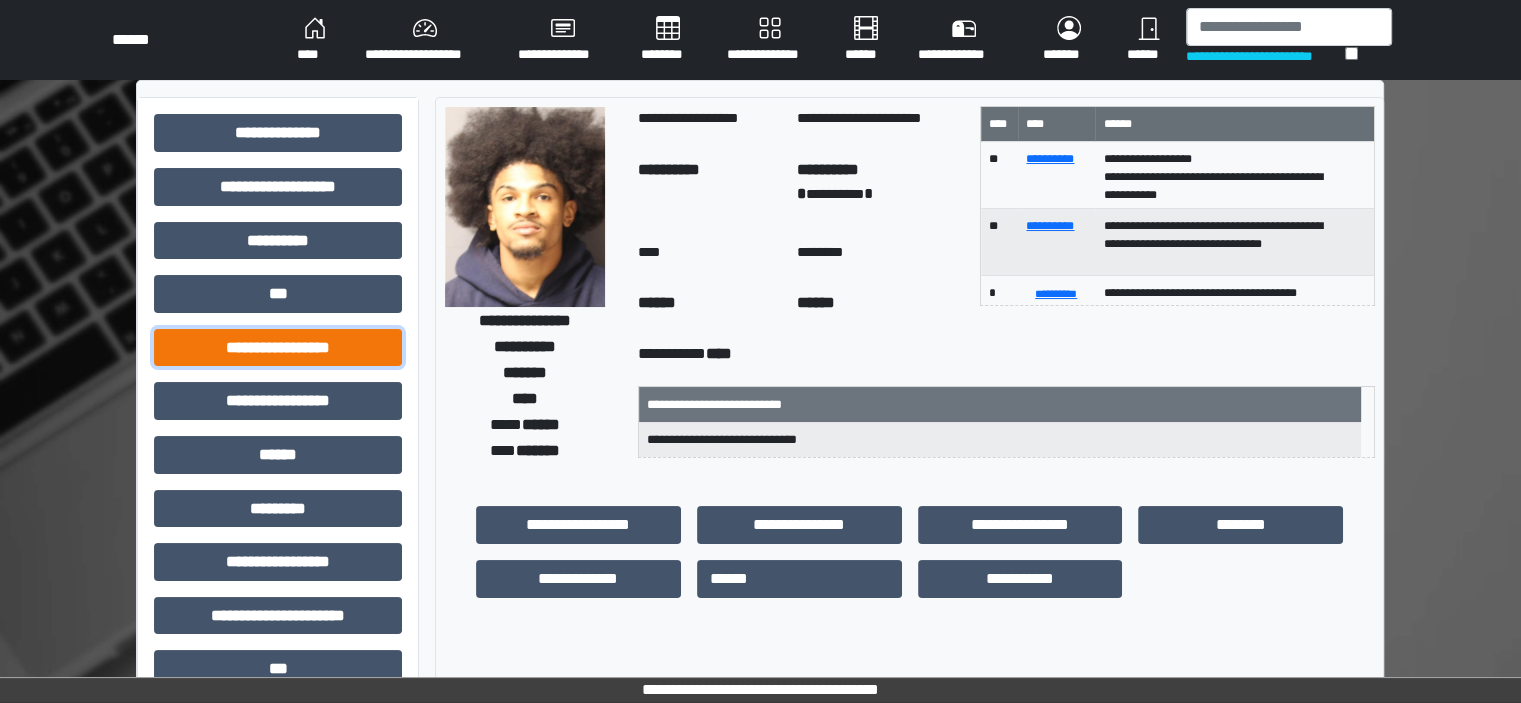 click on "**********" at bounding box center (278, 348) 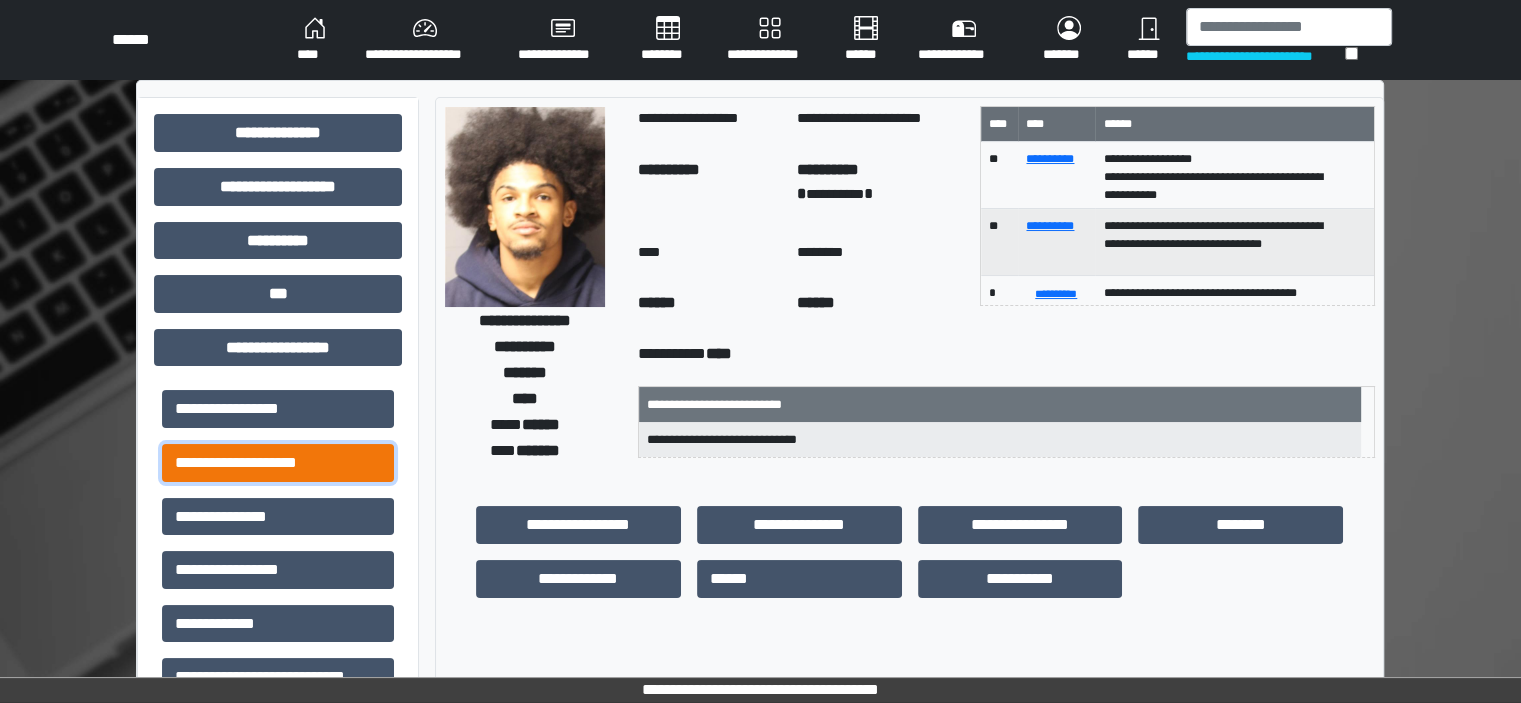 click on "**********" at bounding box center (278, 463) 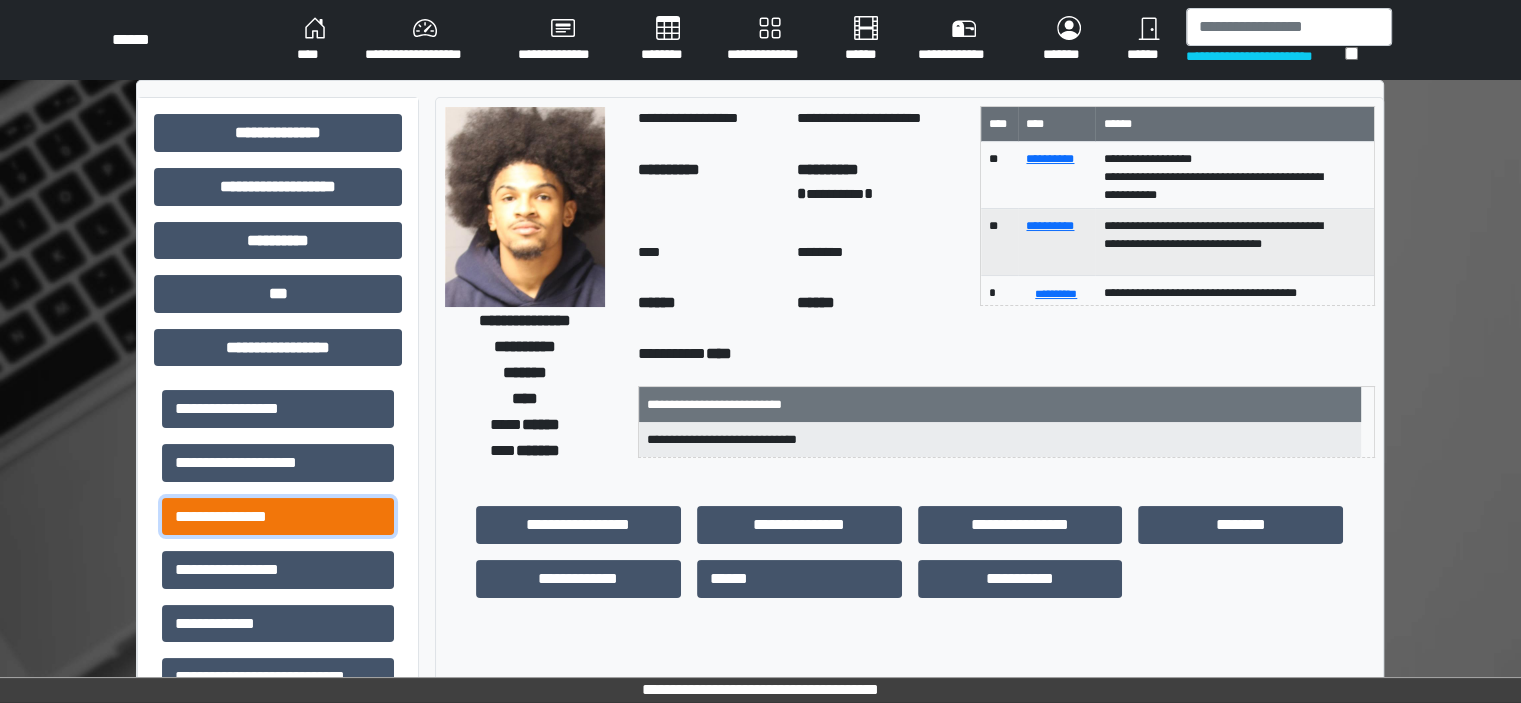 click on "**********" at bounding box center (278, 517) 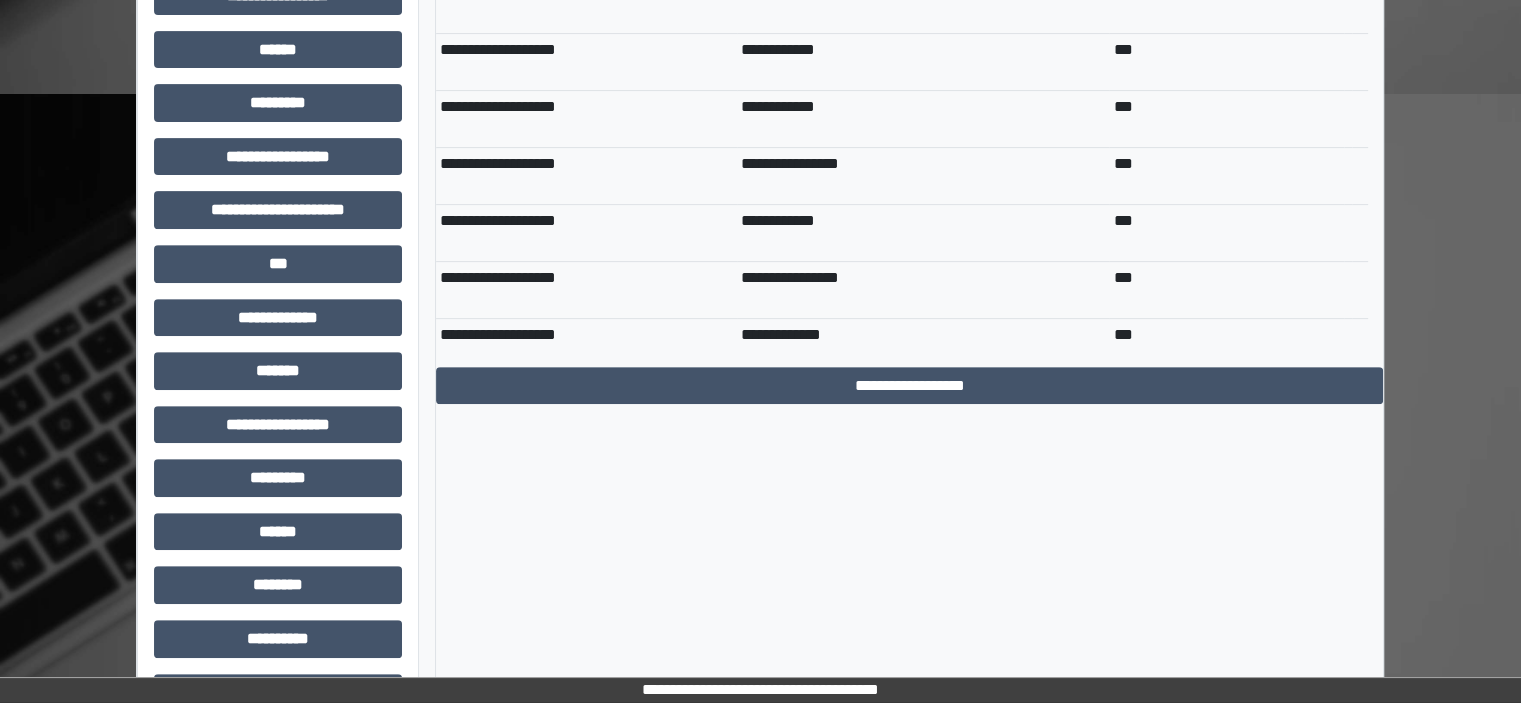 scroll, scrollTop: 800, scrollLeft: 0, axis: vertical 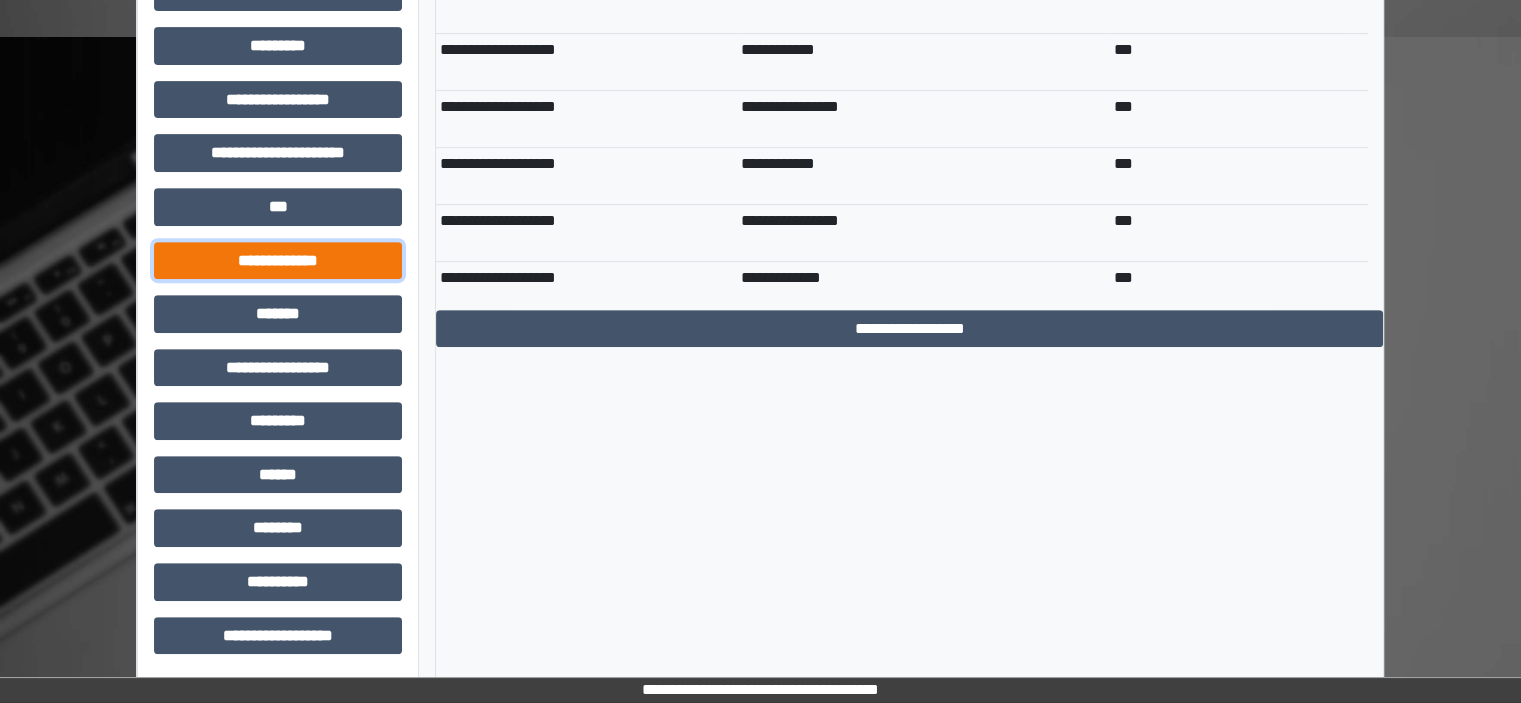 click on "**********" at bounding box center [278, 261] 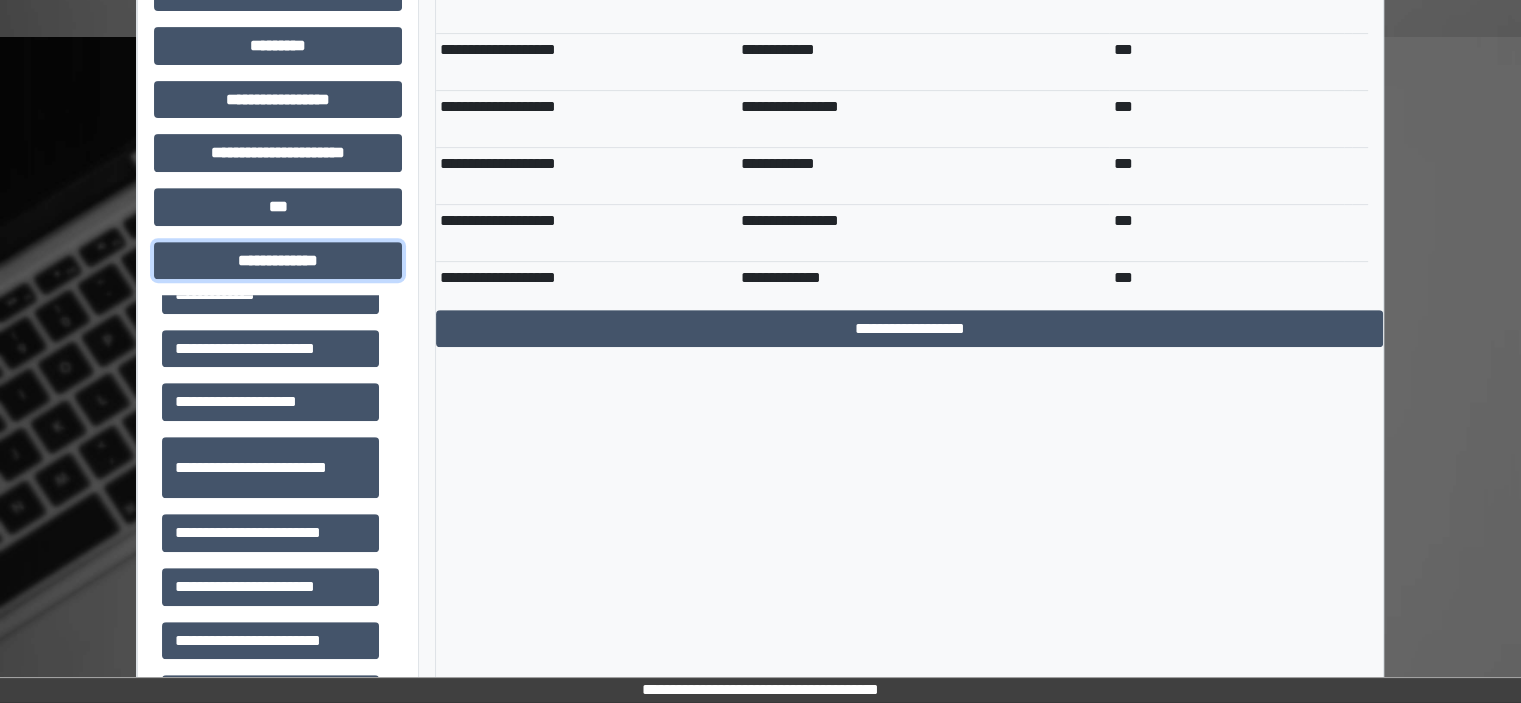 scroll, scrollTop: 600, scrollLeft: 0, axis: vertical 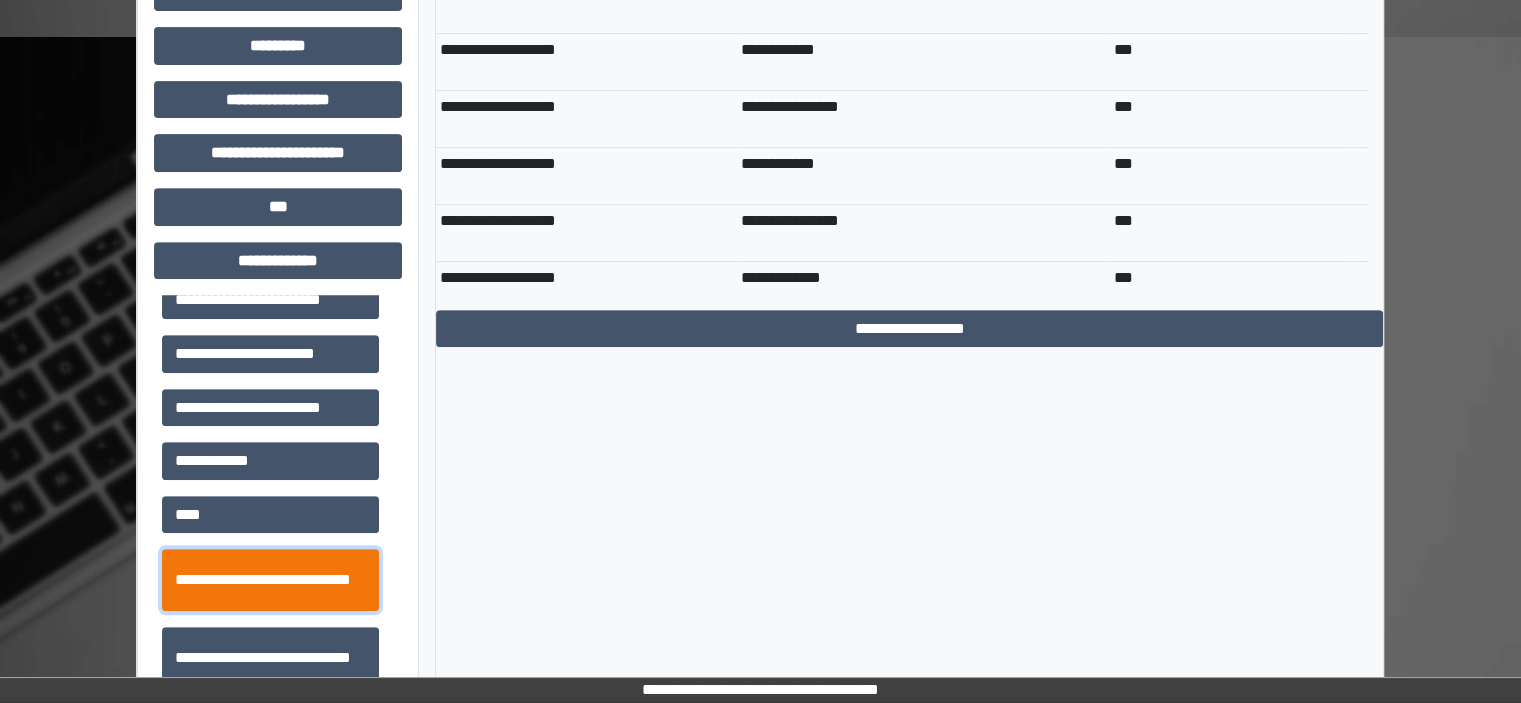 click on "**********" at bounding box center [270, 580] 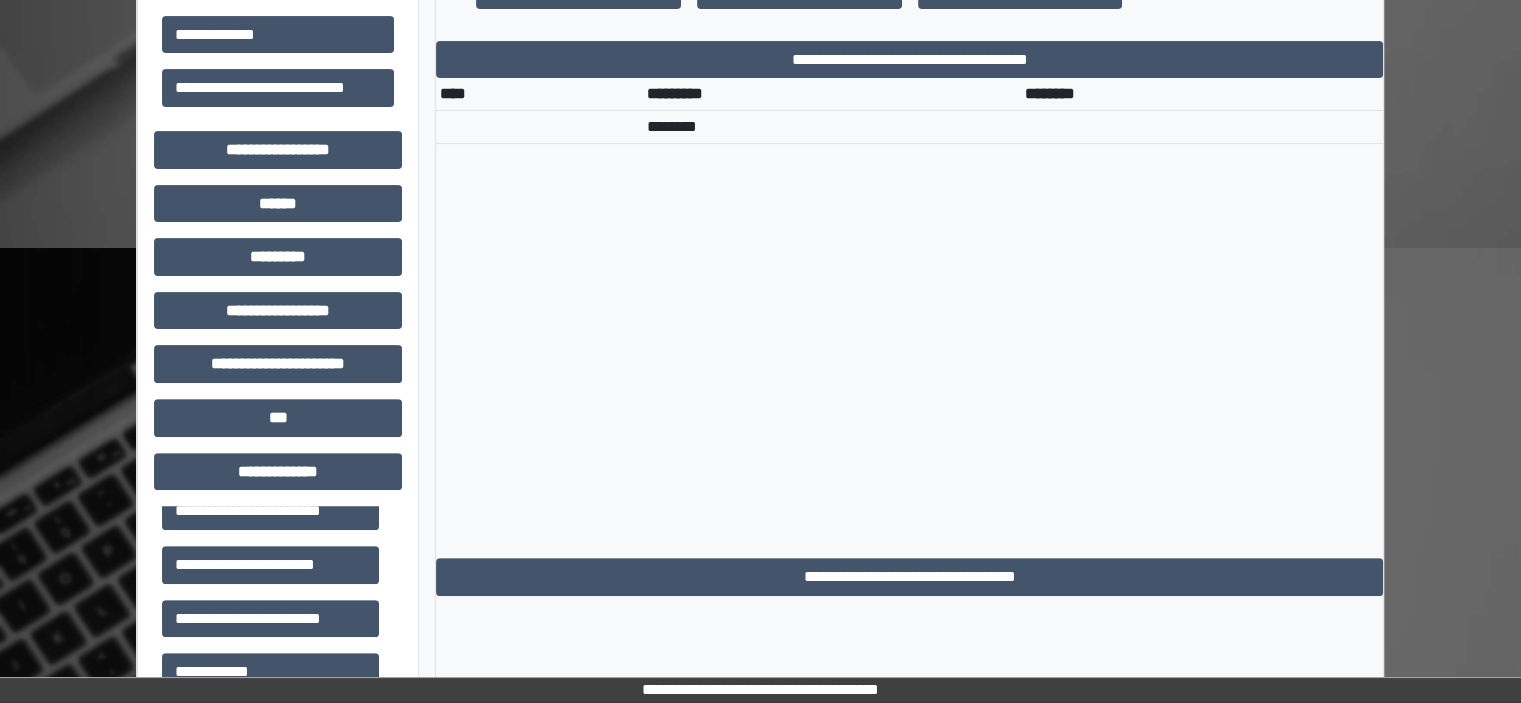 scroll, scrollTop: 600, scrollLeft: 0, axis: vertical 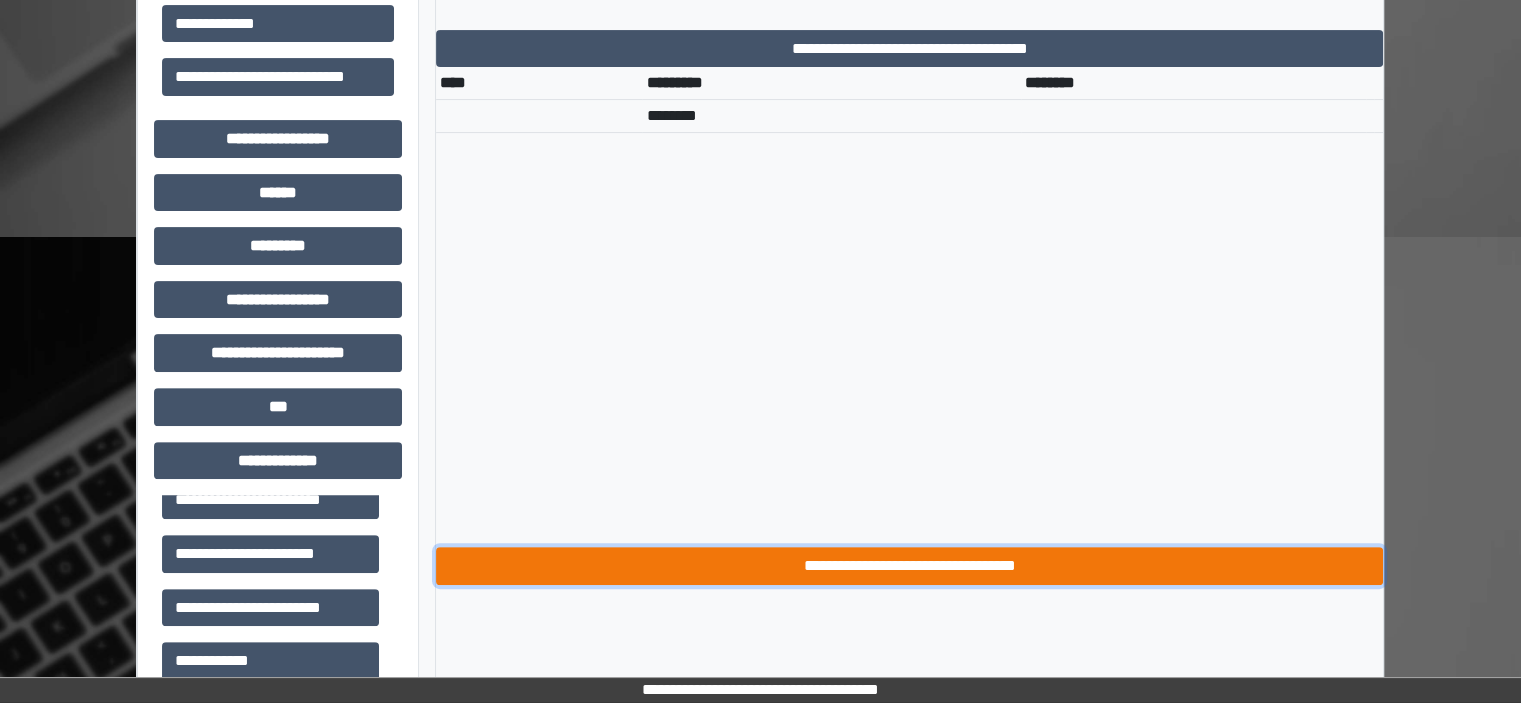 click on "**********" at bounding box center (909, 566) 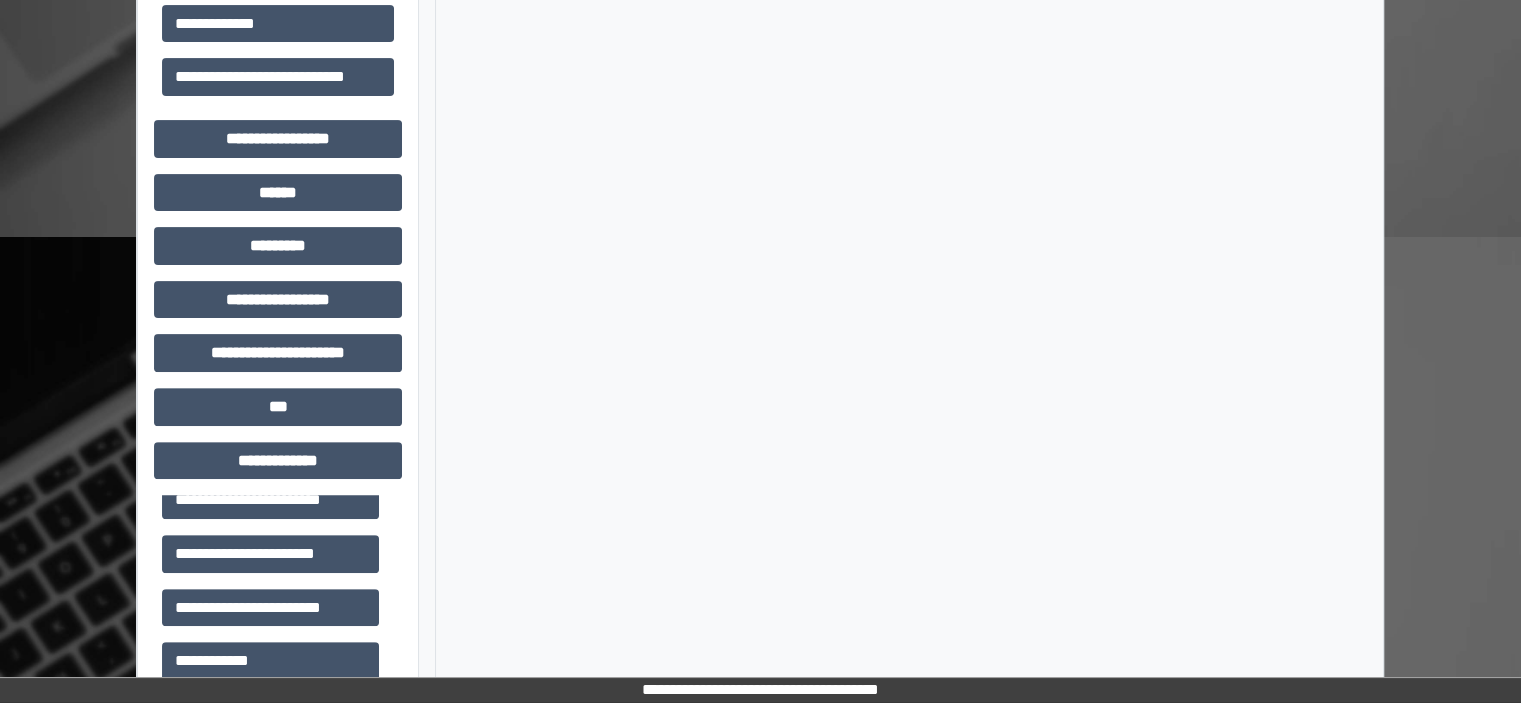scroll, scrollTop: 0, scrollLeft: 0, axis: both 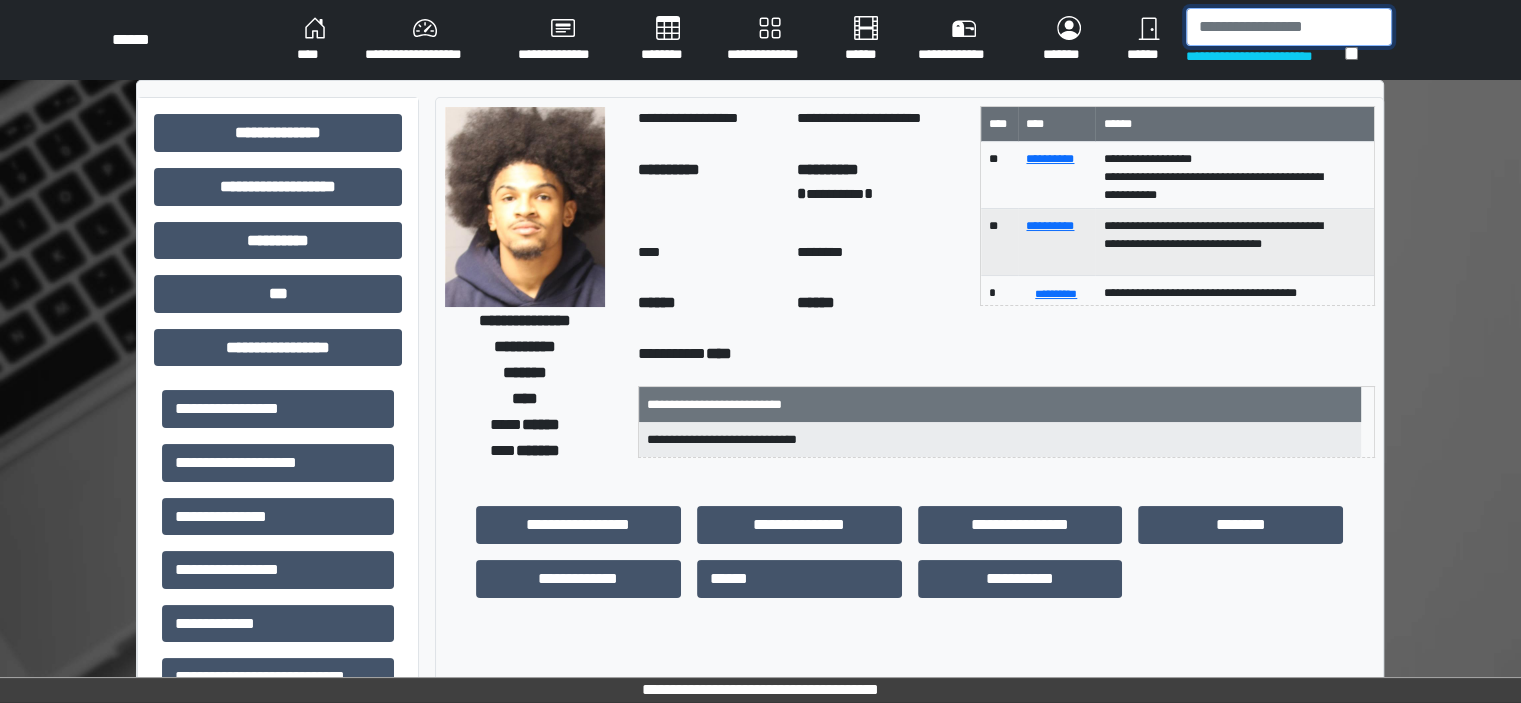 click at bounding box center (1289, 27) 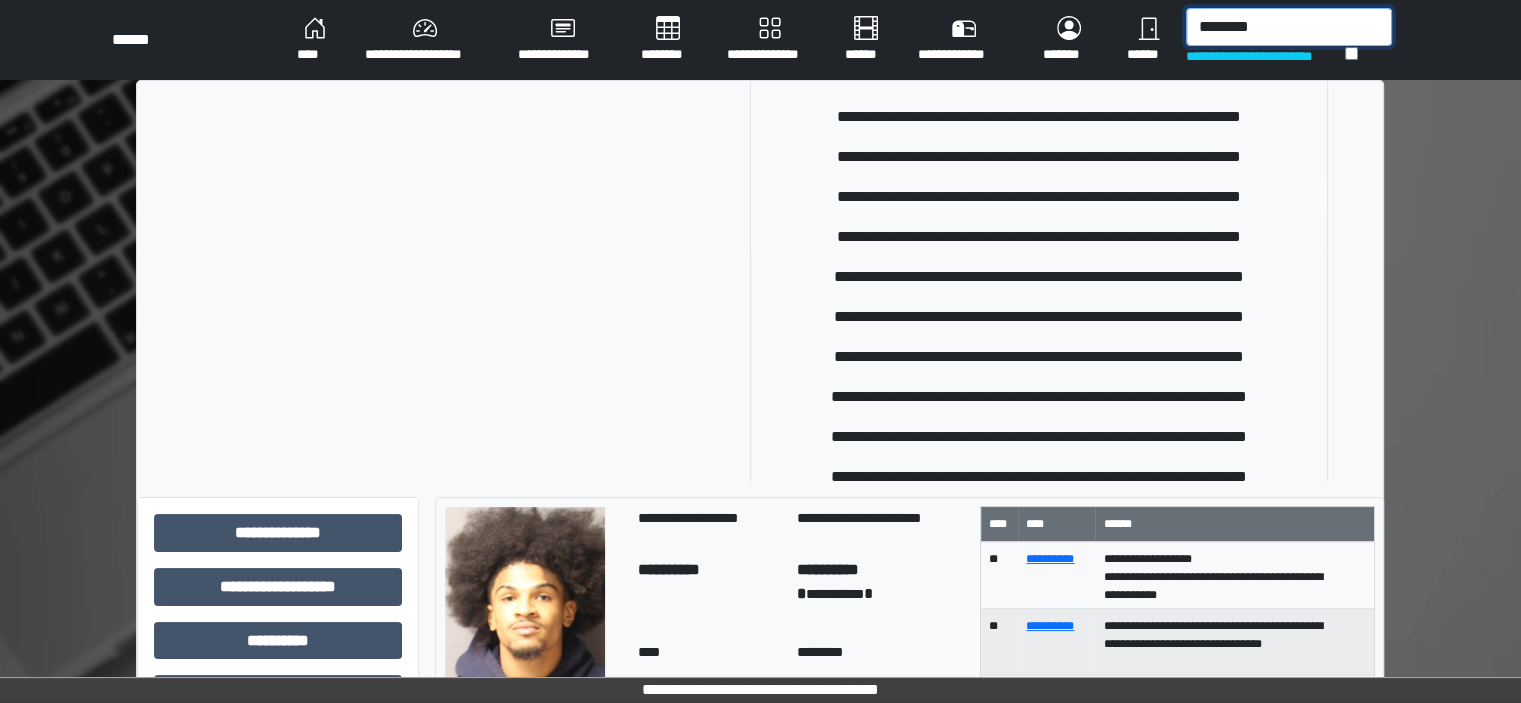 scroll, scrollTop: 100, scrollLeft: 0, axis: vertical 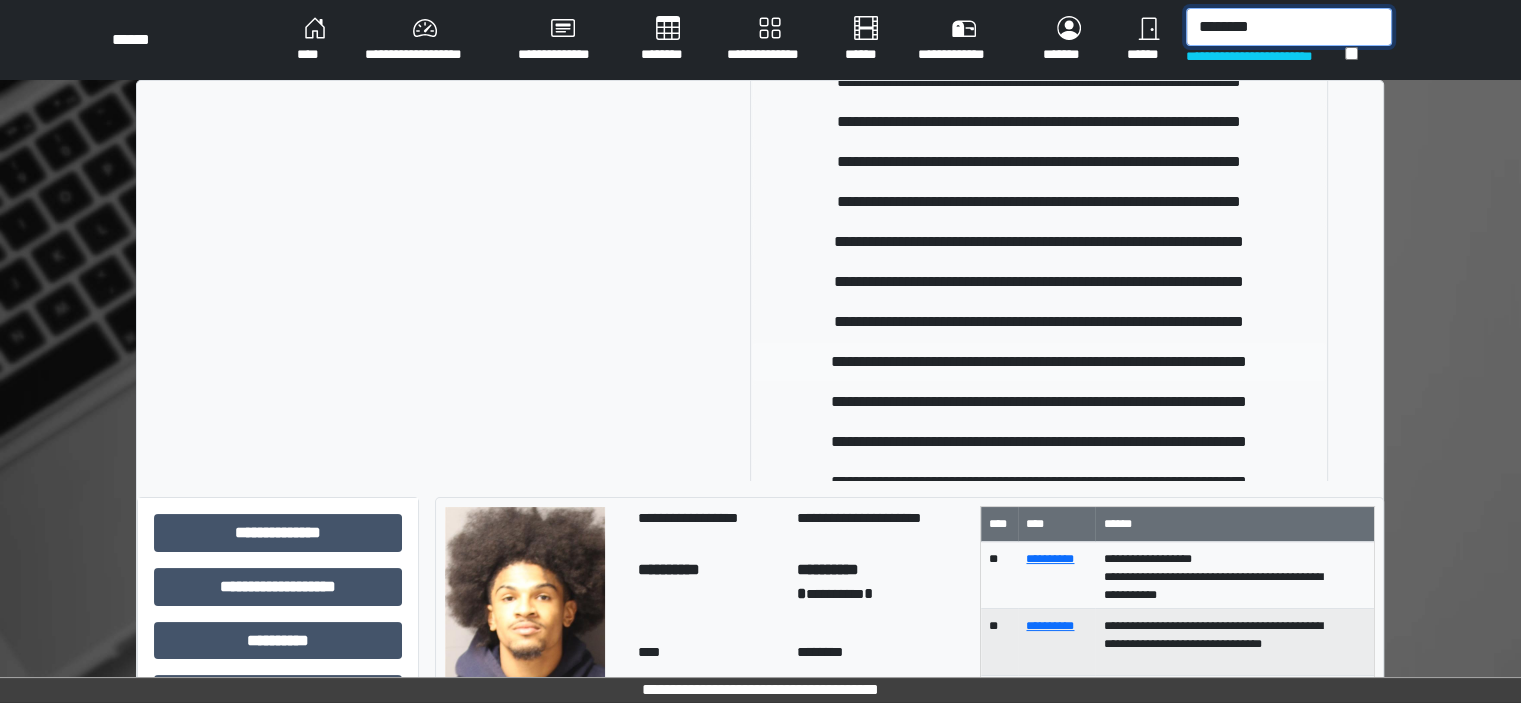 type on "********" 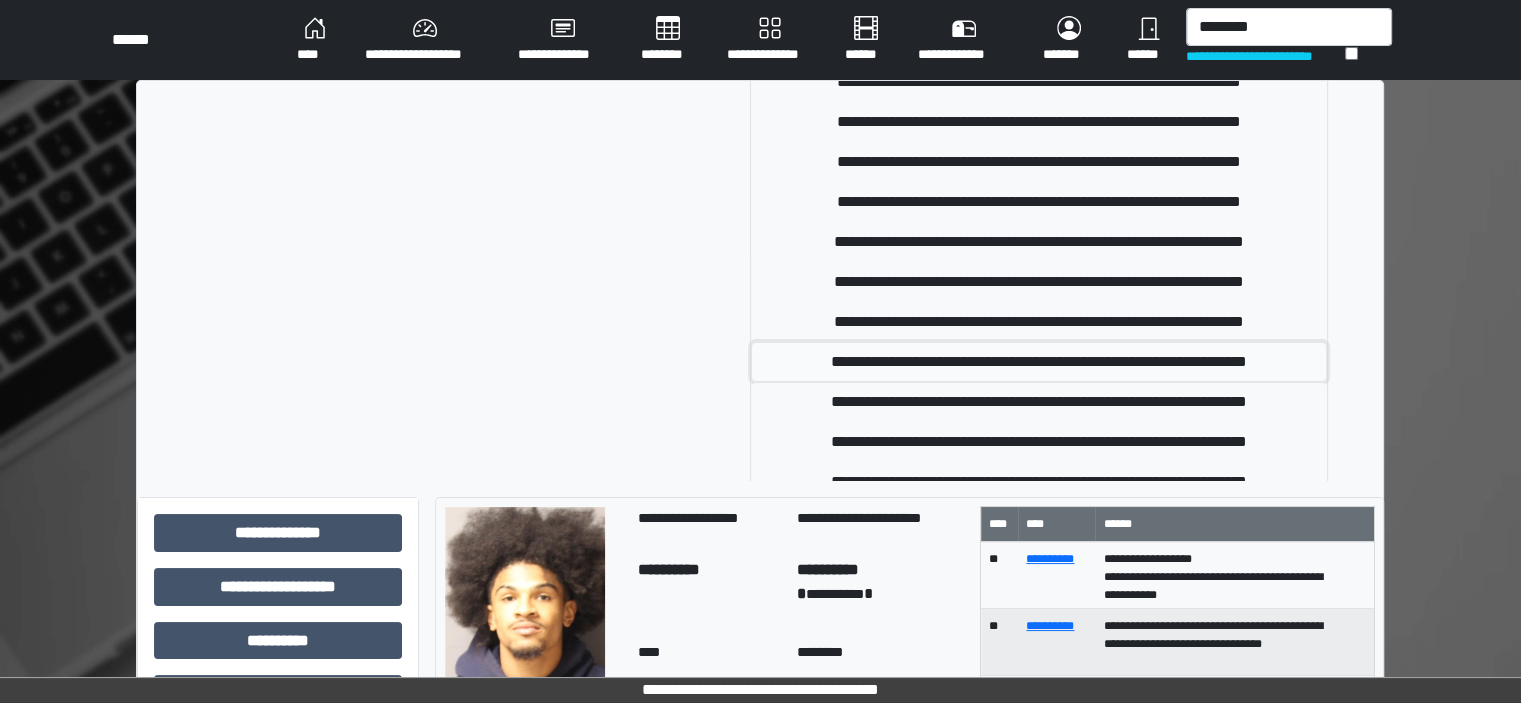 click on "**********" at bounding box center (1039, 362) 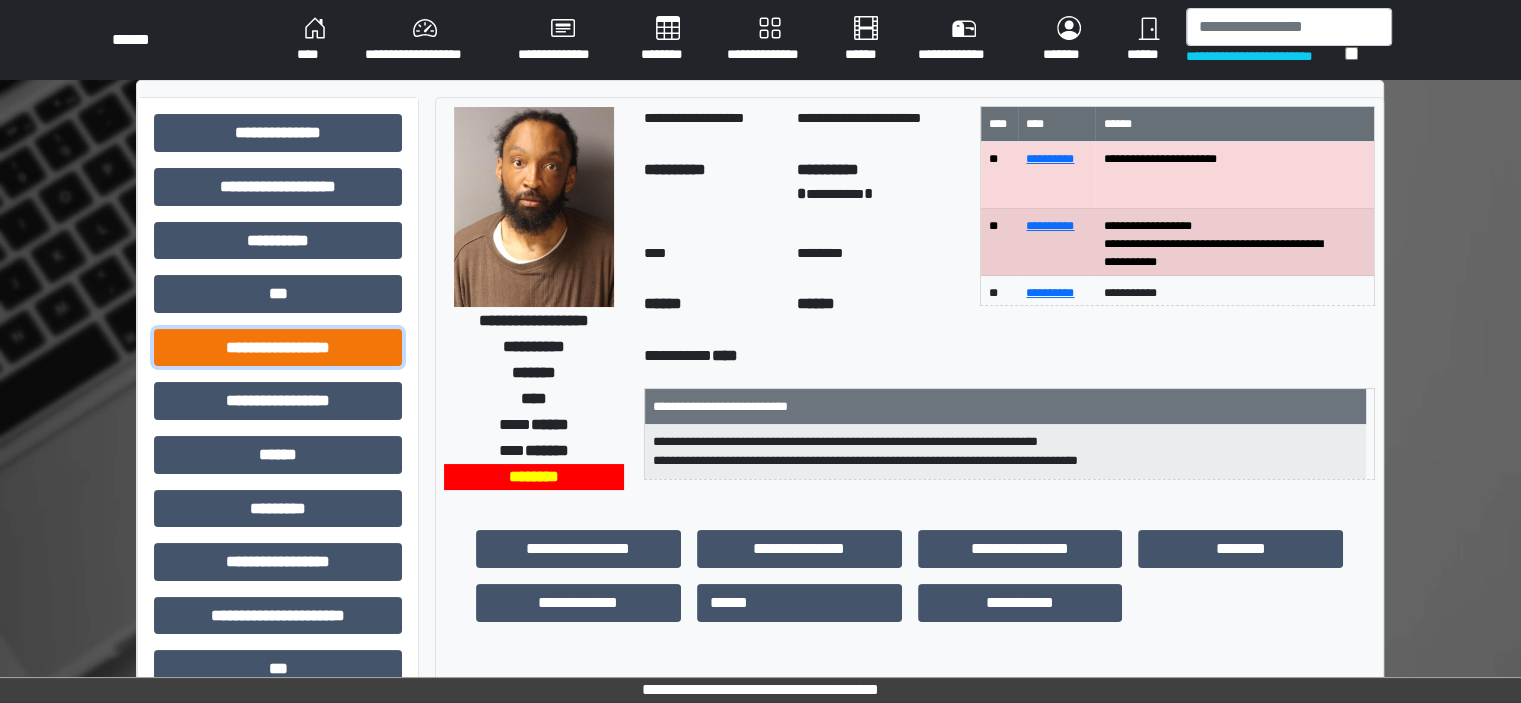 click on "**********" at bounding box center [278, 348] 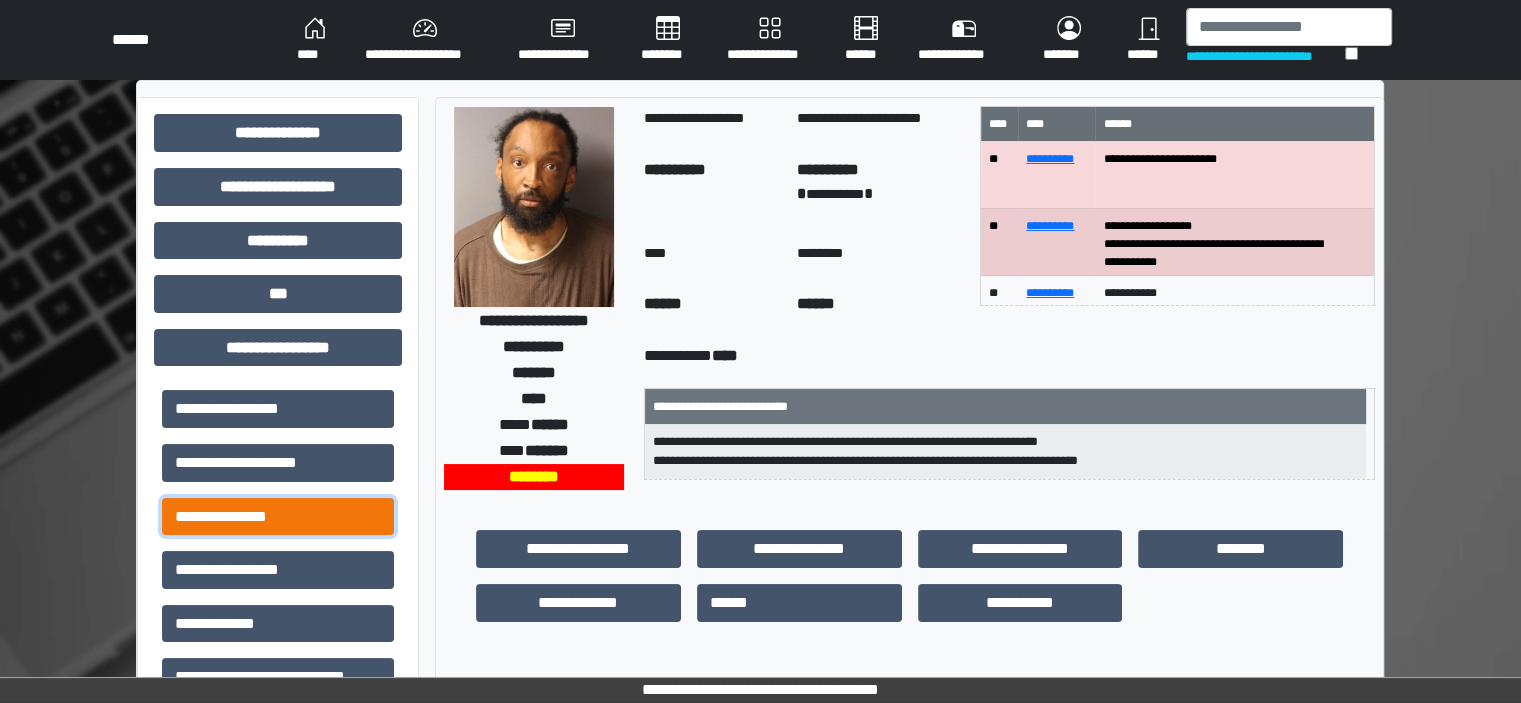 click on "**********" at bounding box center (278, 517) 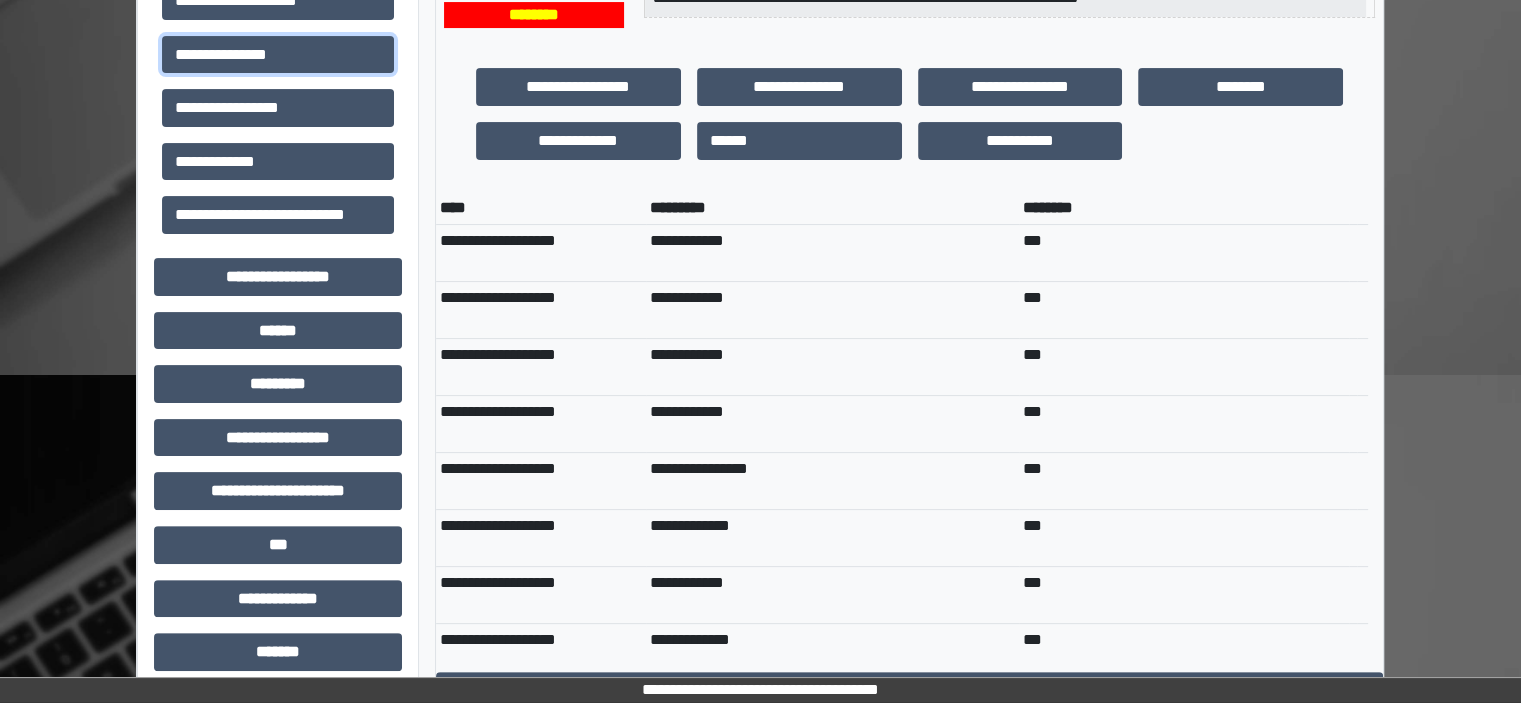 scroll, scrollTop: 700, scrollLeft: 0, axis: vertical 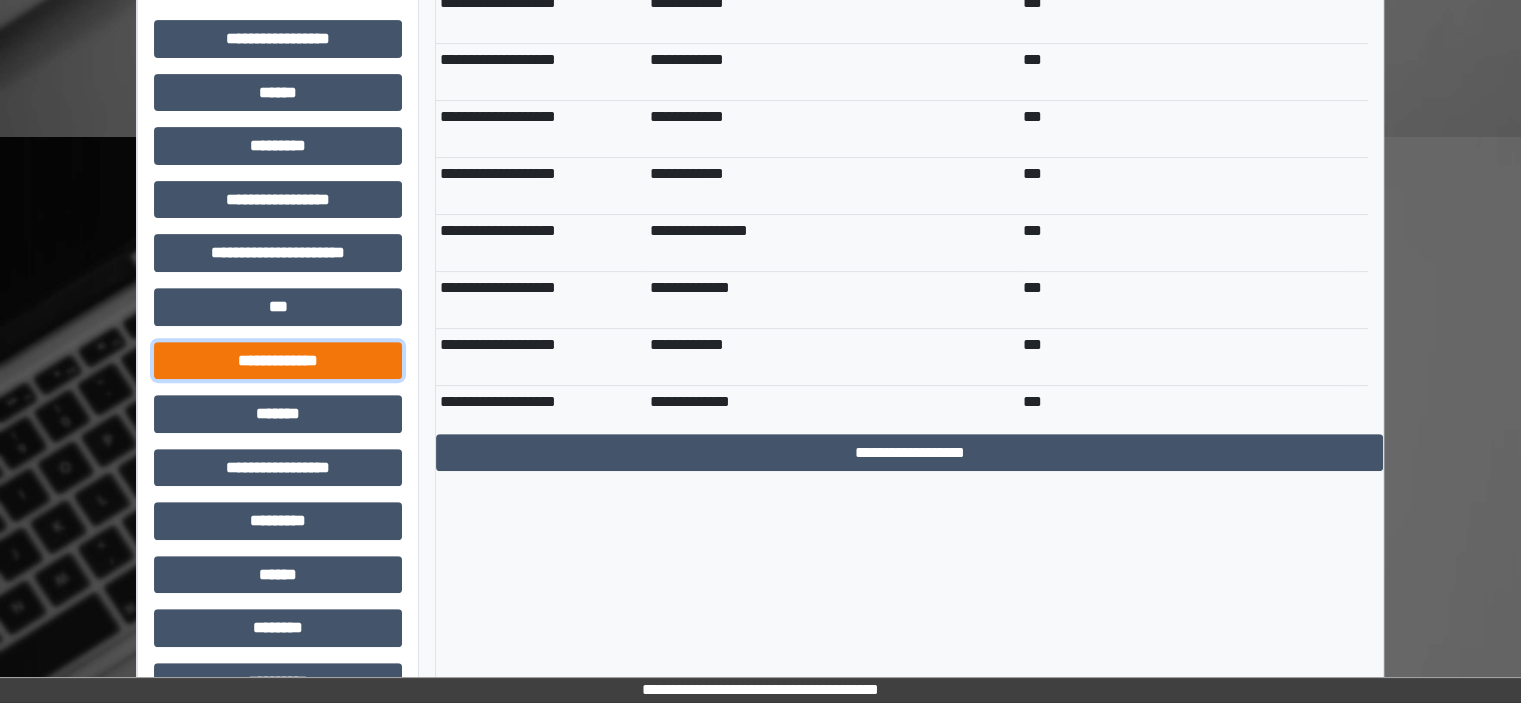 click on "**********" at bounding box center (278, 361) 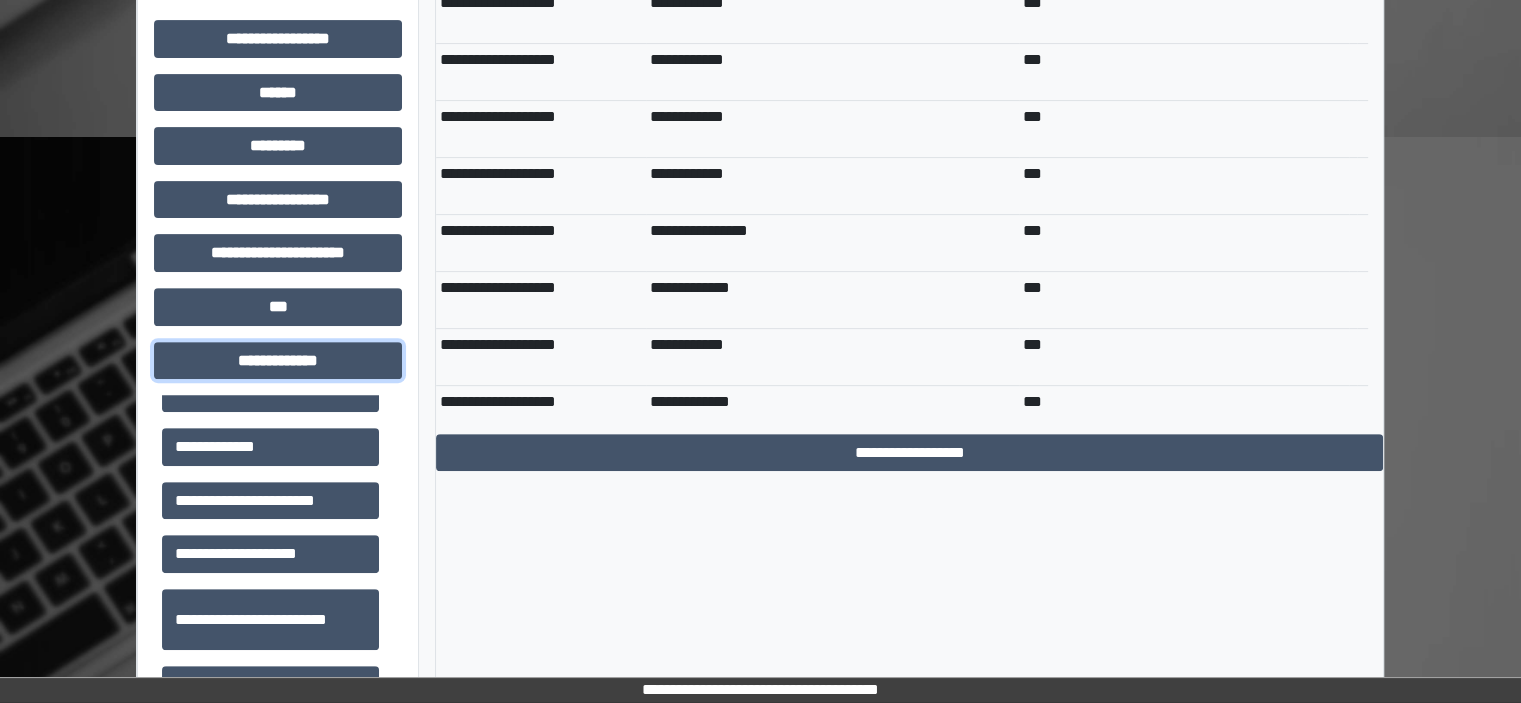 scroll, scrollTop: 700, scrollLeft: 0, axis: vertical 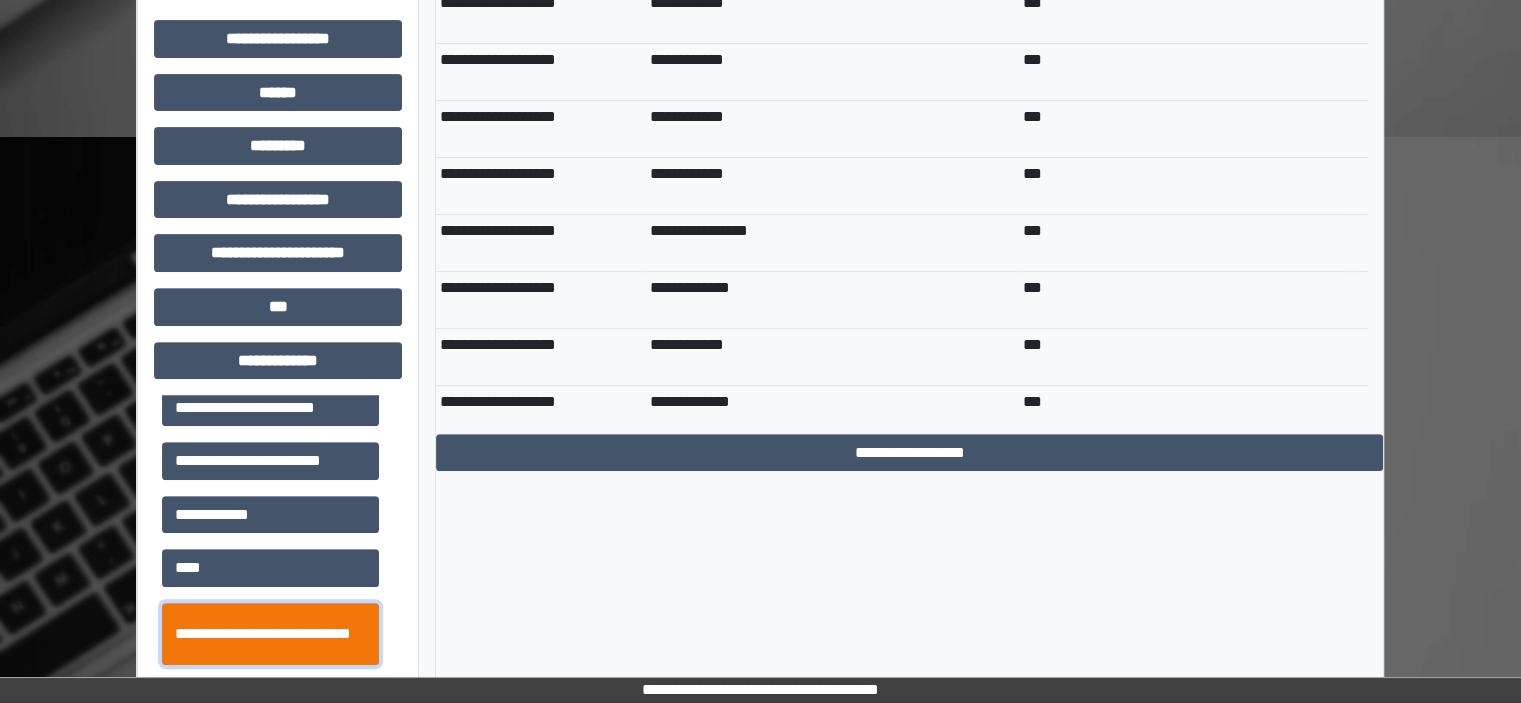 click on "**********" at bounding box center (270, 634) 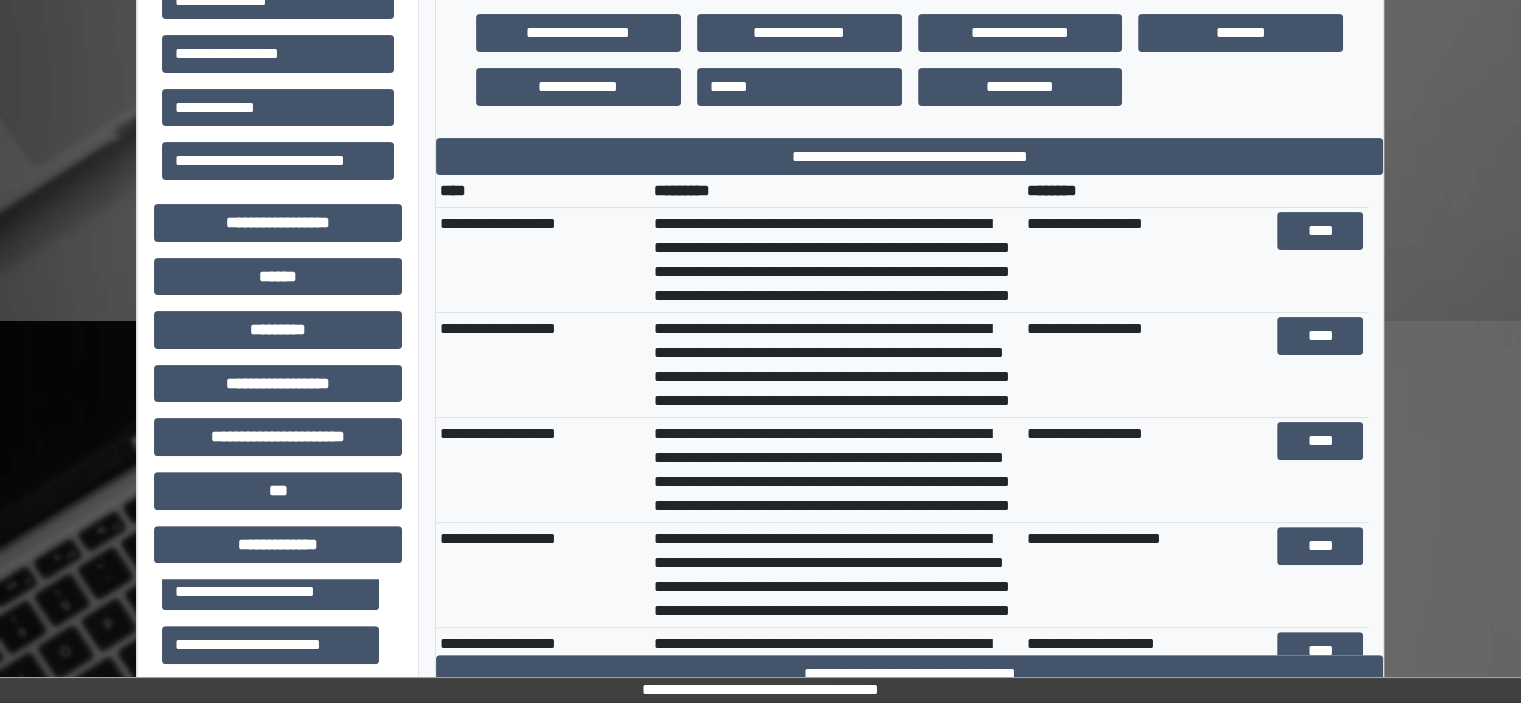 scroll, scrollTop: 500, scrollLeft: 0, axis: vertical 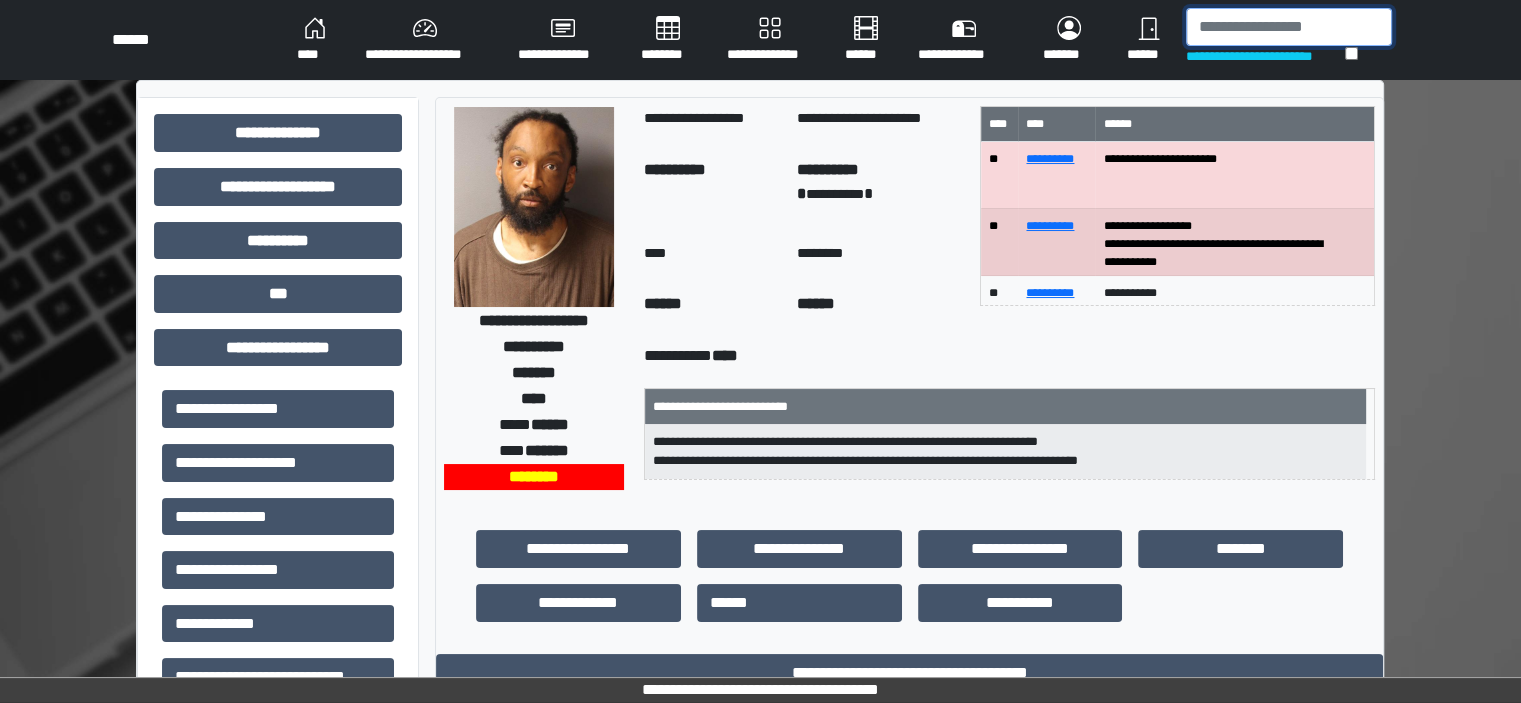 click at bounding box center [1289, 27] 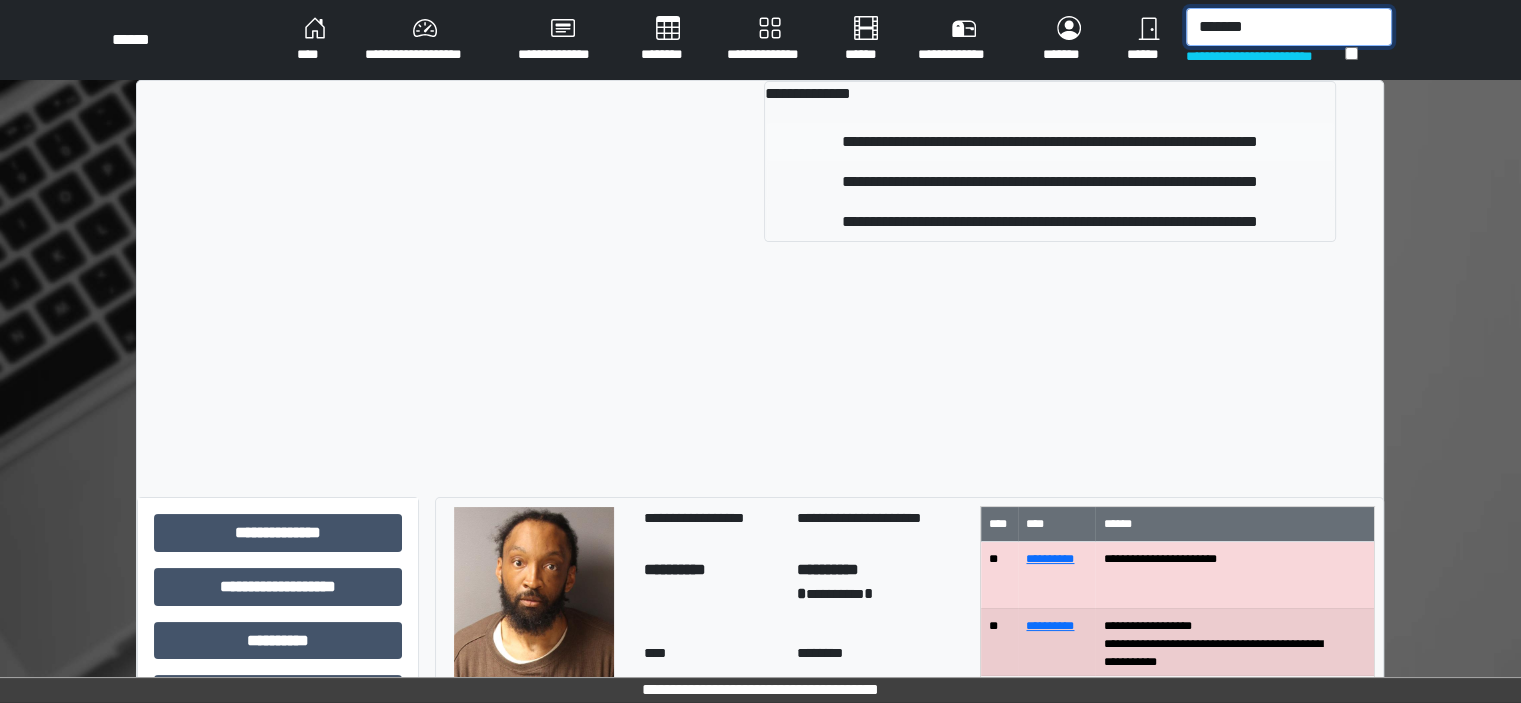 type on "*******" 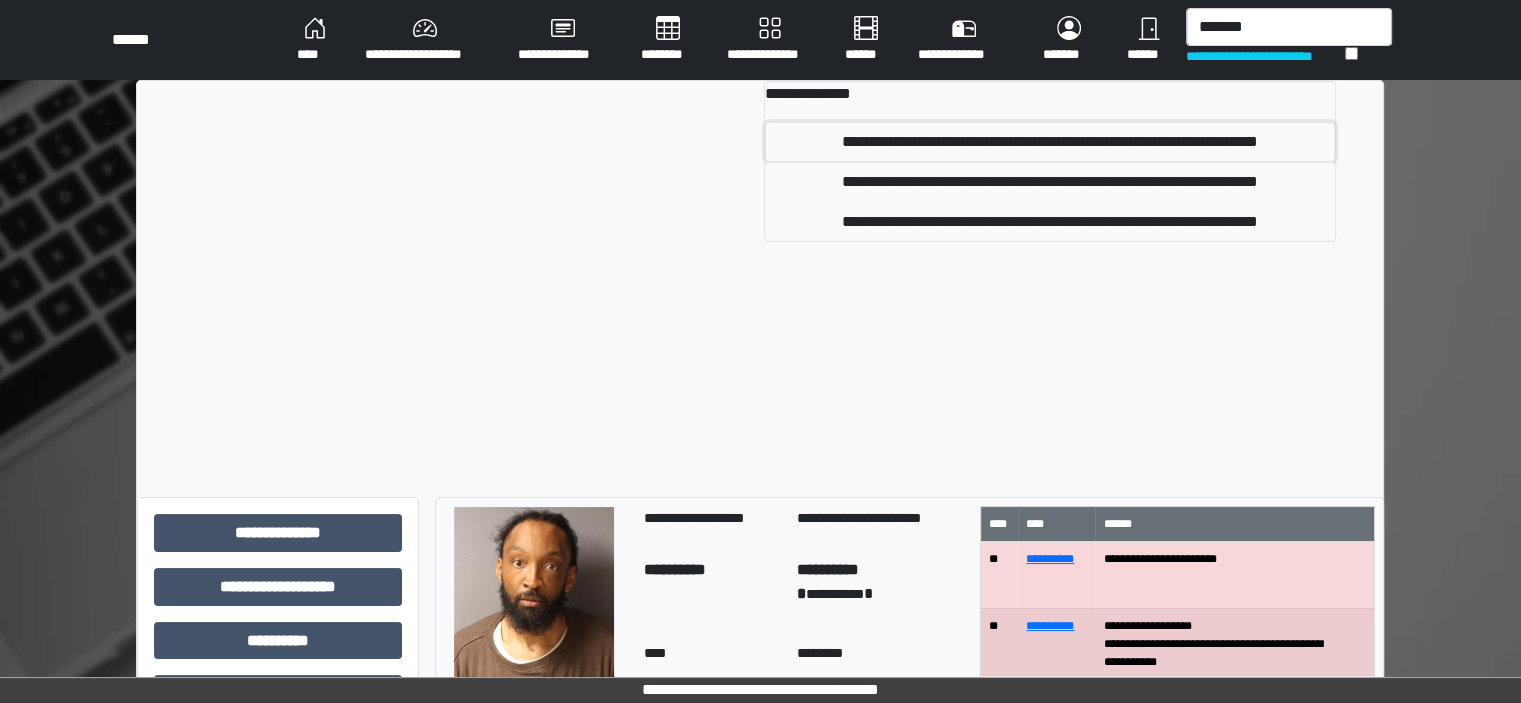 click on "**********" at bounding box center [1050, 142] 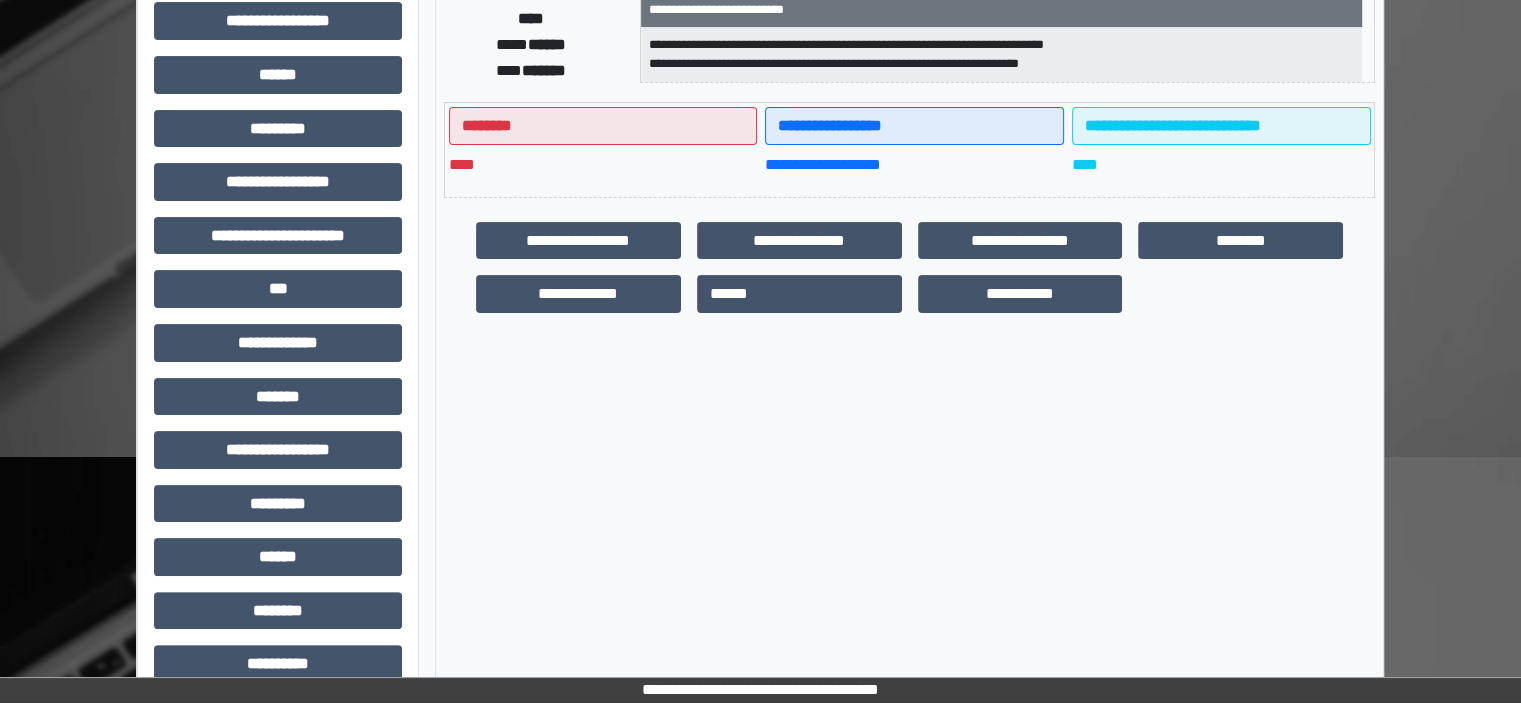 scroll, scrollTop: 463, scrollLeft: 0, axis: vertical 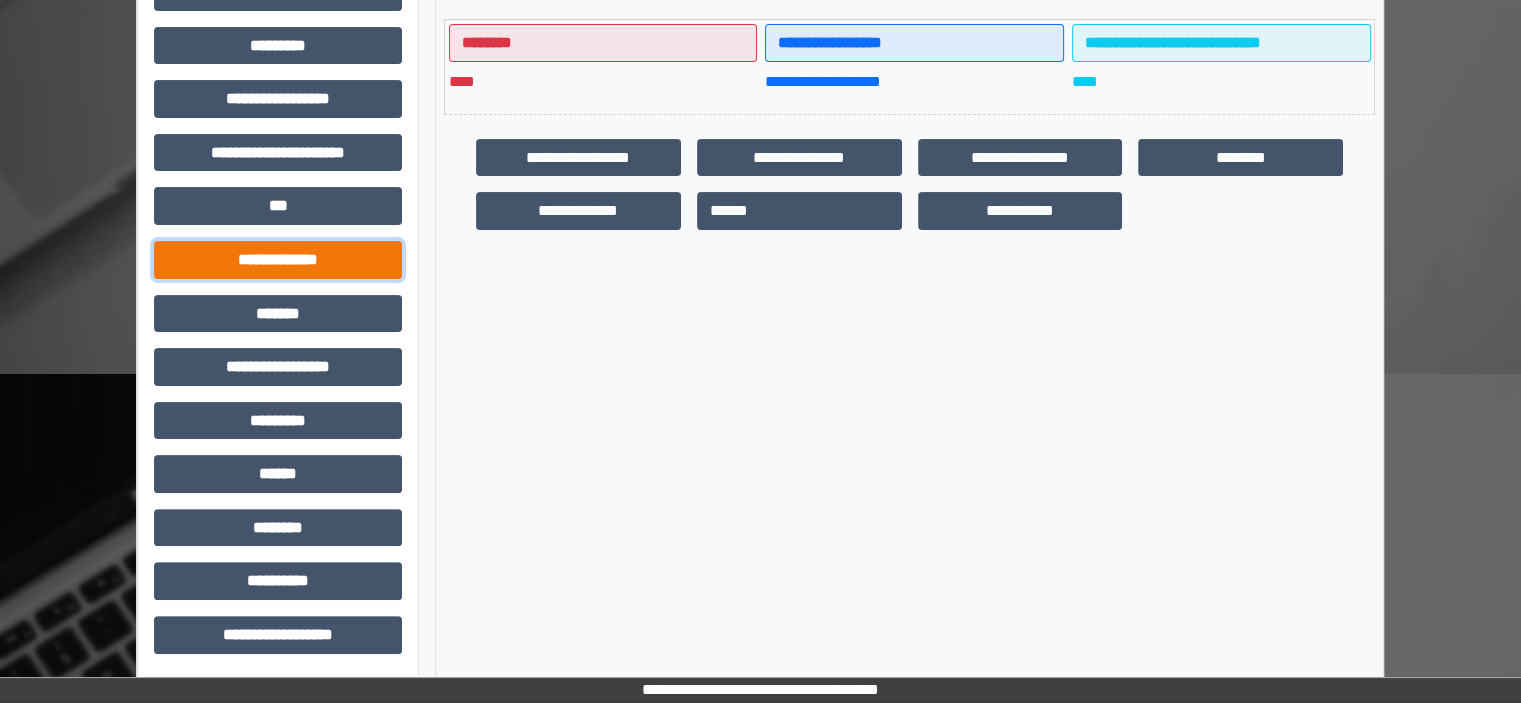 click on "**********" at bounding box center [278, 260] 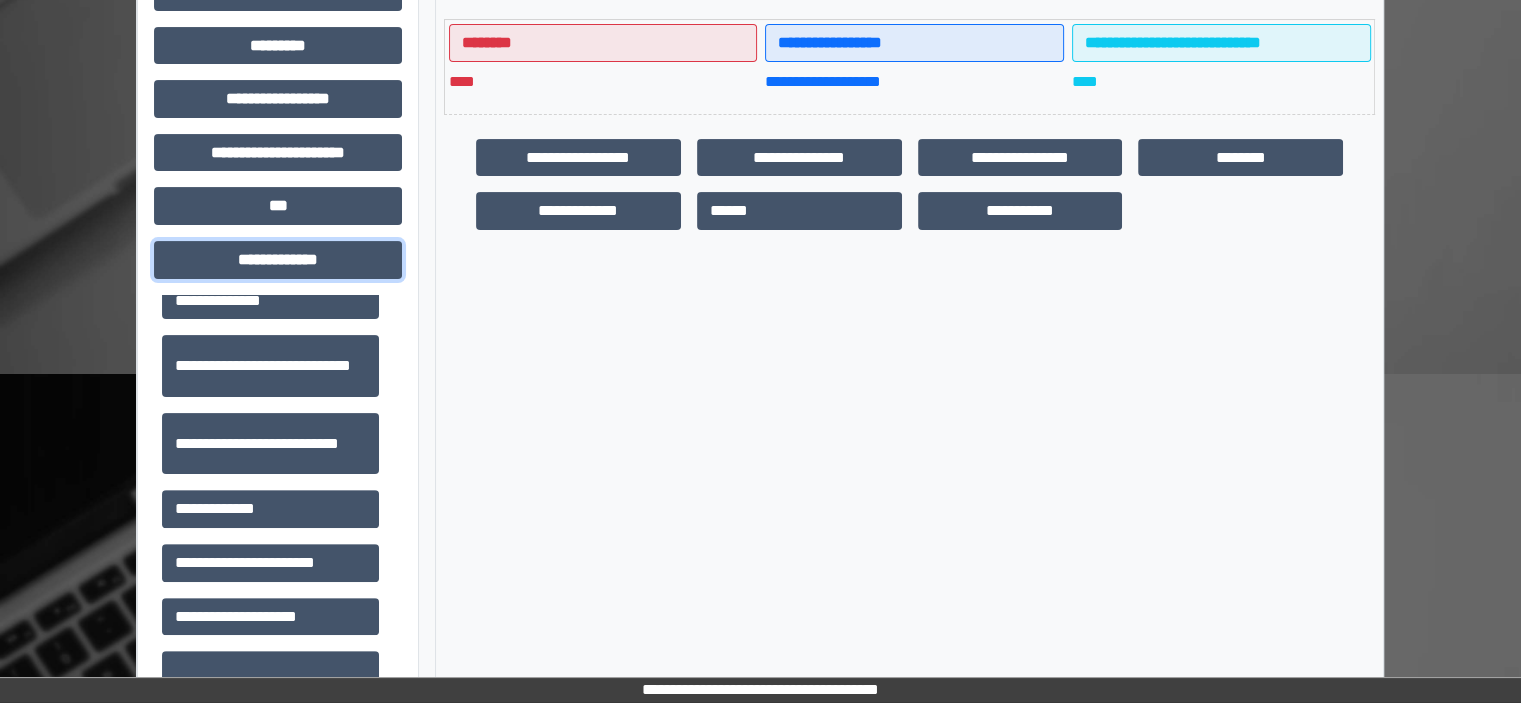 scroll, scrollTop: 698, scrollLeft: 0, axis: vertical 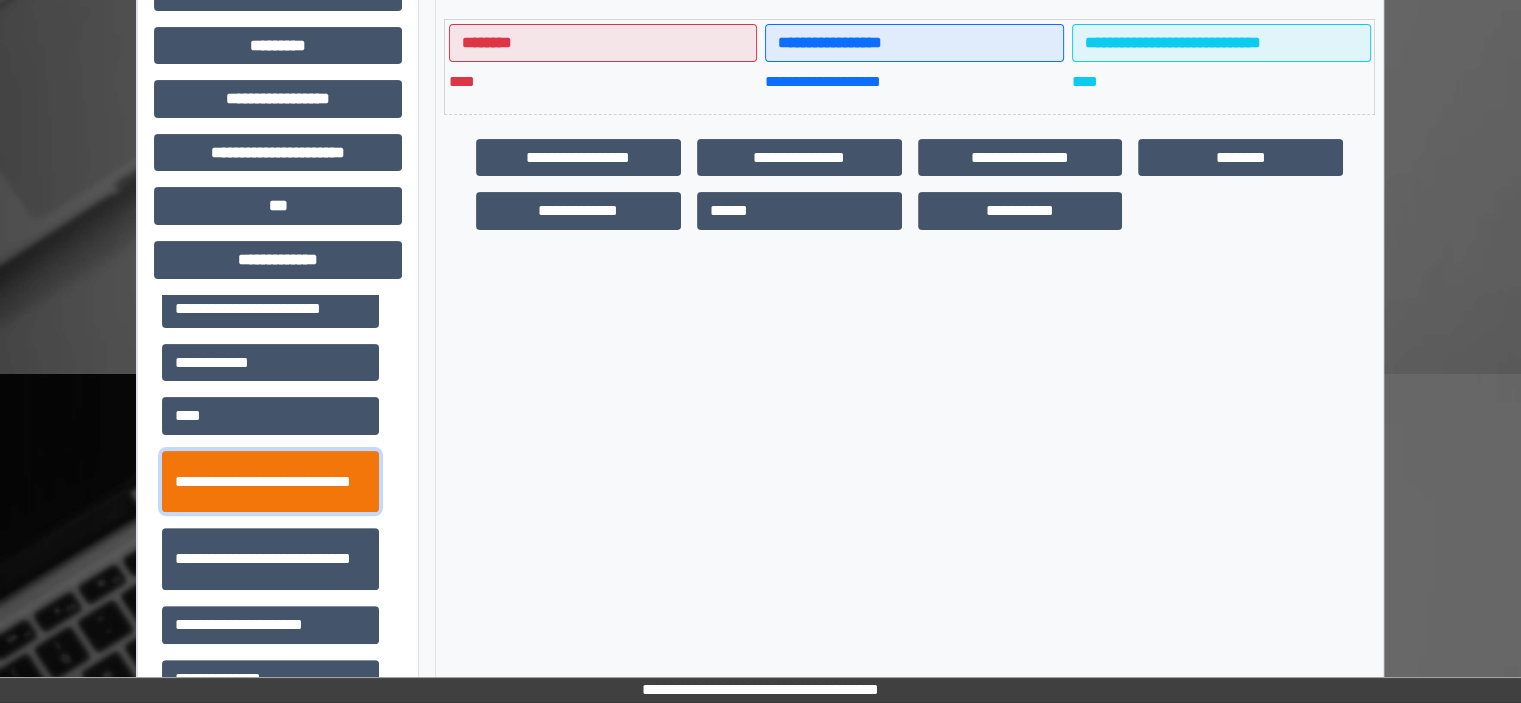click on "**********" at bounding box center [270, 482] 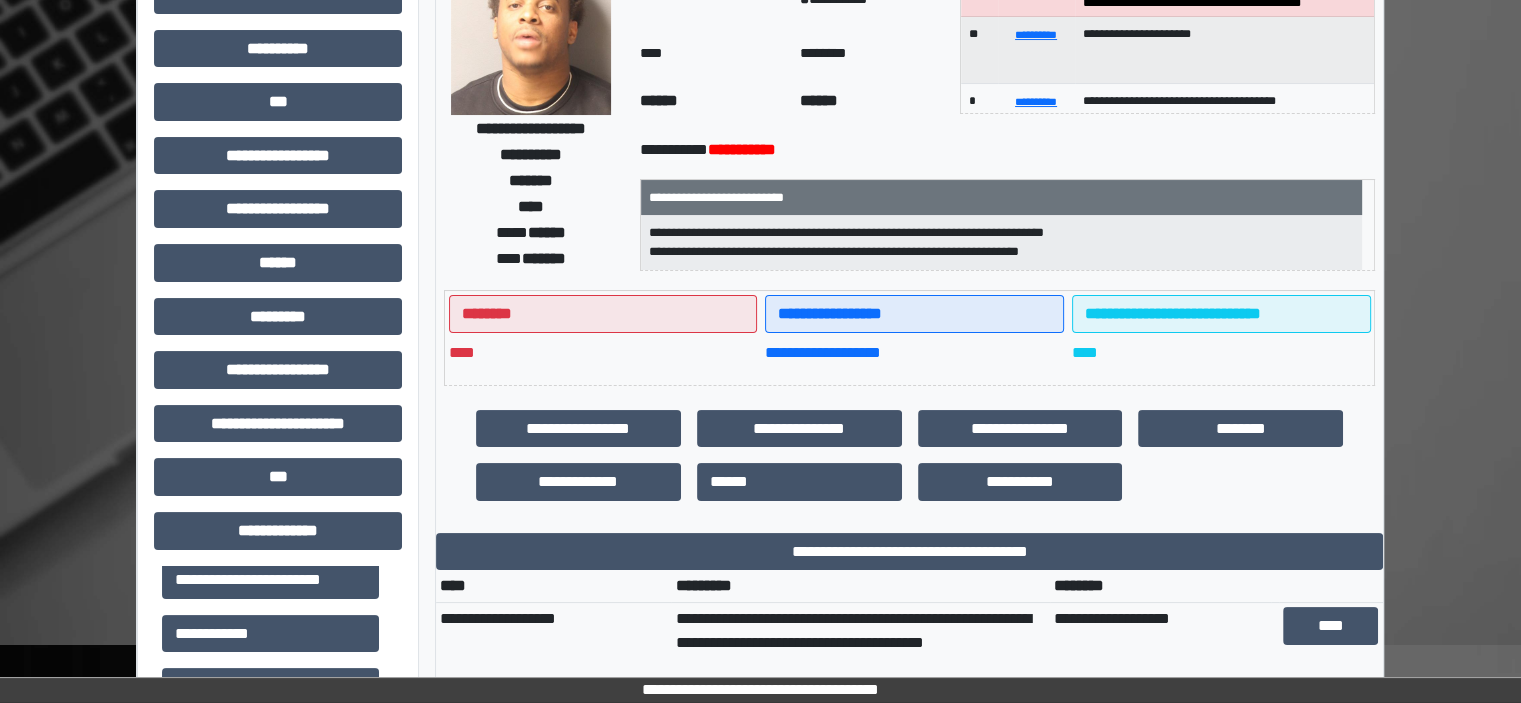 scroll, scrollTop: 0, scrollLeft: 0, axis: both 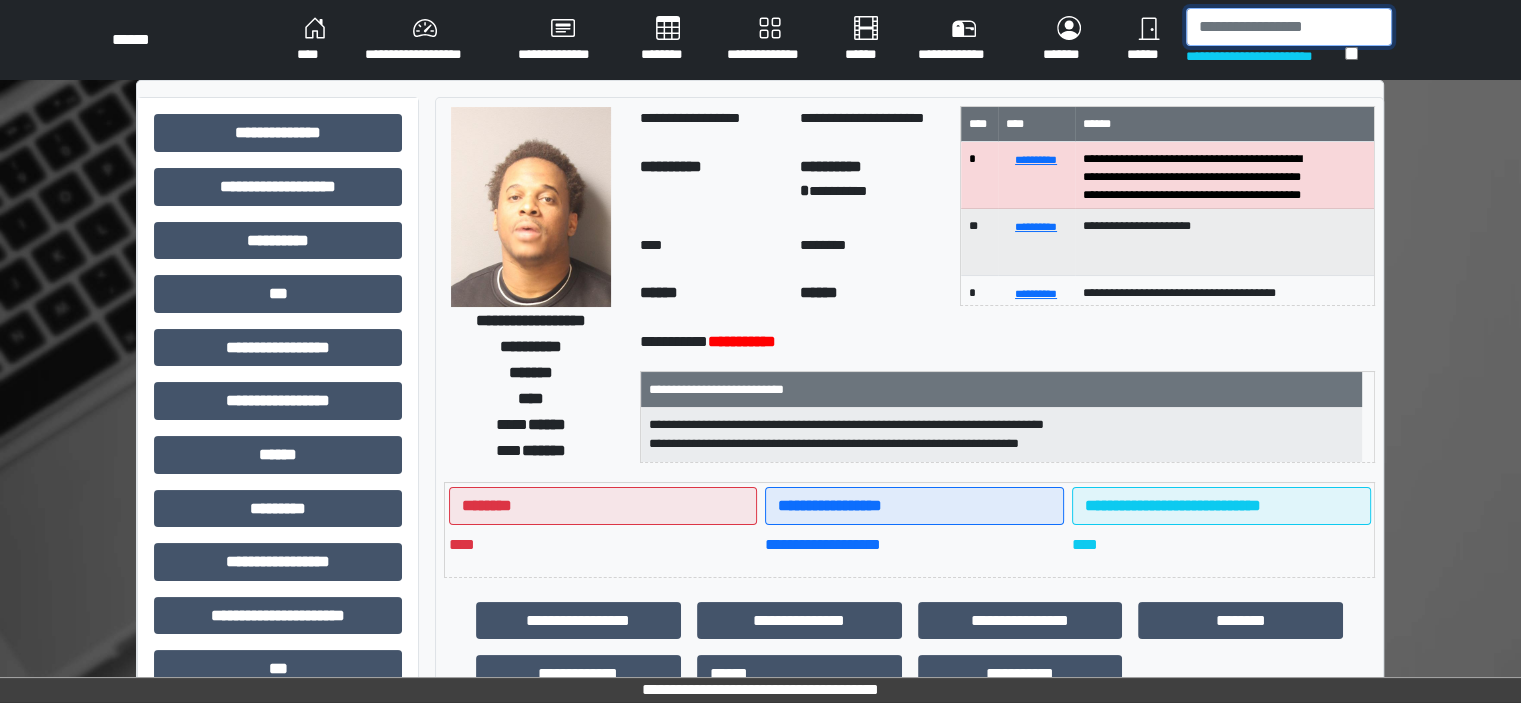 click at bounding box center [1289, 27] 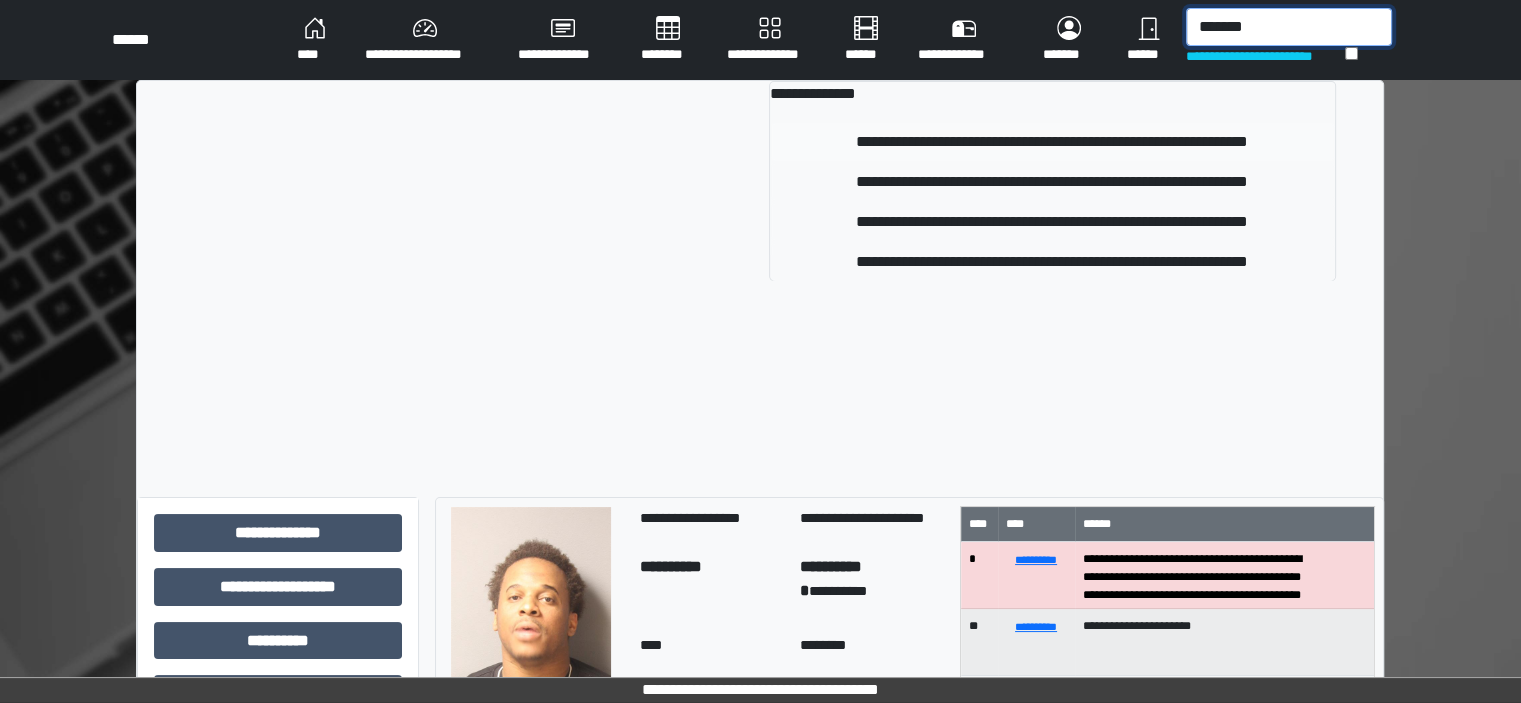 type on "*******" 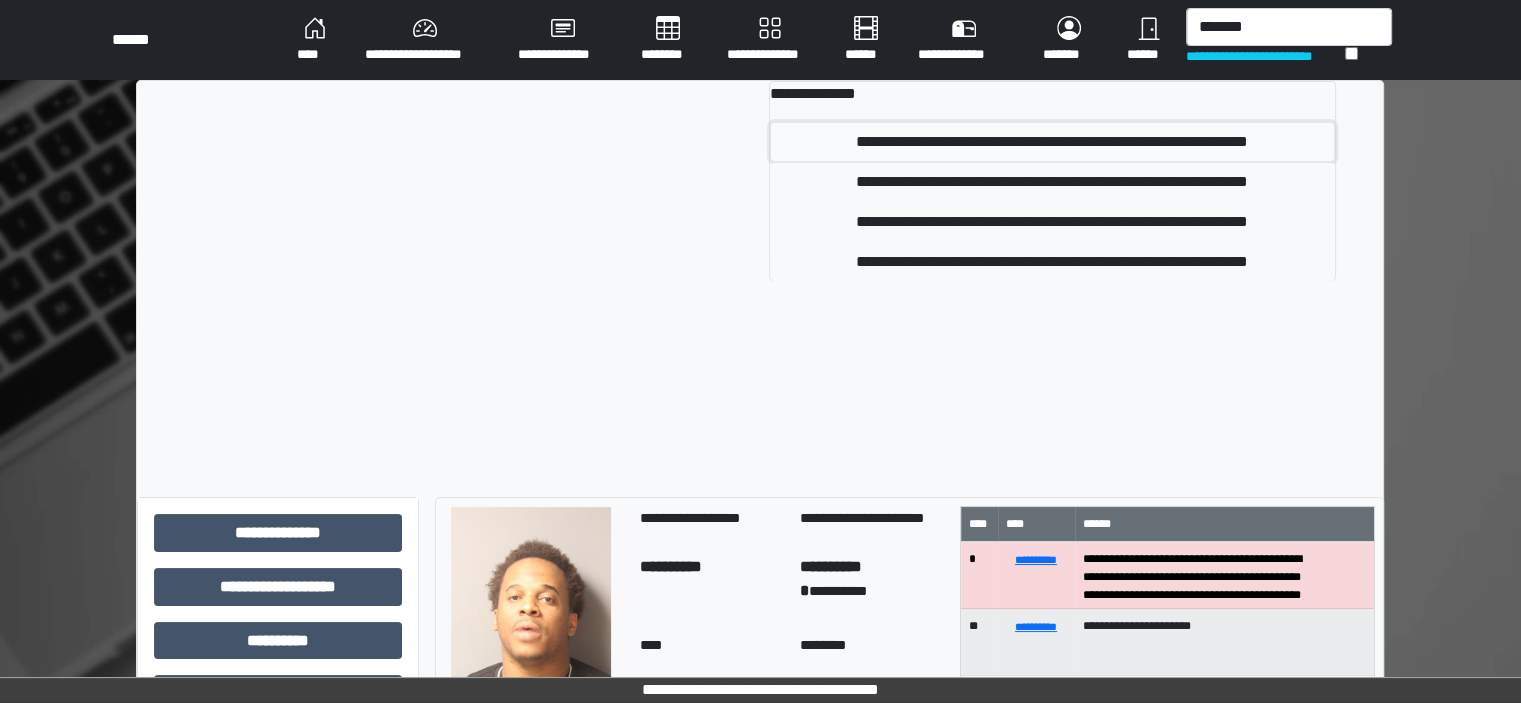 click on "**********" at bounding box center (1052, 142) 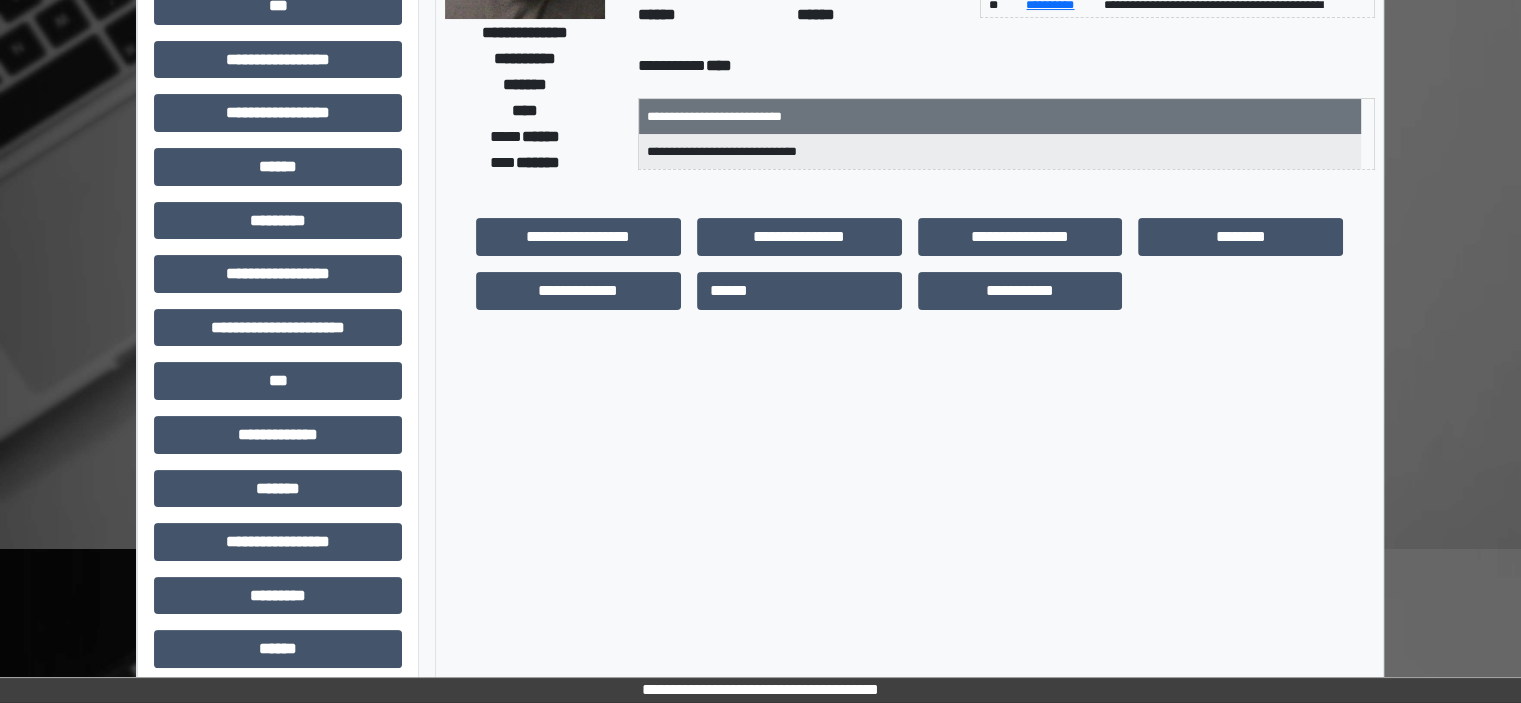 scroll, scrollTop: 463, scrollLeft: 0, axis: vertical 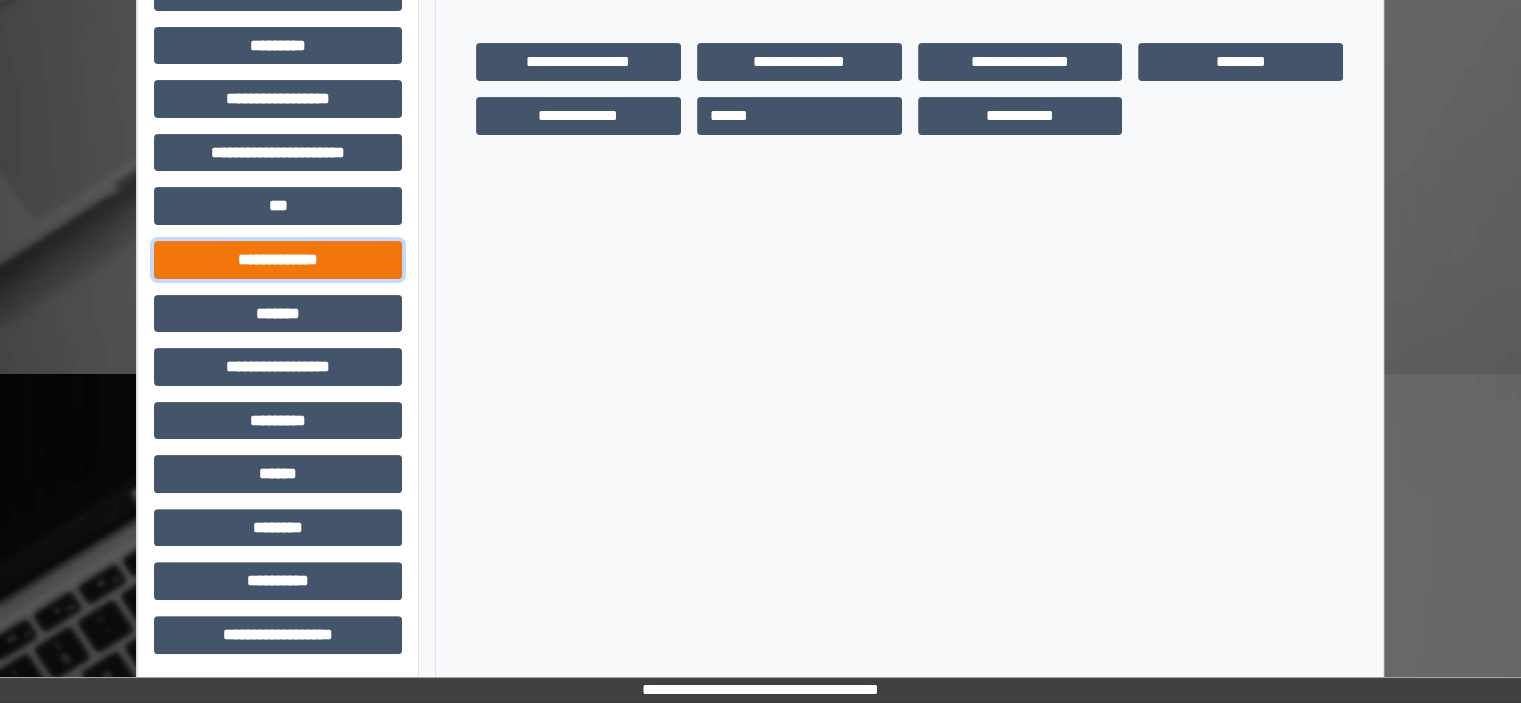 click on "**********" at bounding box center (278, 260) 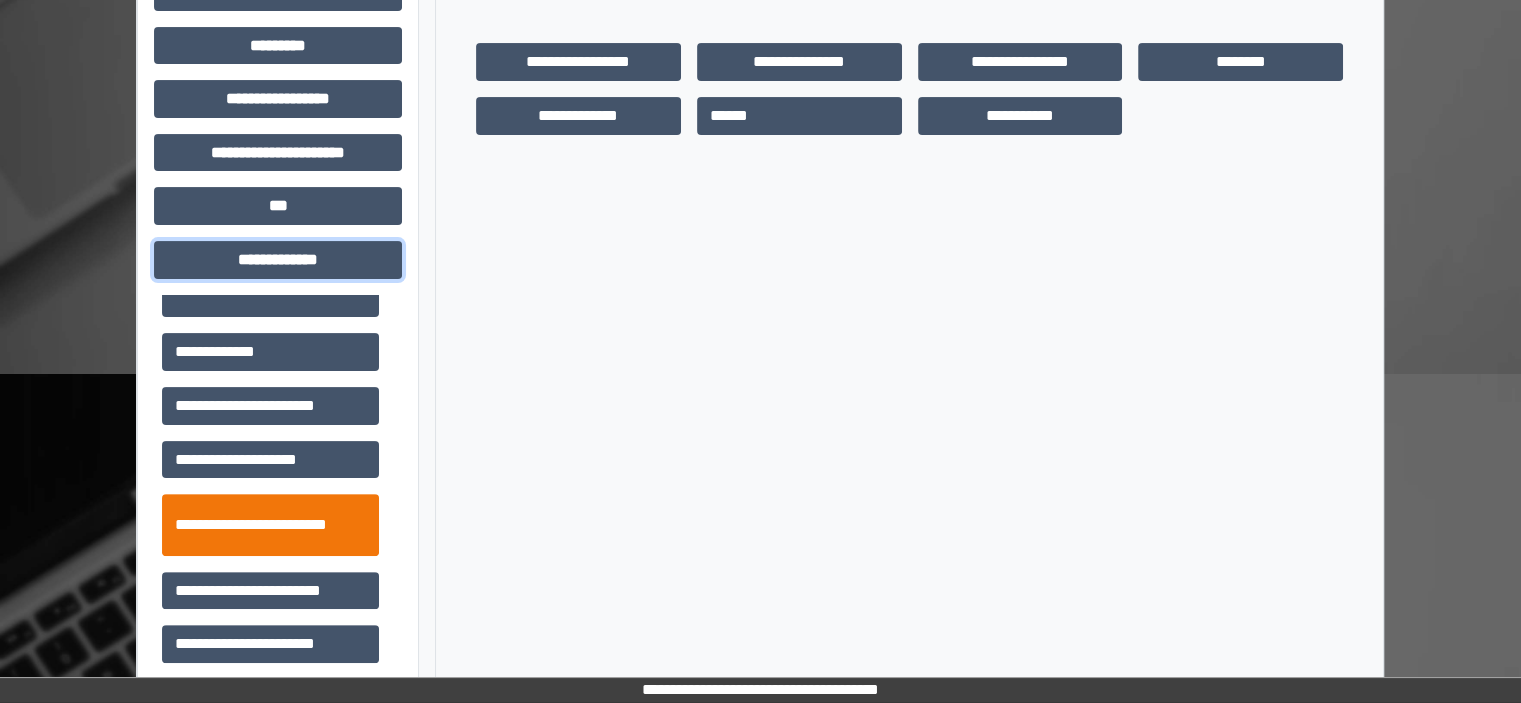 scroll, scrollTop: 600, scrollLeft: 0, axis: vertical 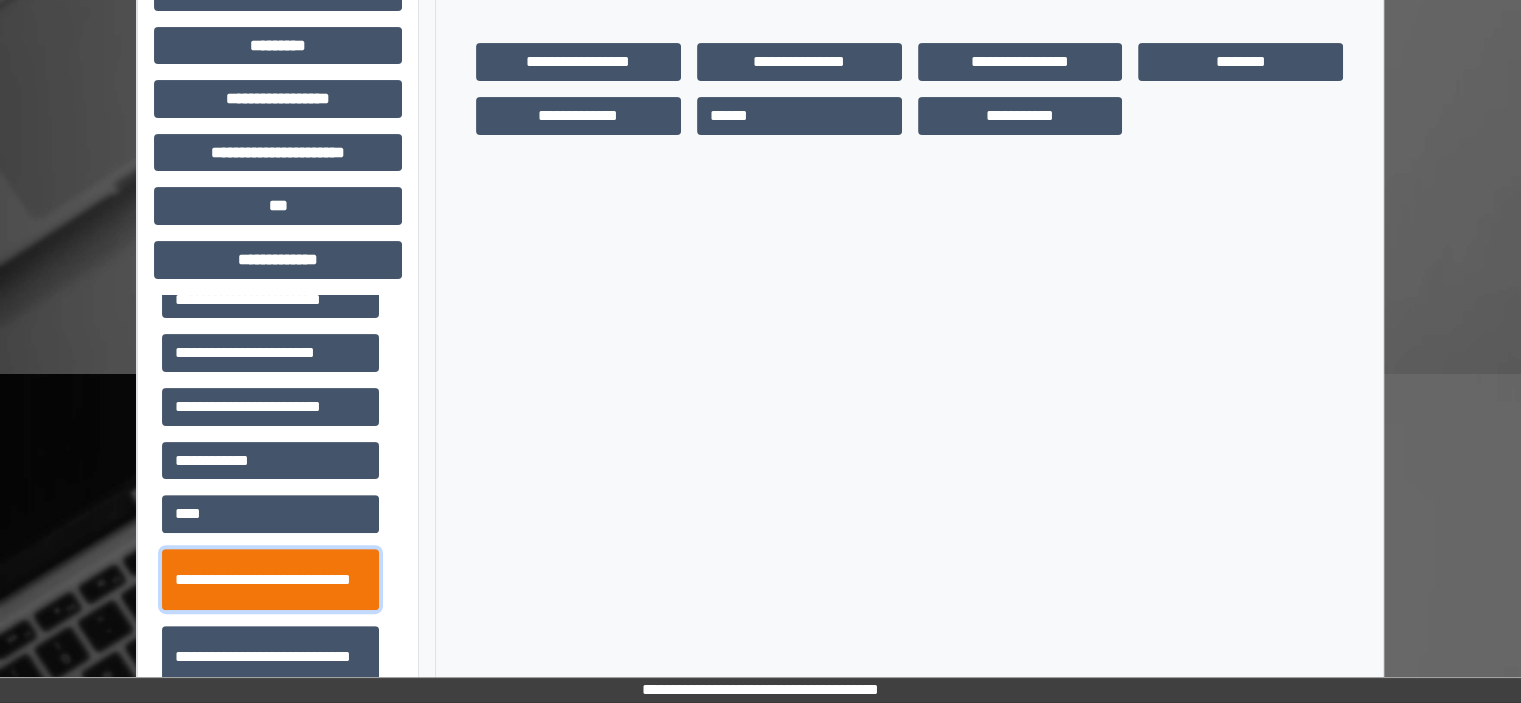 click on "**********" at bounding box center (270, 580) 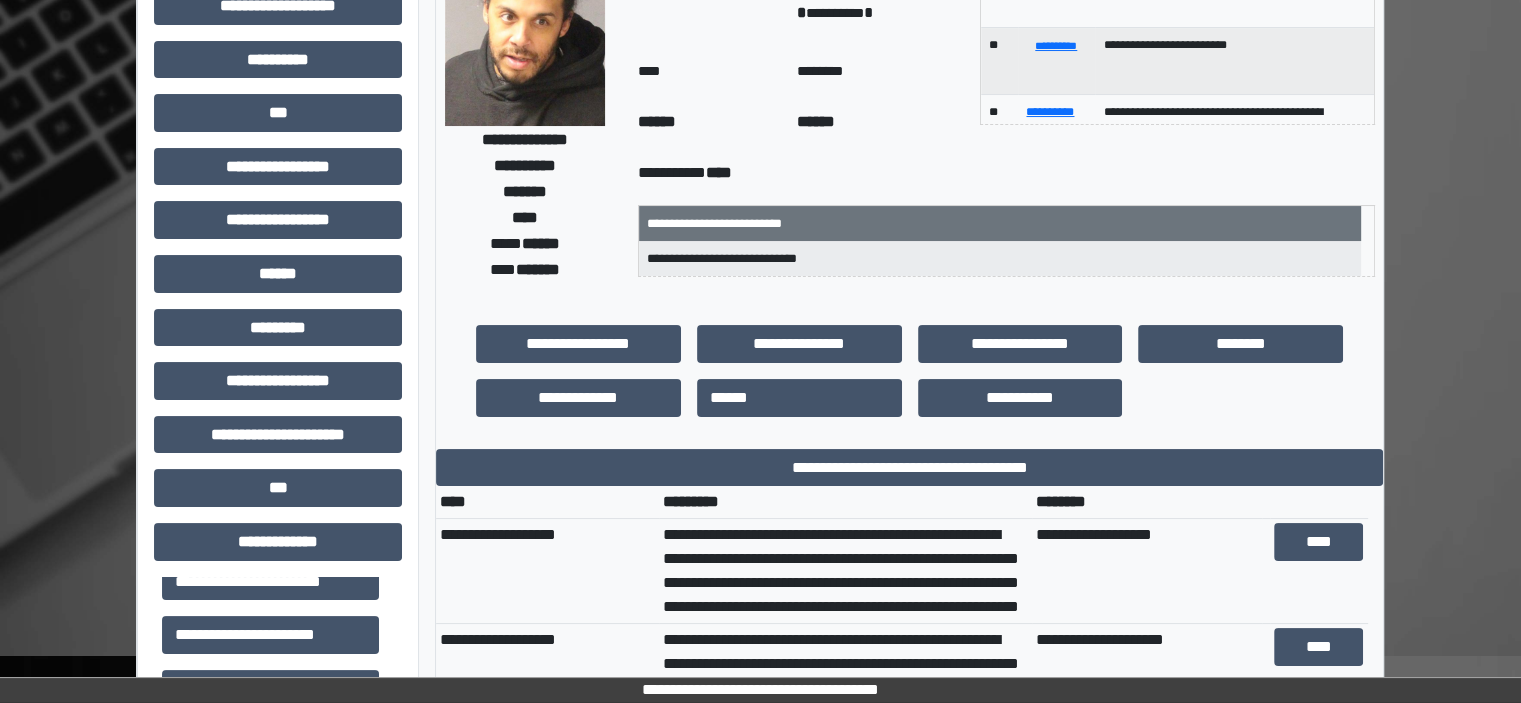 scroll, scrollTop: 0, scrollLeft: 0, axis: both 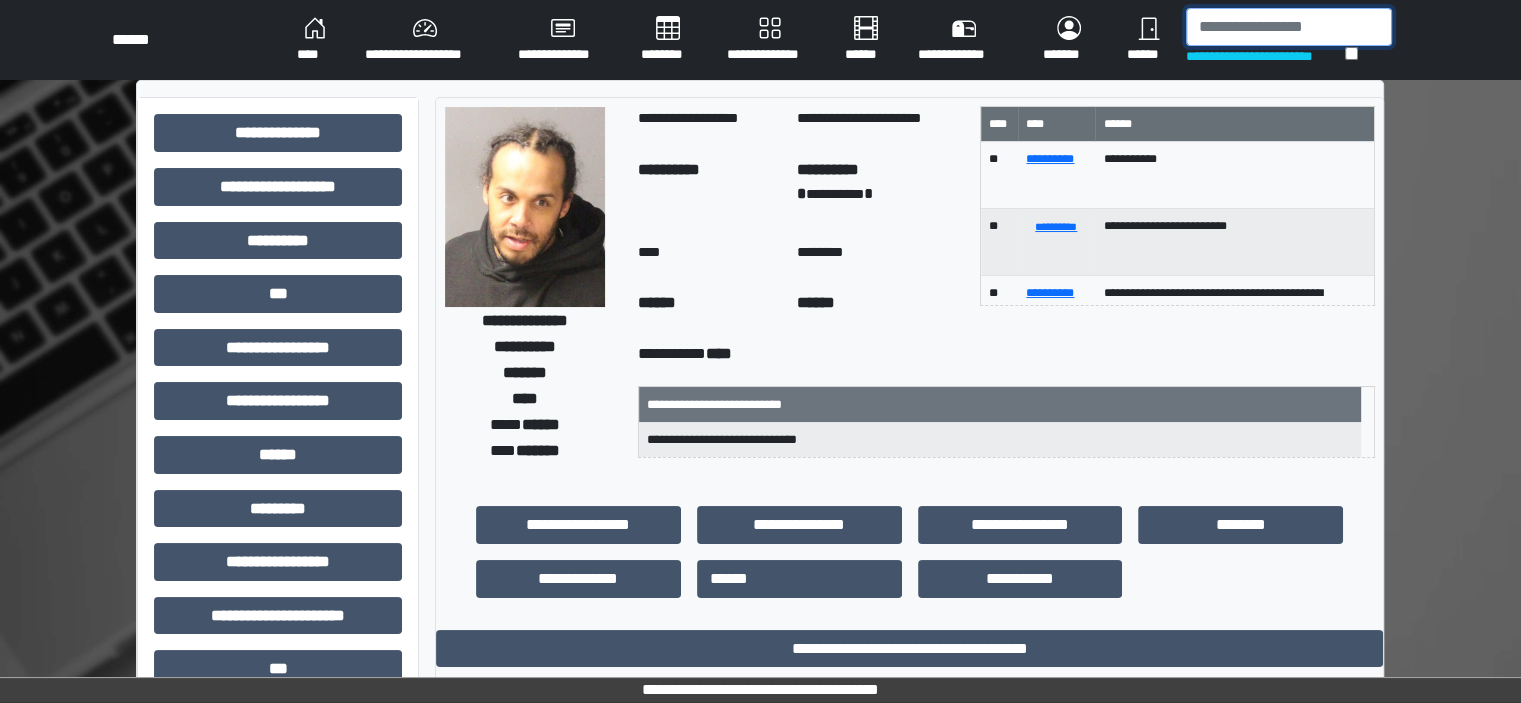 click at bounding box center (1289, 27) 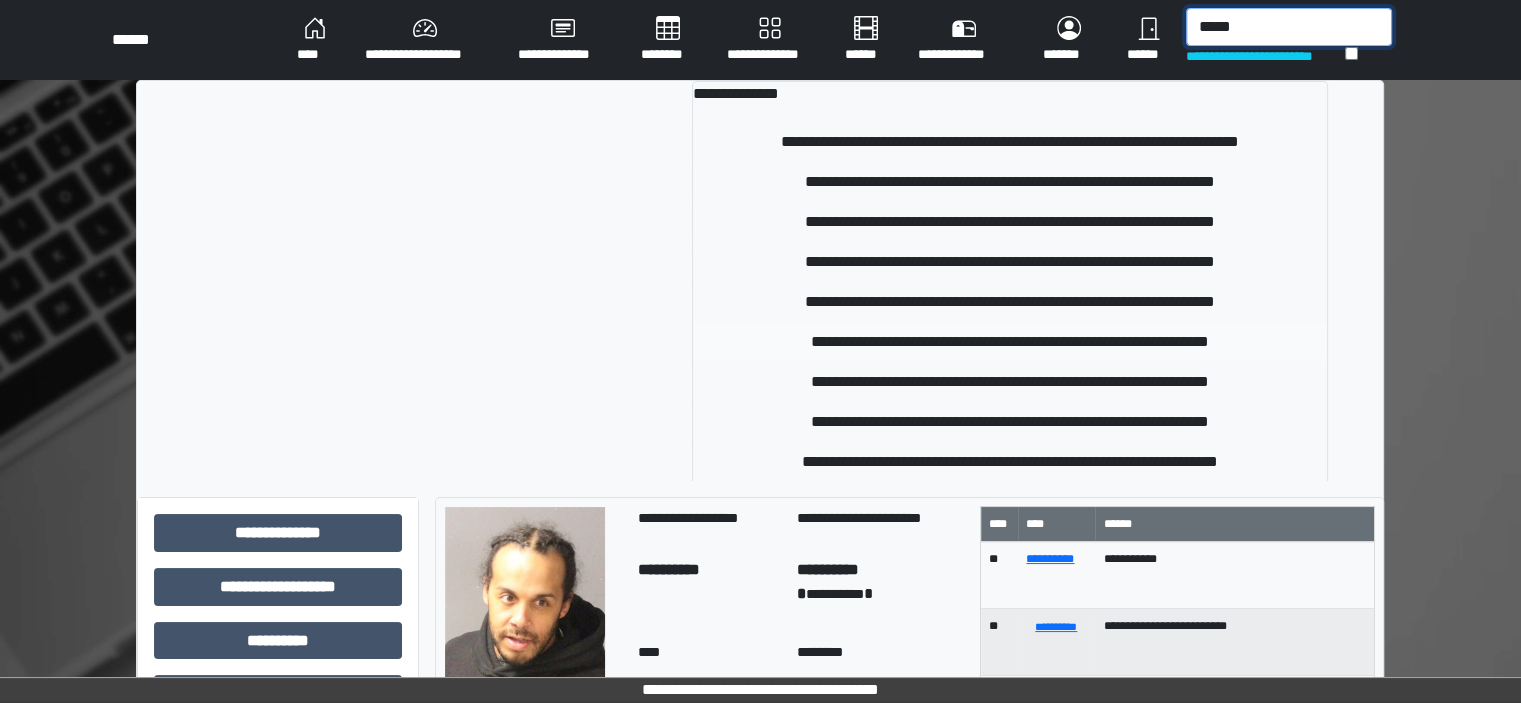 type on "*****" 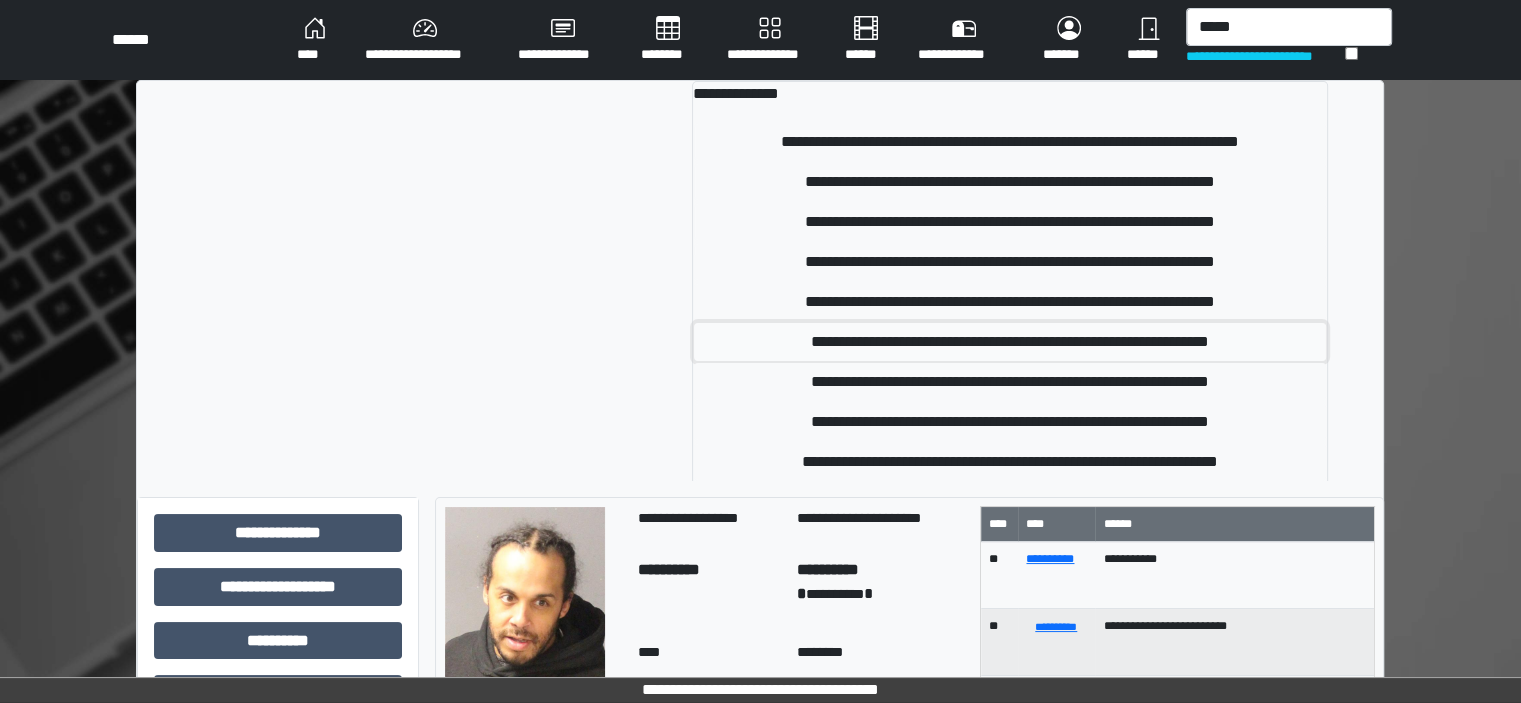 click on "**********" at bounding box center [1010, 342] 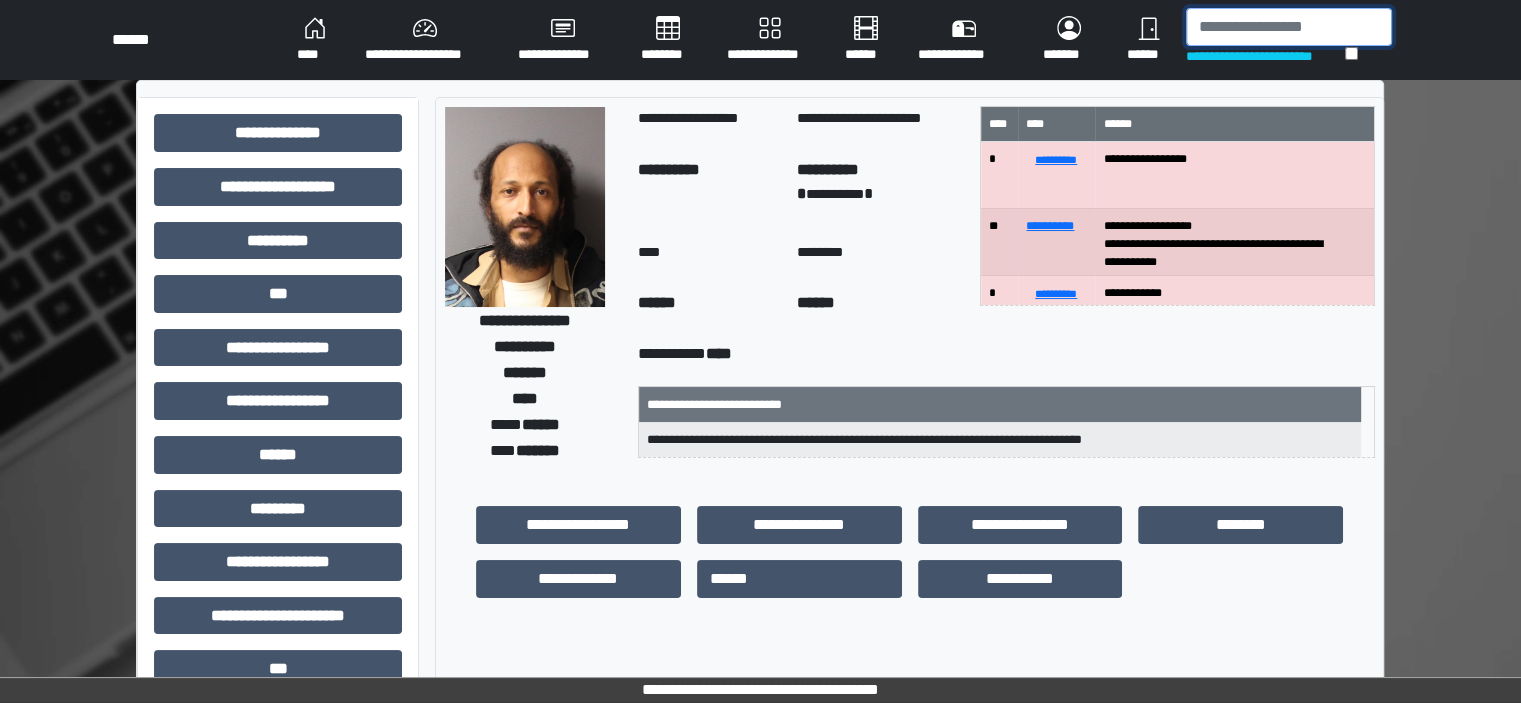 click at bounding box center (1289, 27) 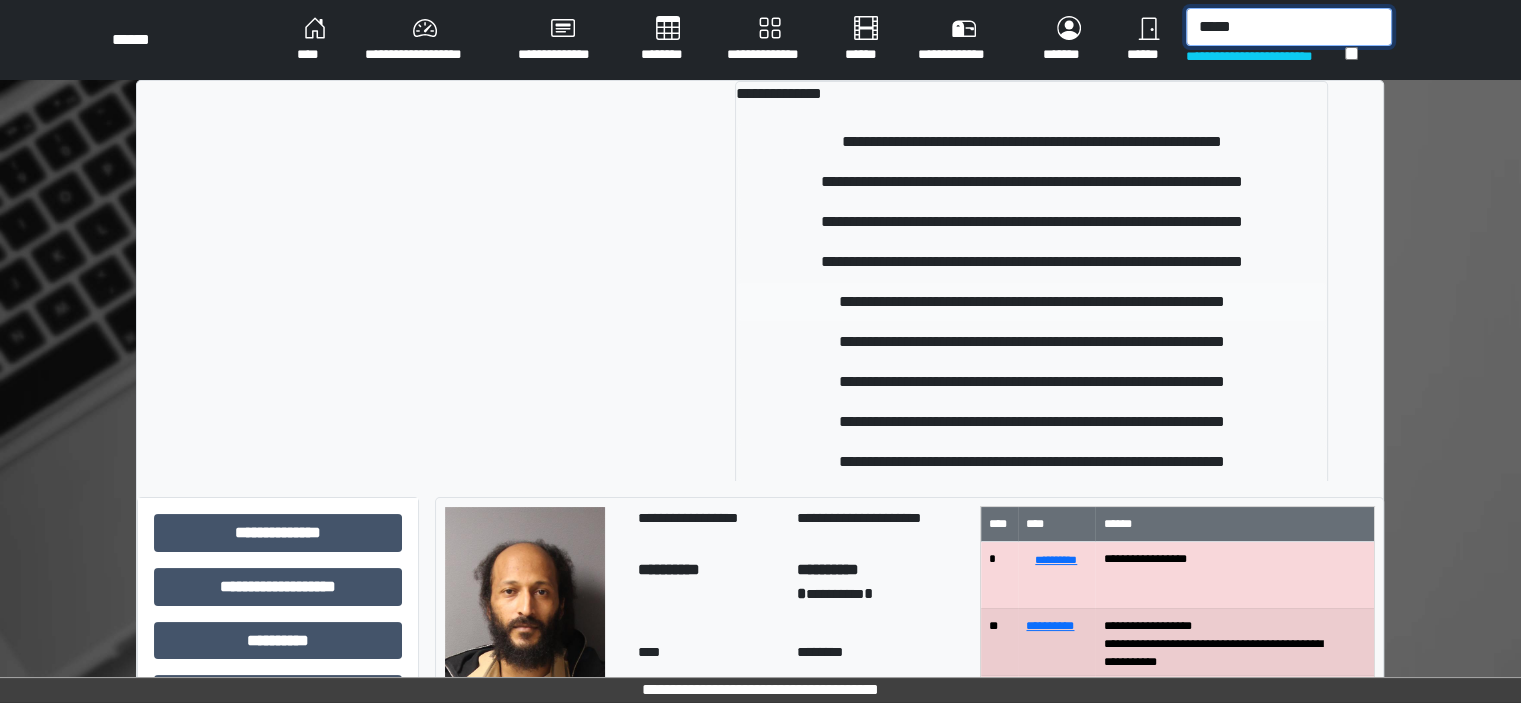 type on "*****" 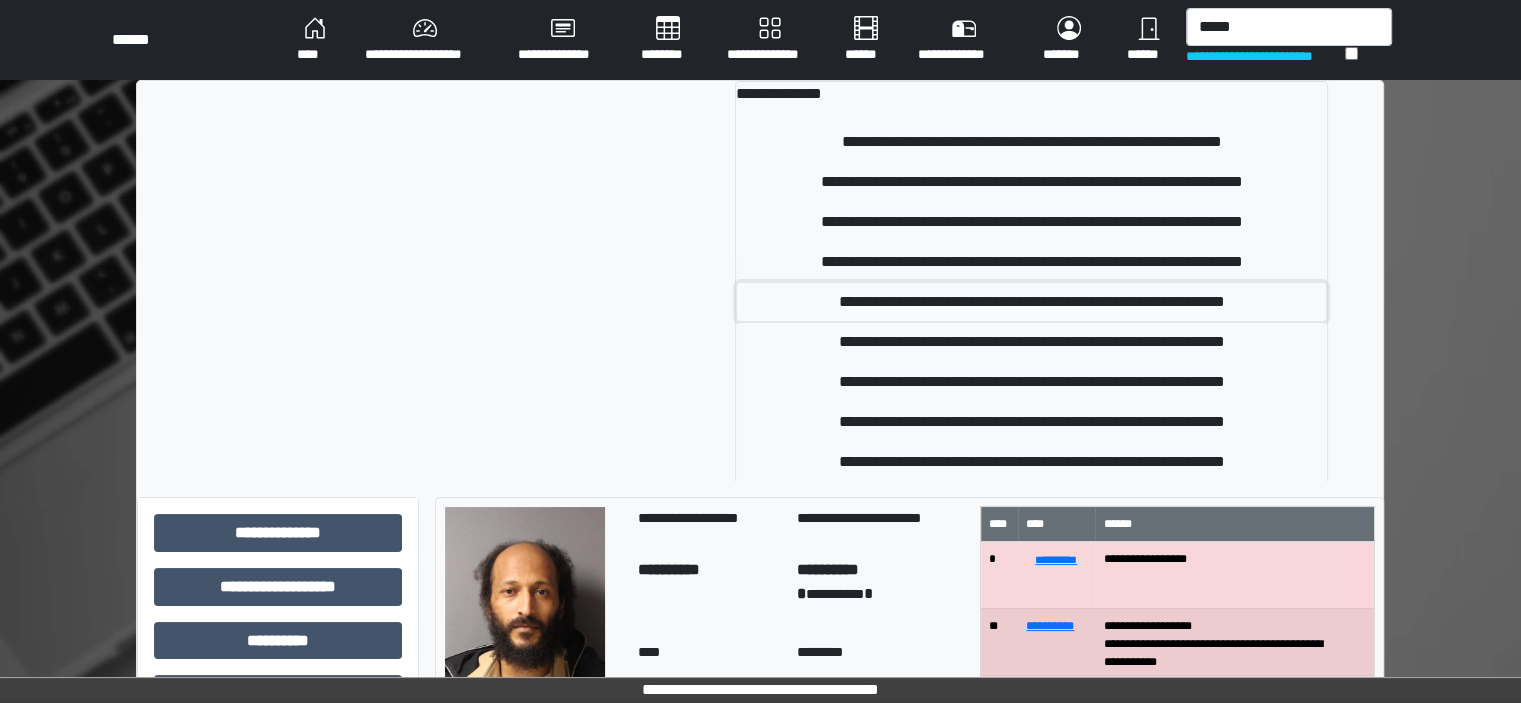 click on "**********" at bounding box center [1031, 302] 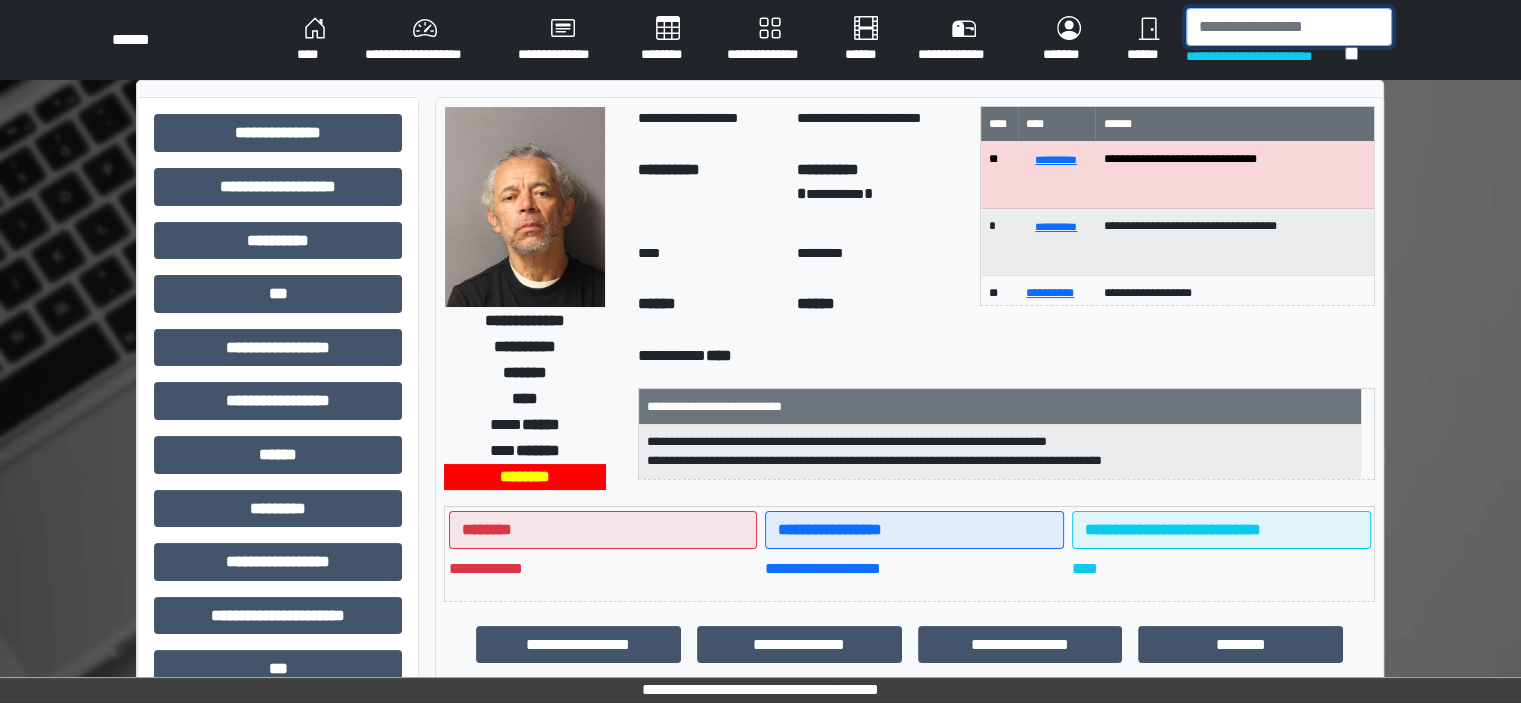 click at bounding box center [1289, 27] 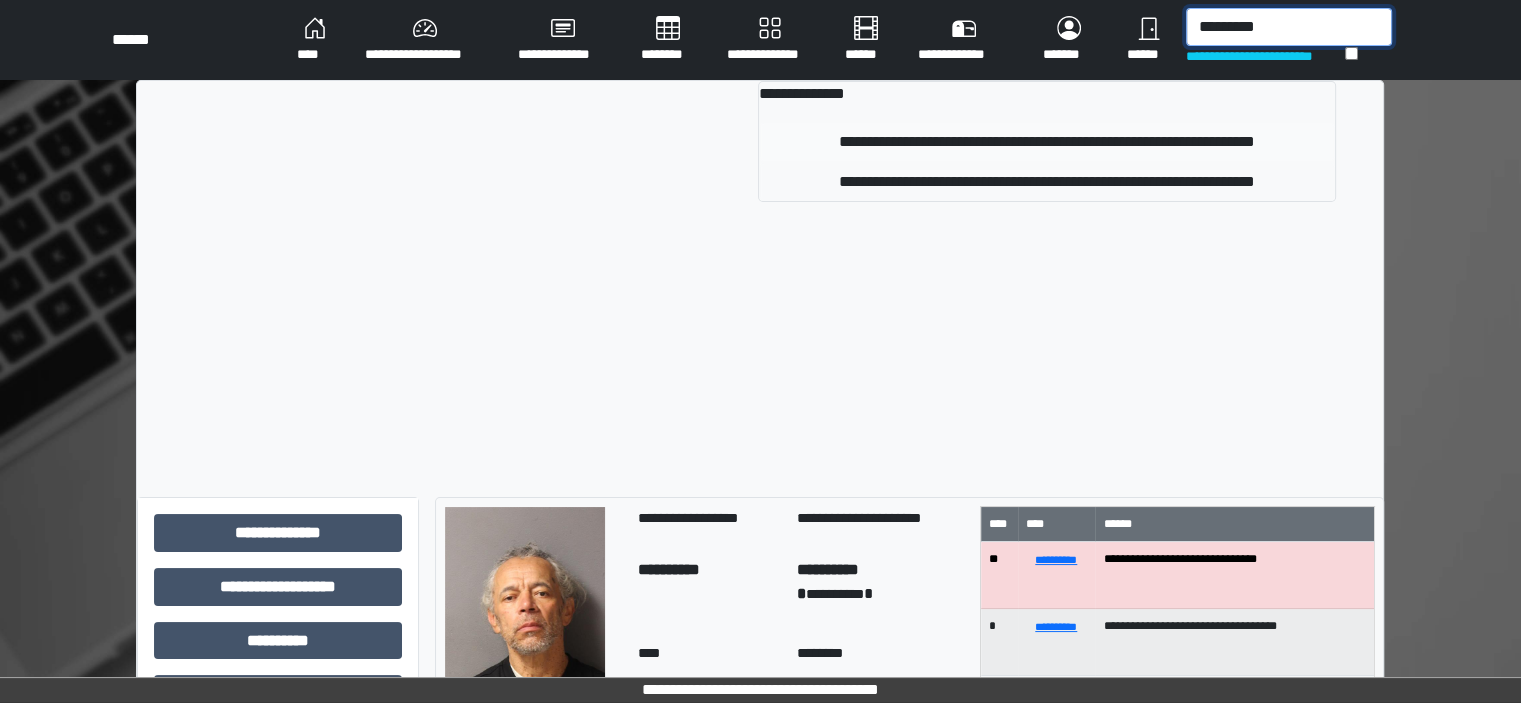 type on "*********" 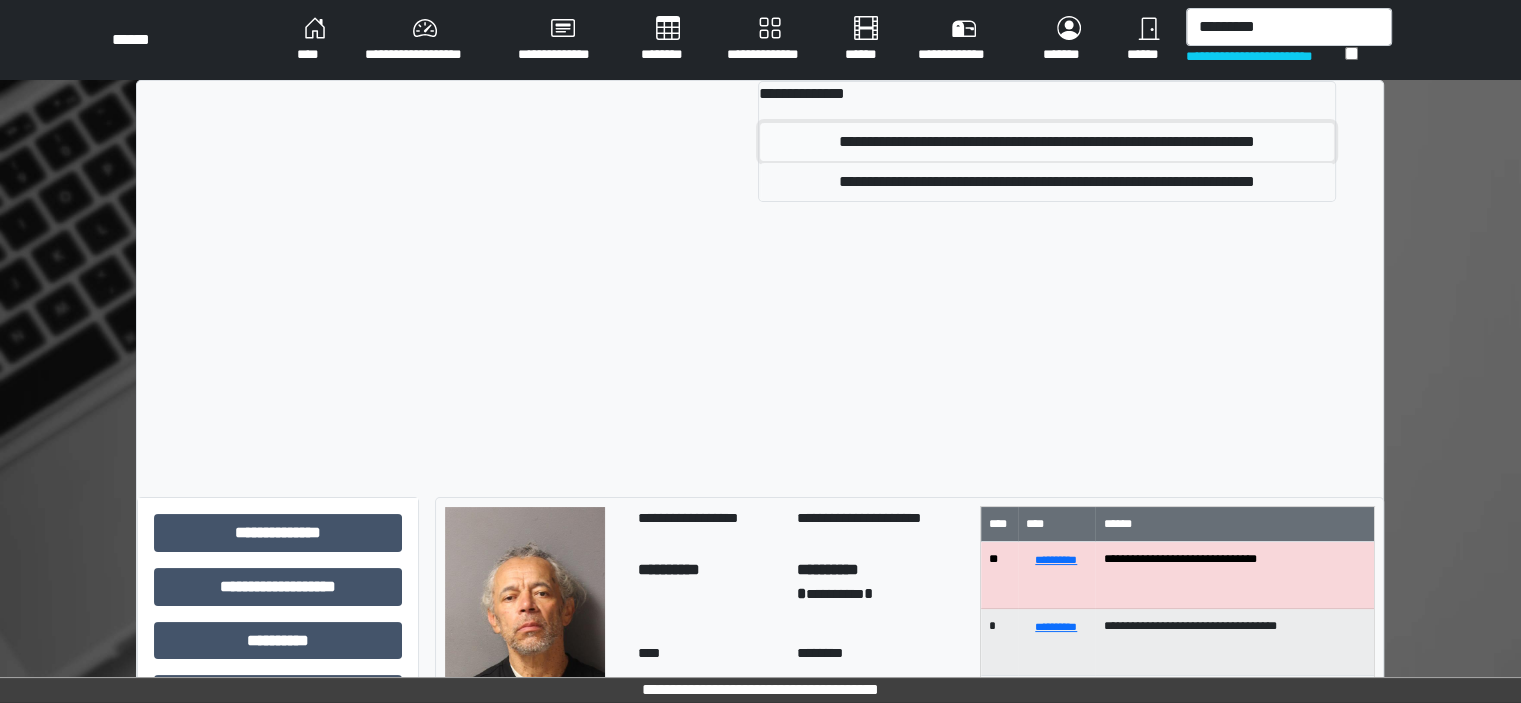 click on "**********" at bounding box center [1047, 142] 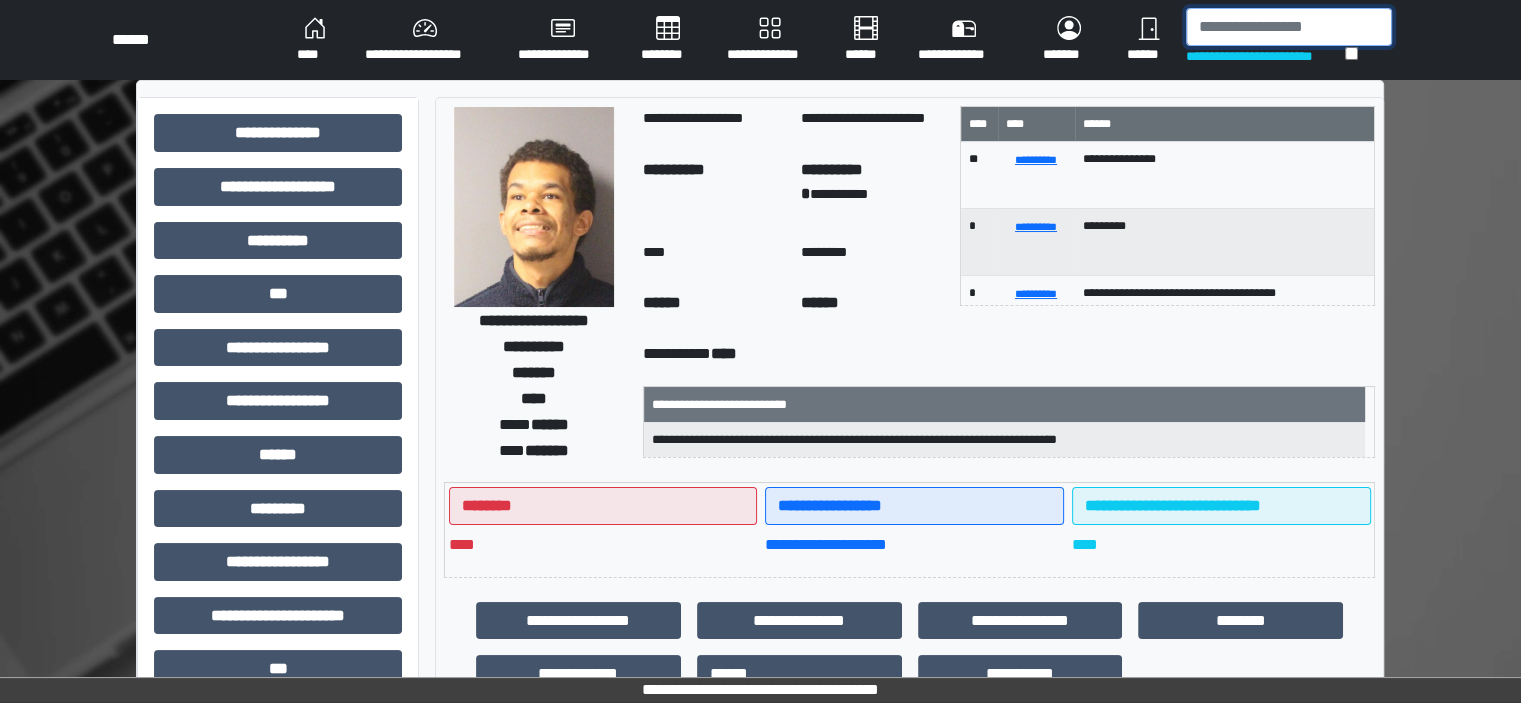 click at bounding box center (1289, 27) 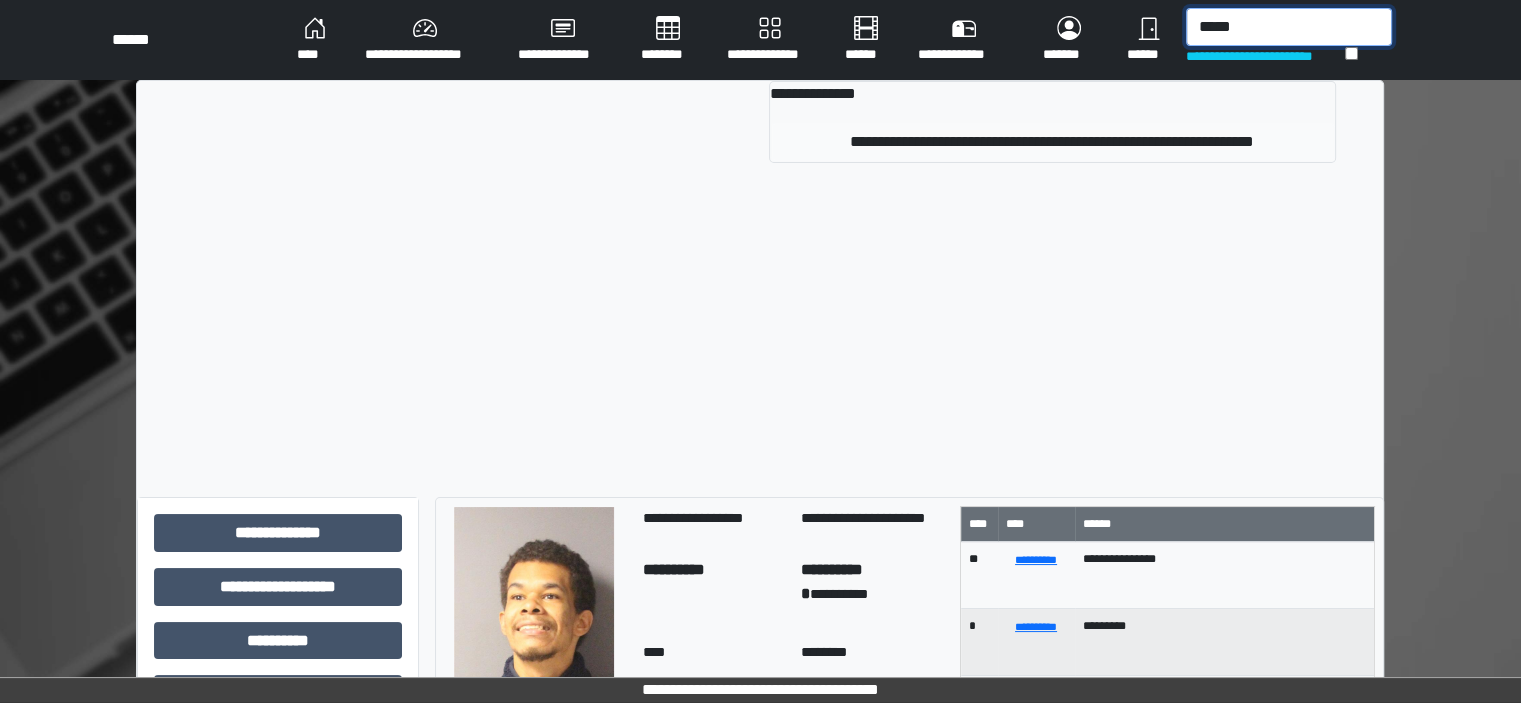type on "*****" 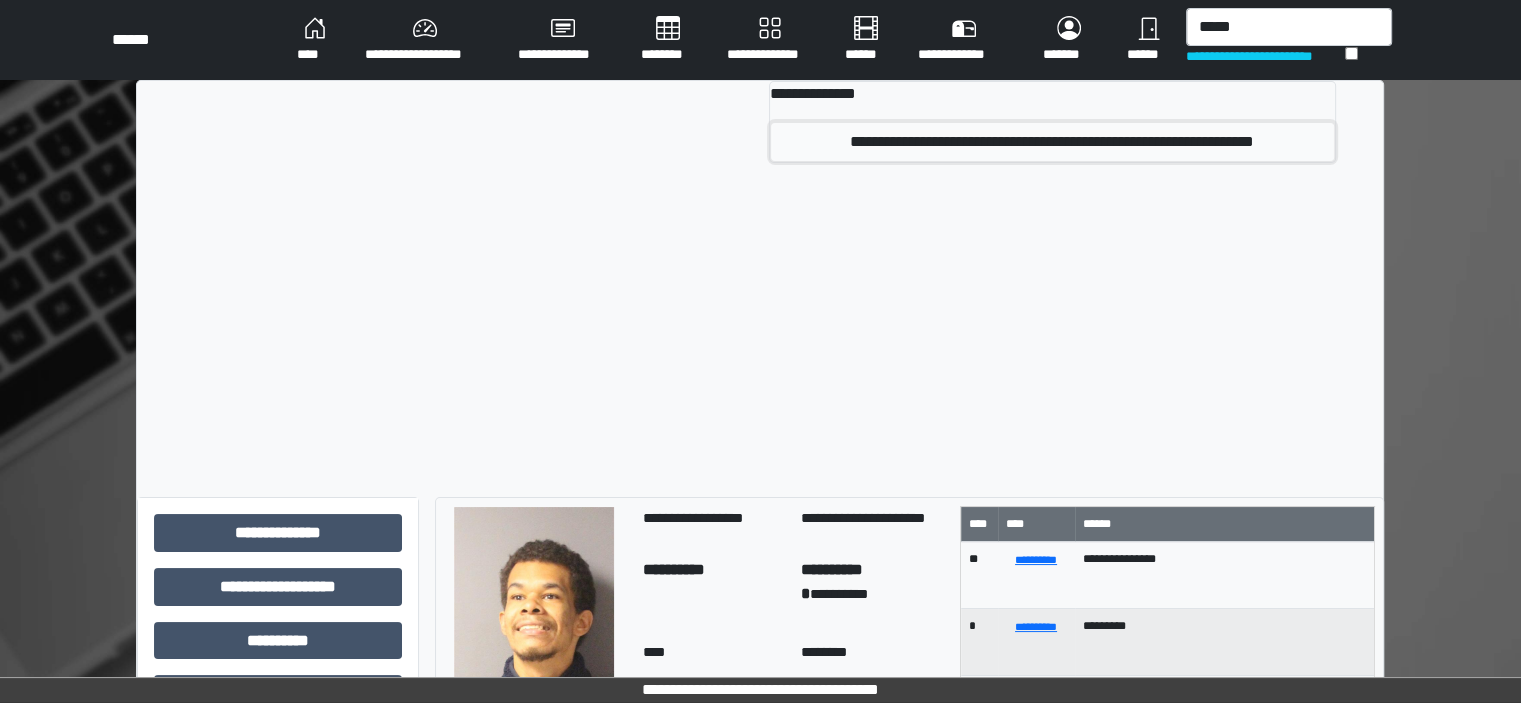 click on "**********" at bounding box center [1052, 142] 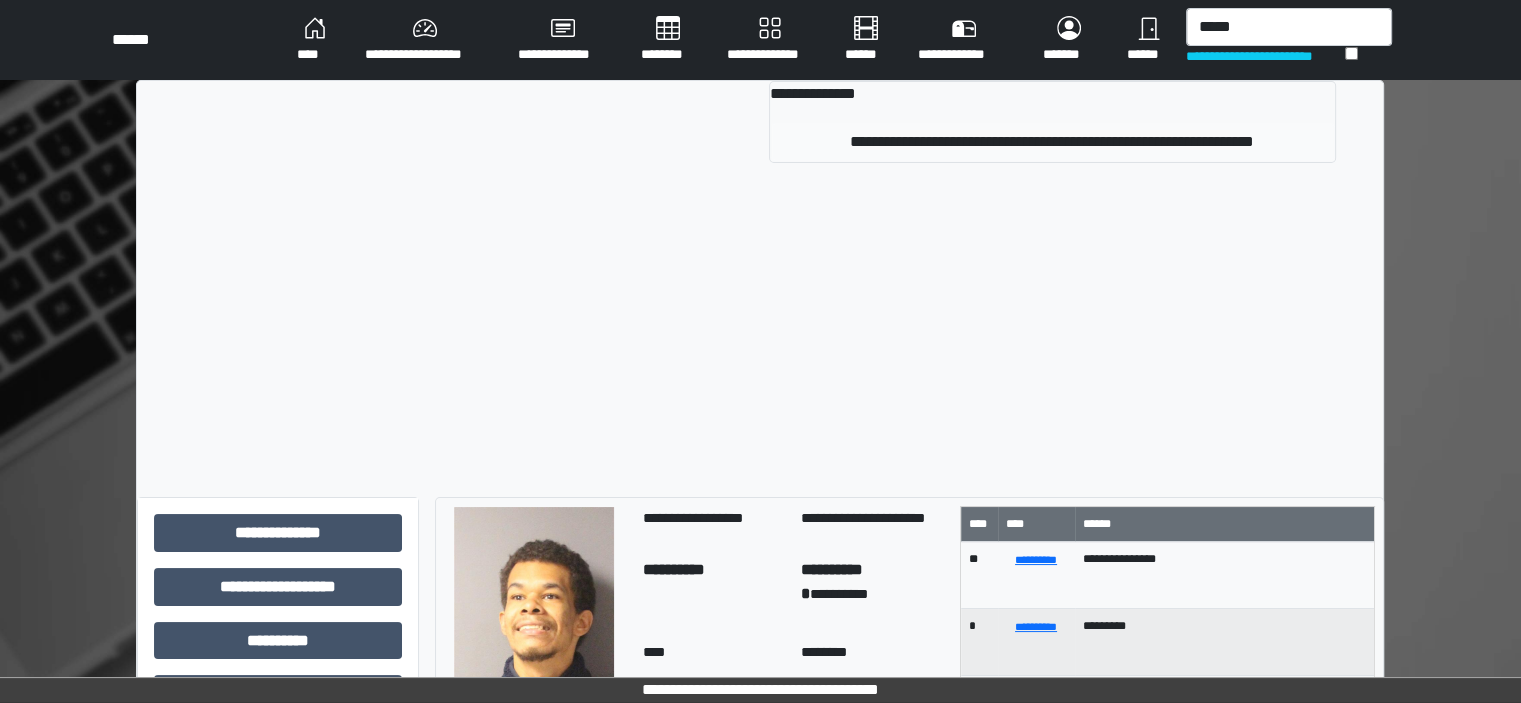 type 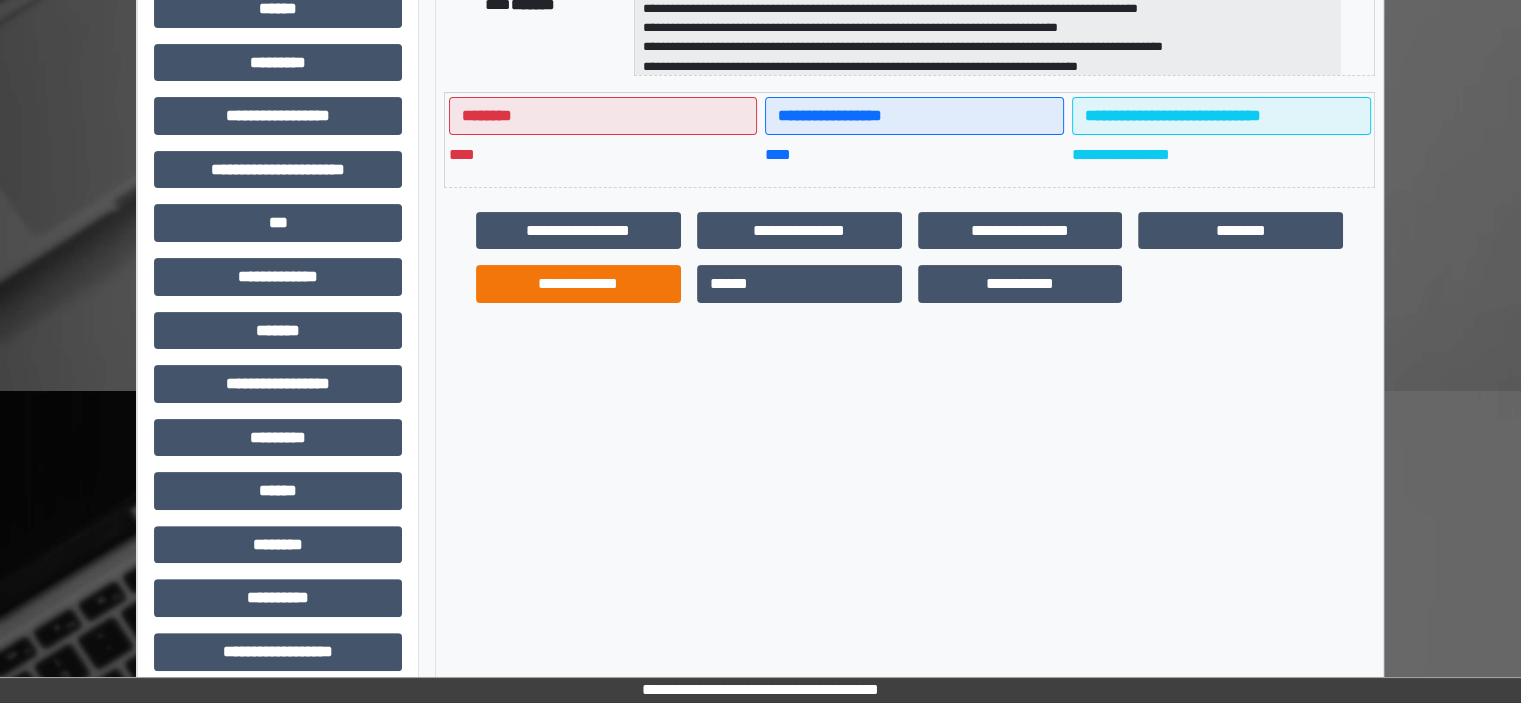 scroll, scrollTop: 463, scrollLeft: 0, axis: vertical 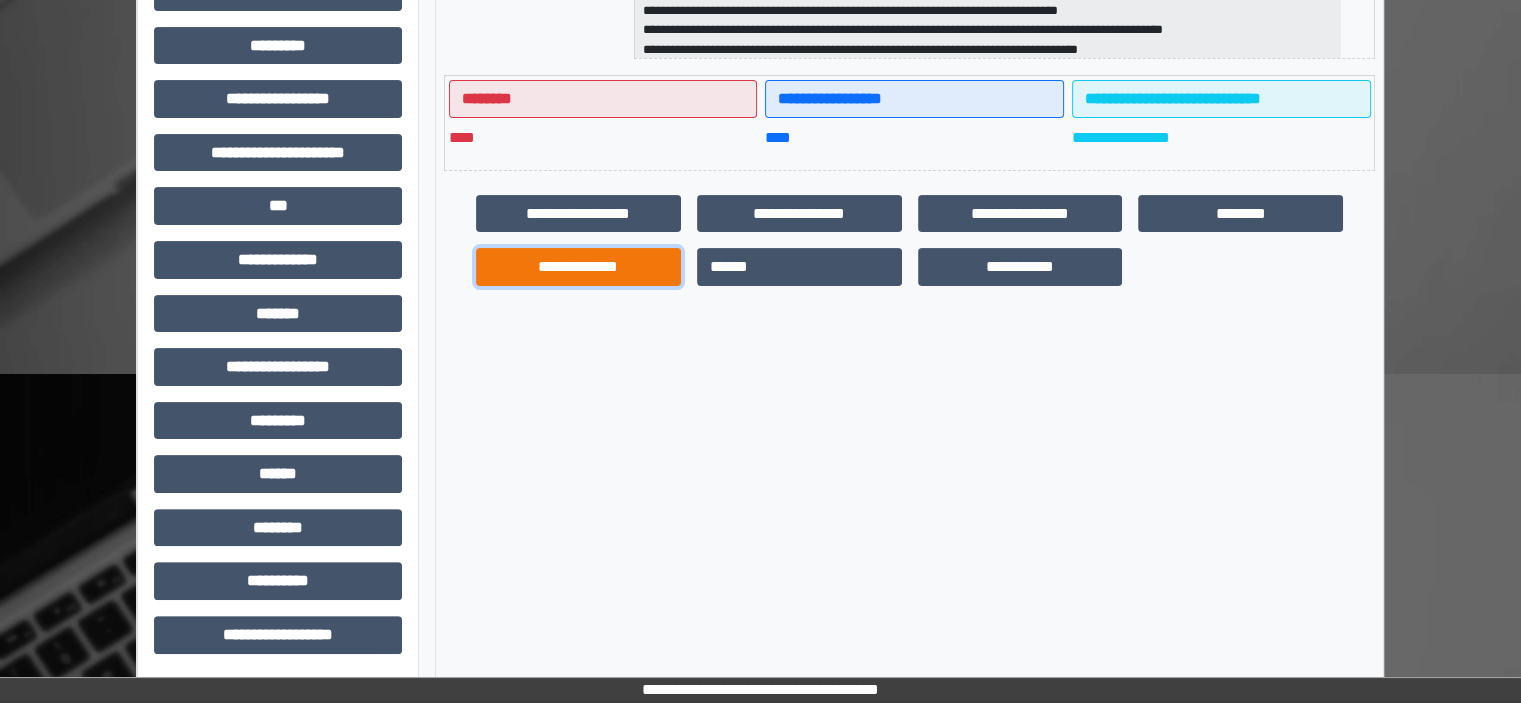 click on "**********" at bounding box center [578, 267] 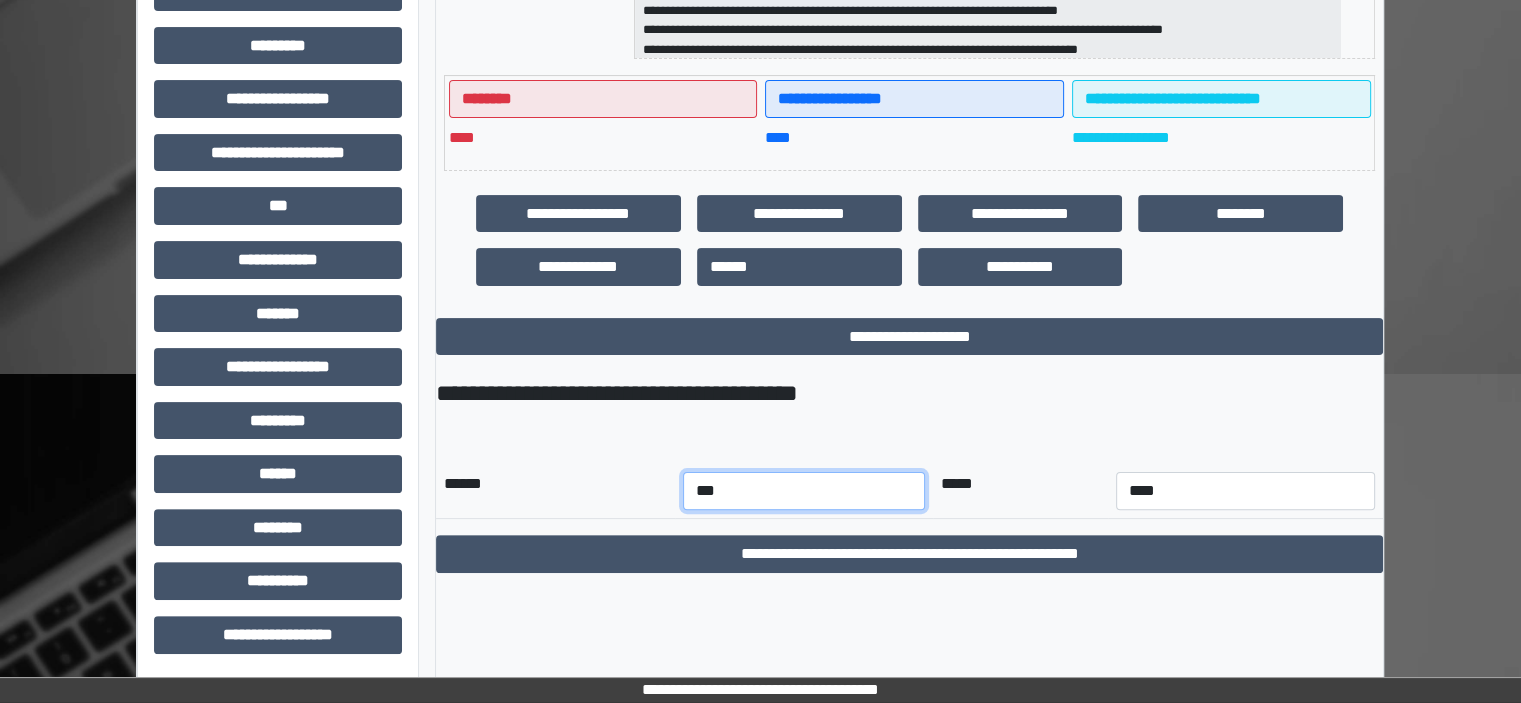 click on "***
***
***
***
***
***
***
***
***
***
***
***" at bounding box center [804, 491] 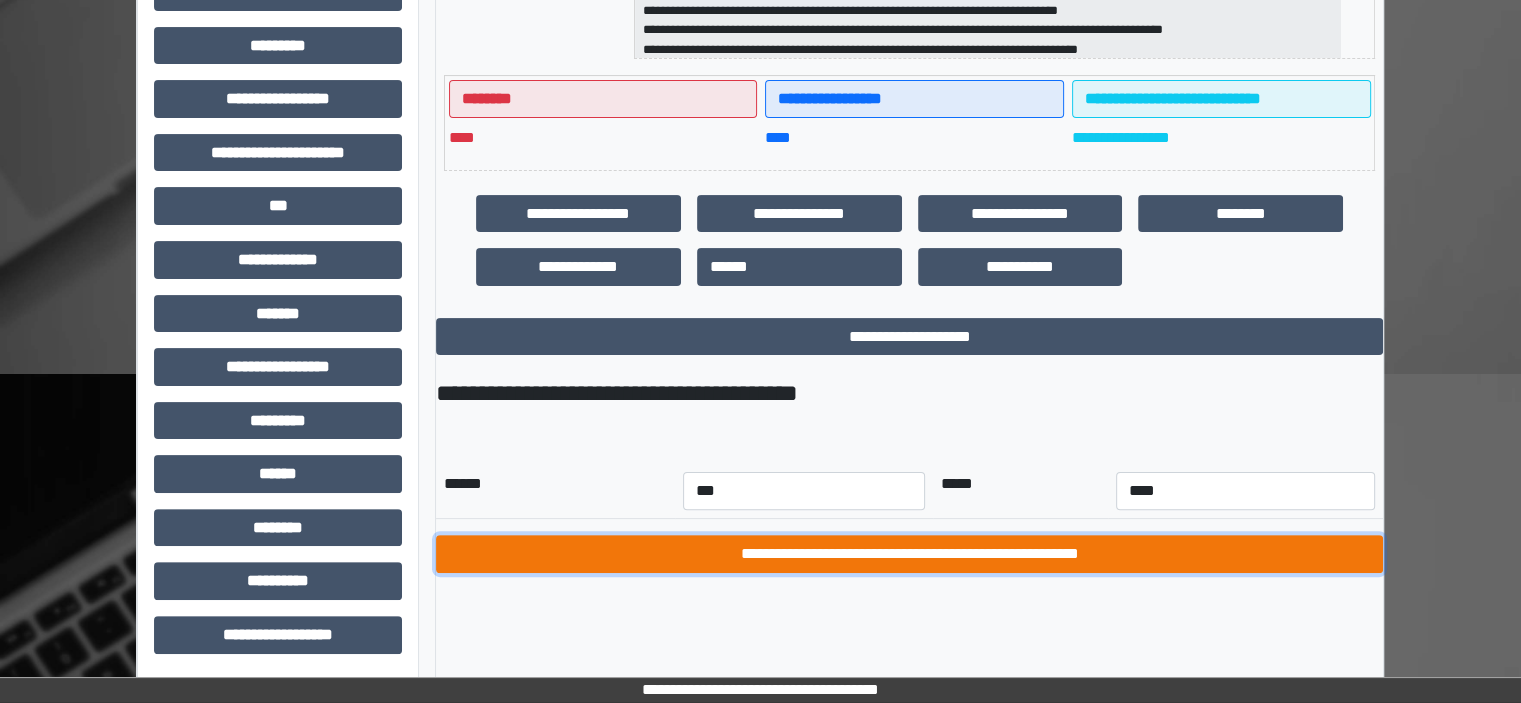 click on "**********" at bounding box center (909, 554) 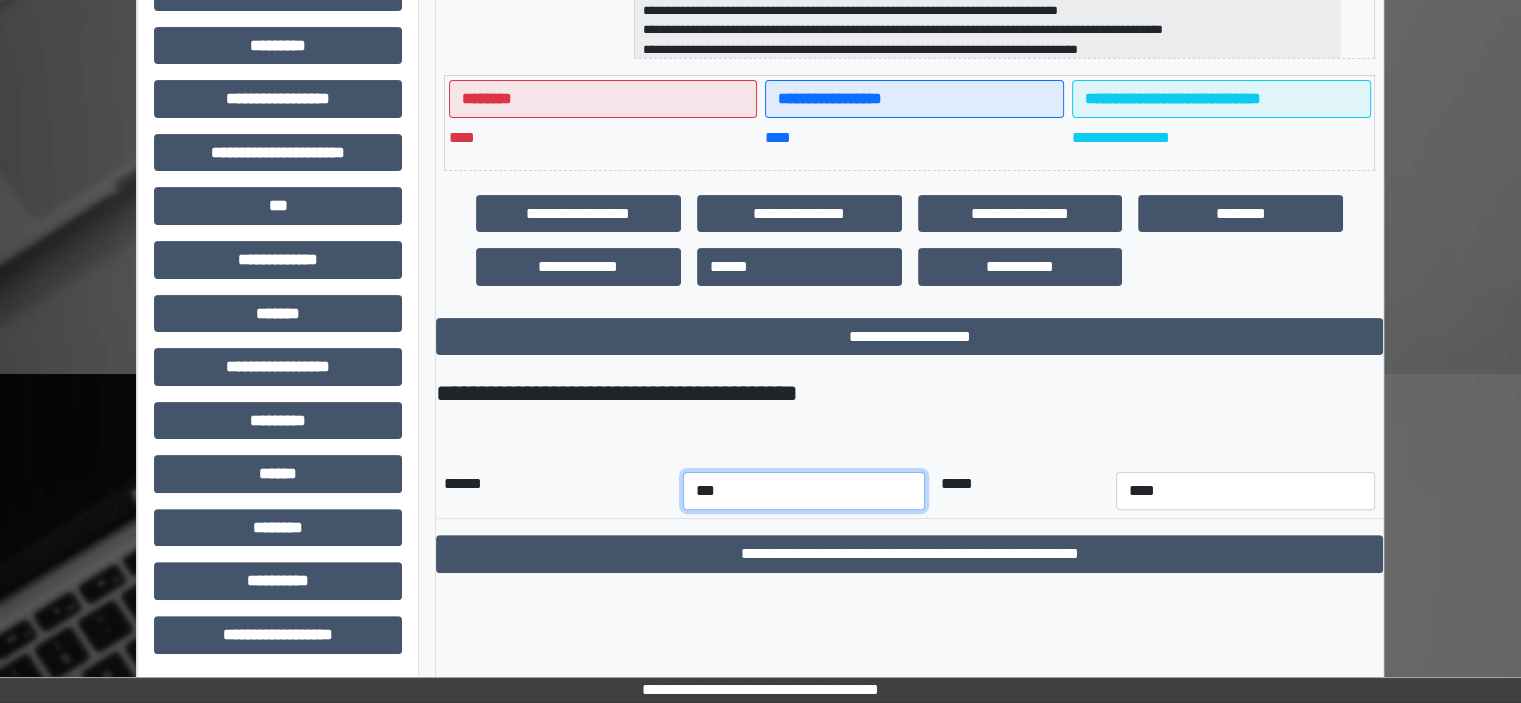 click on "***
***
***
***
***
***
***
***
***
***
***
***" at bounding box center [804, 491] 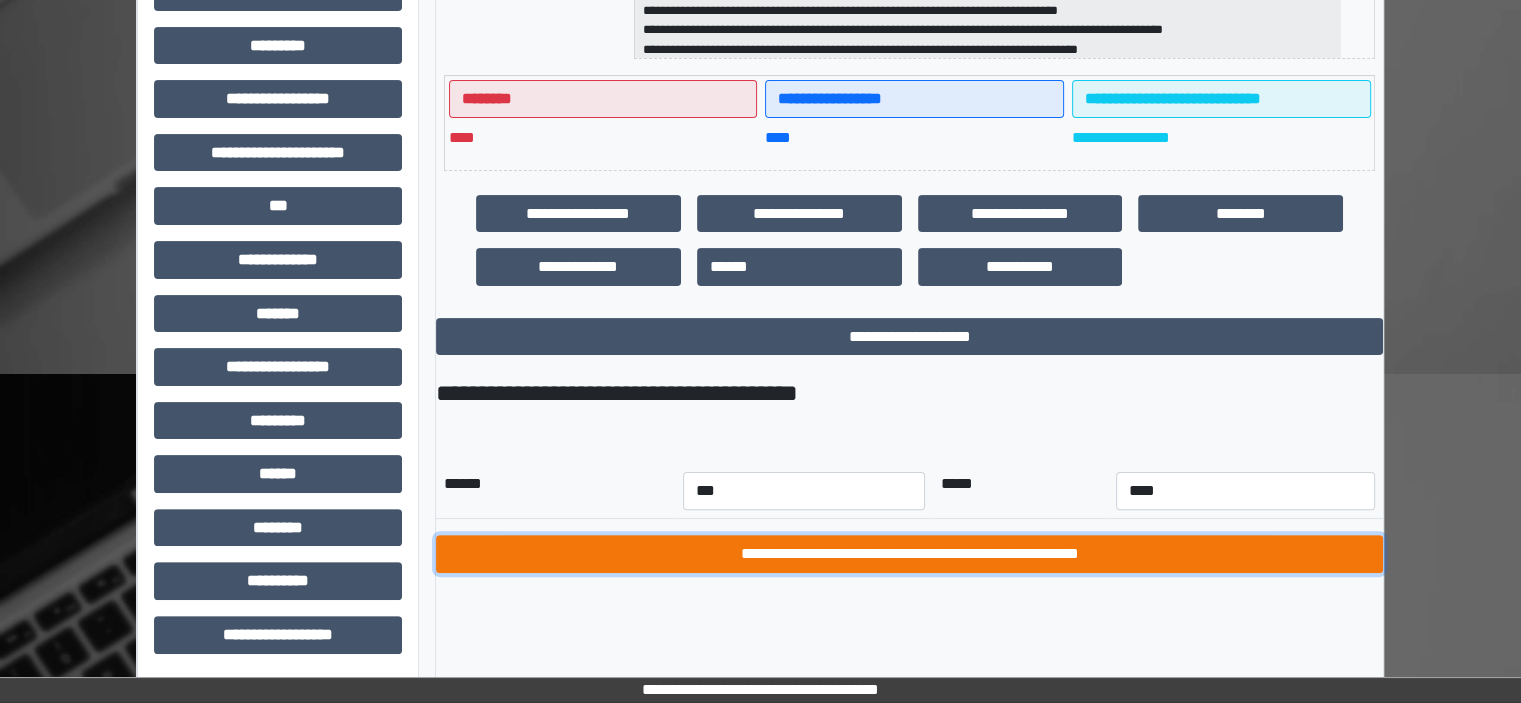 click on "**********" at bounding box center [909, 554] 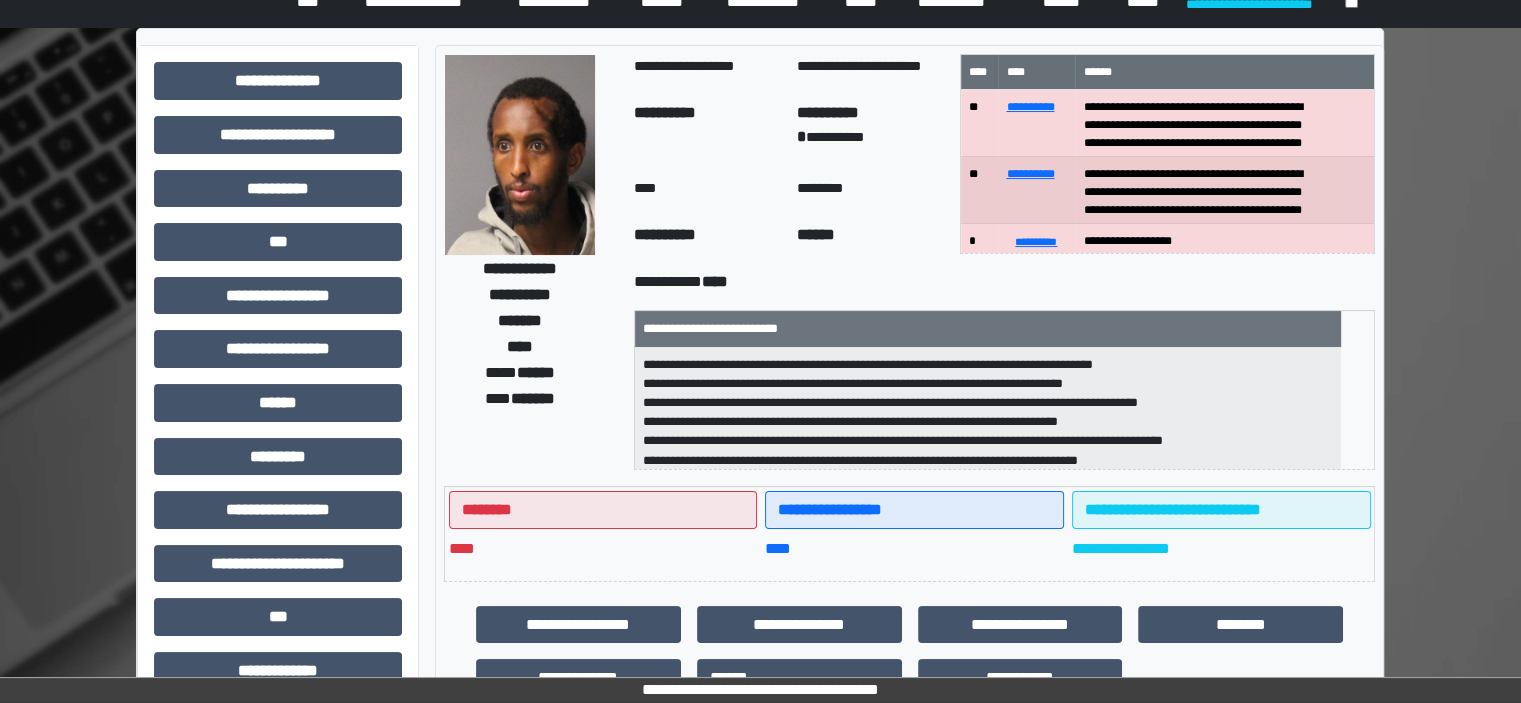 scroll, scrollTop: 0, scrollLeft: 0, axis: both 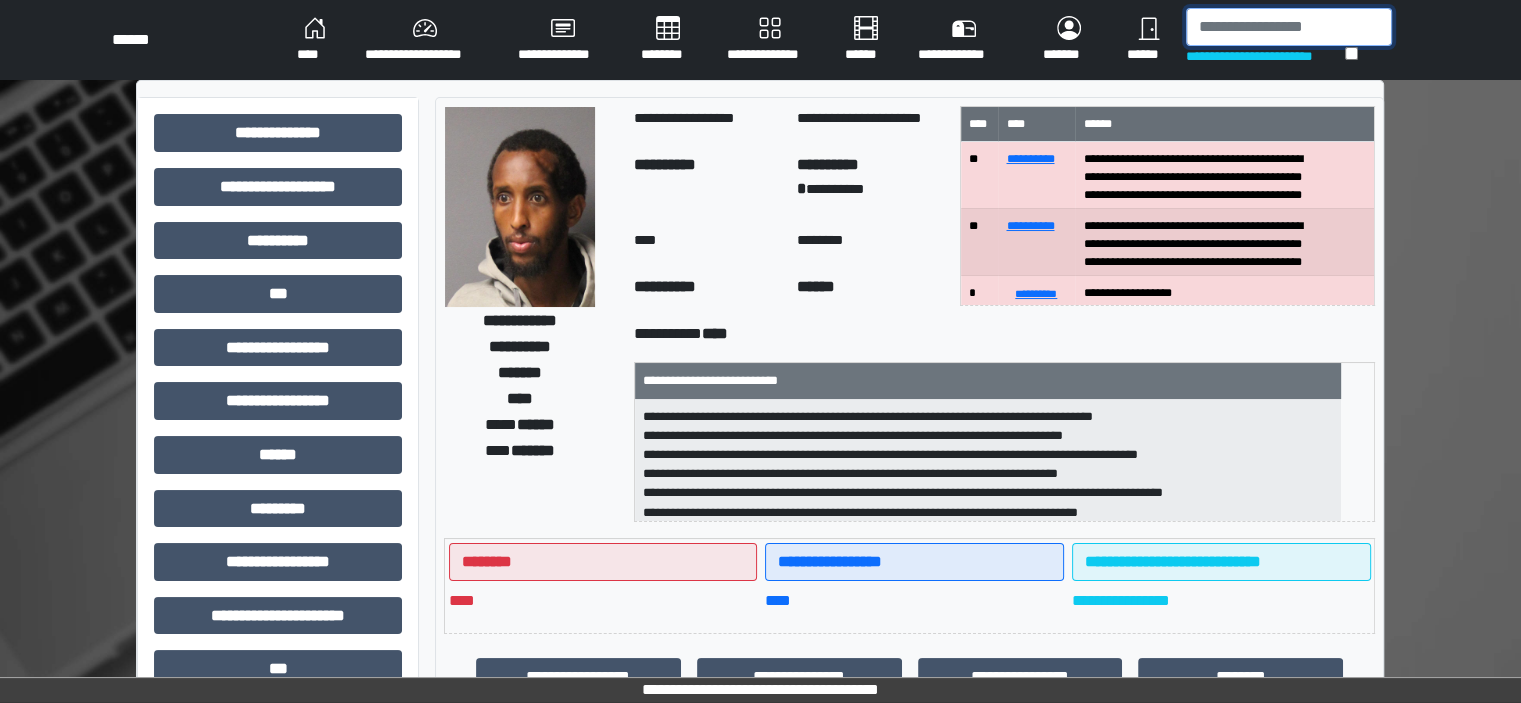 click at bounding box center [1289, 27] 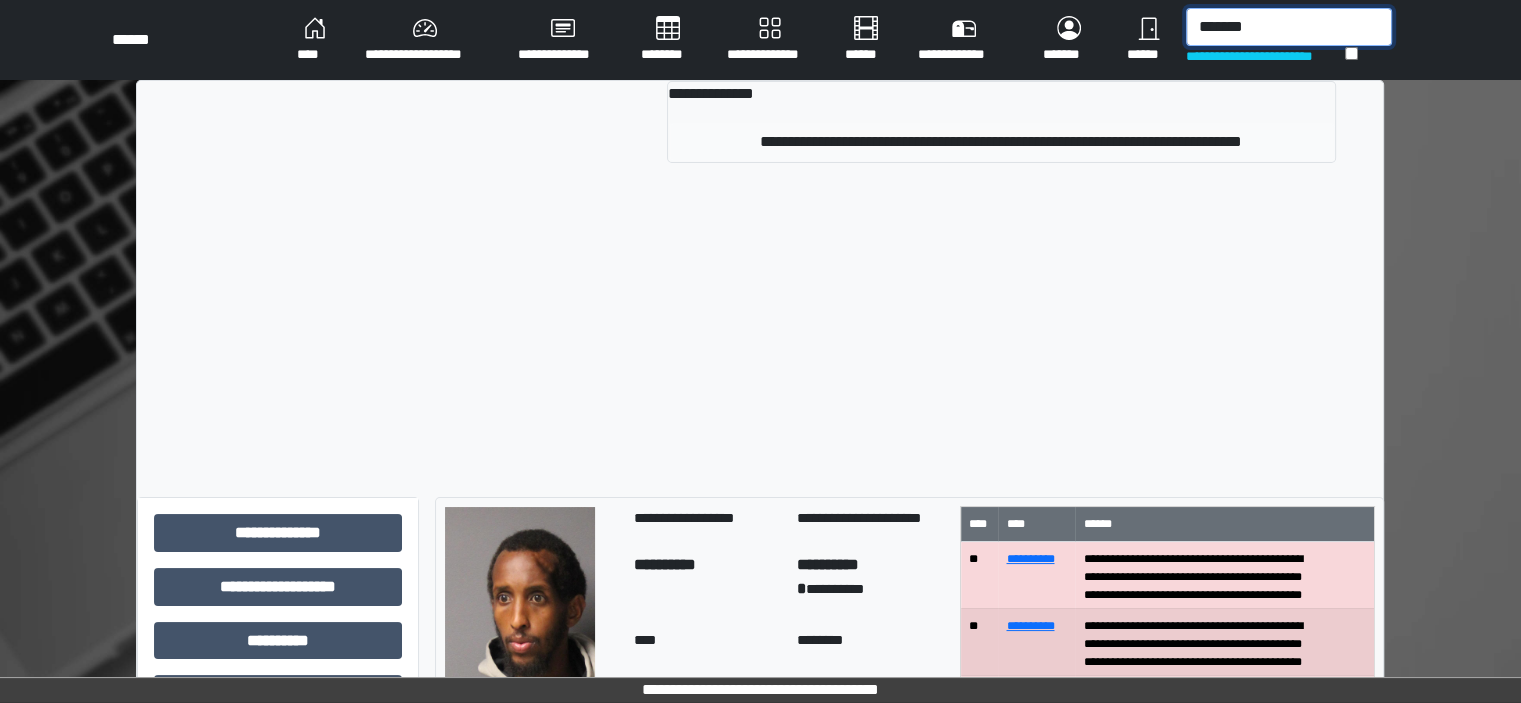 type on "*******" 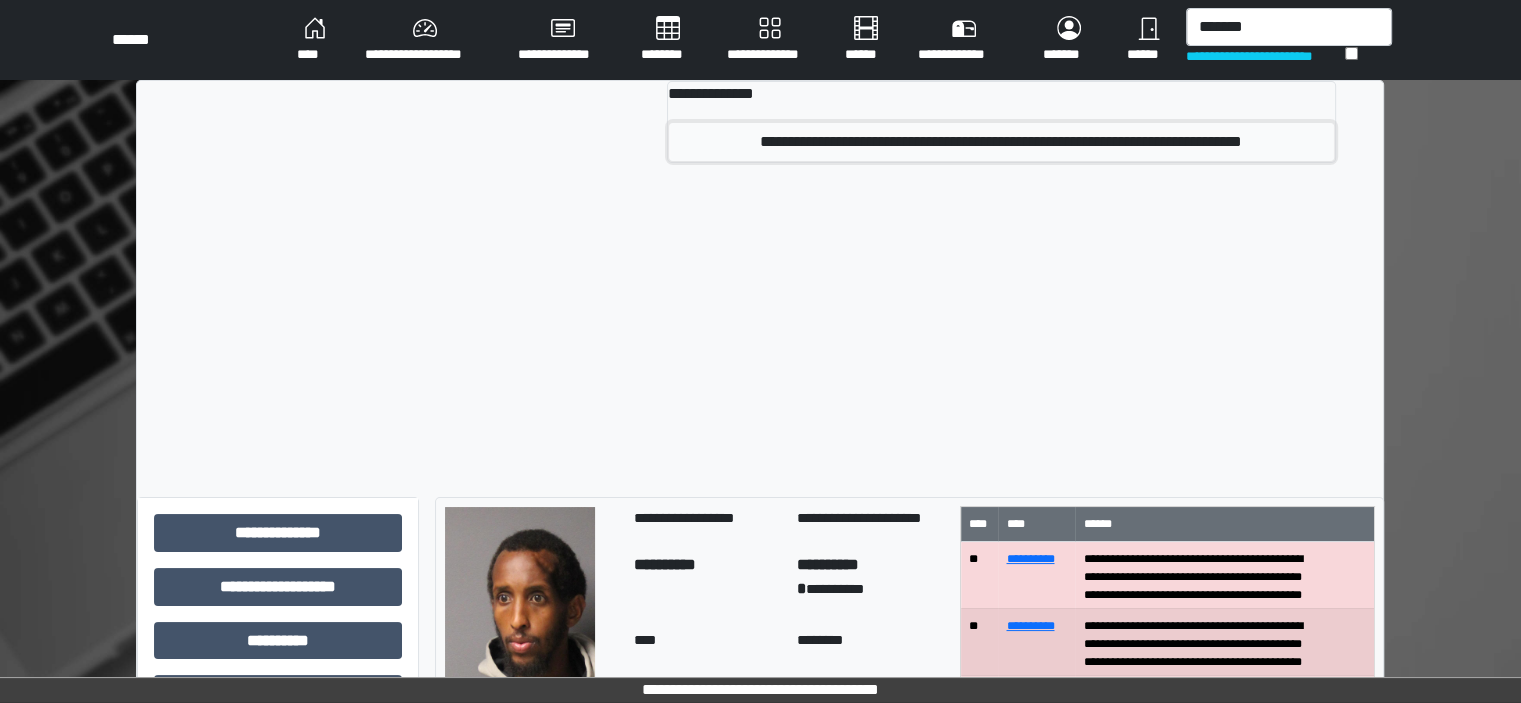 click on "**********" at bounding box center (1001, 142) 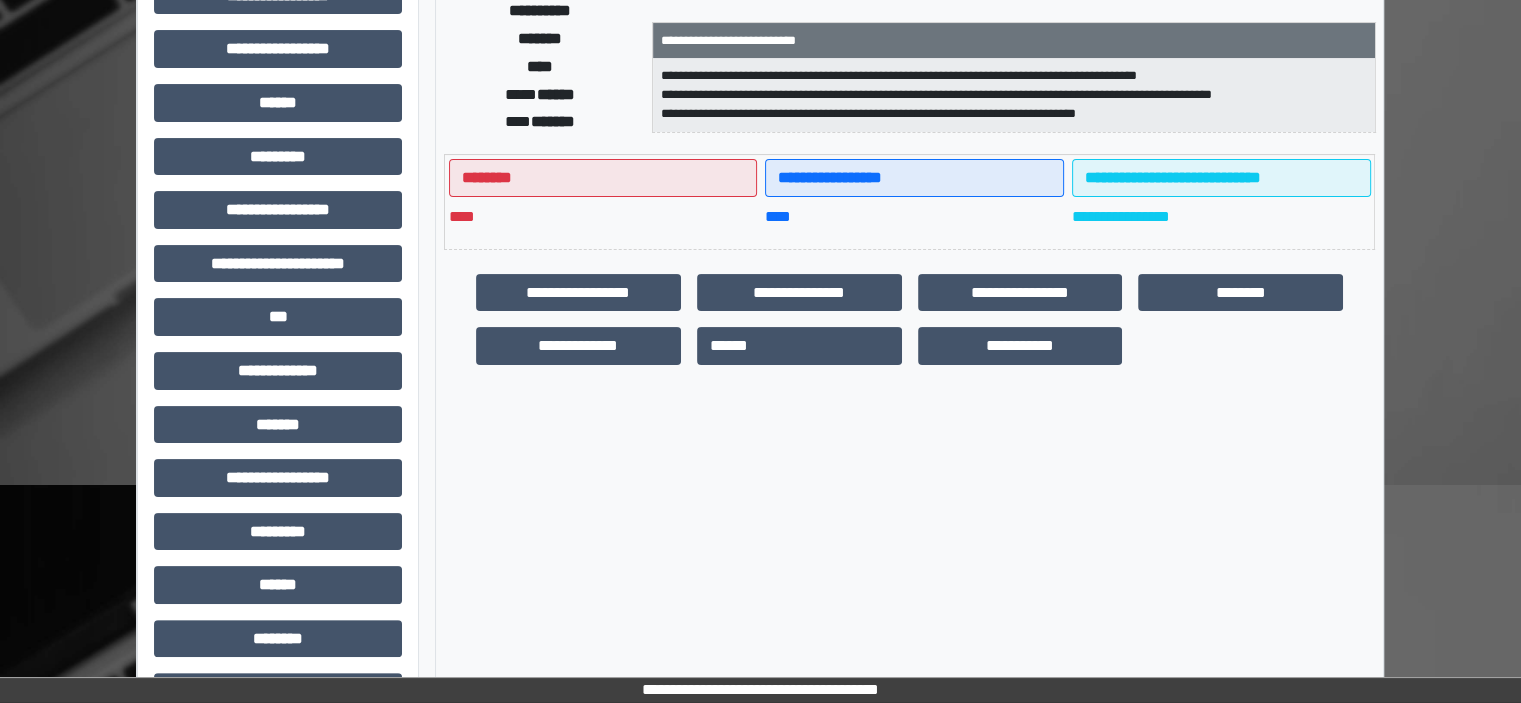 scroll, scrollTop: 463, scrollLeft: 0, axis: vertical 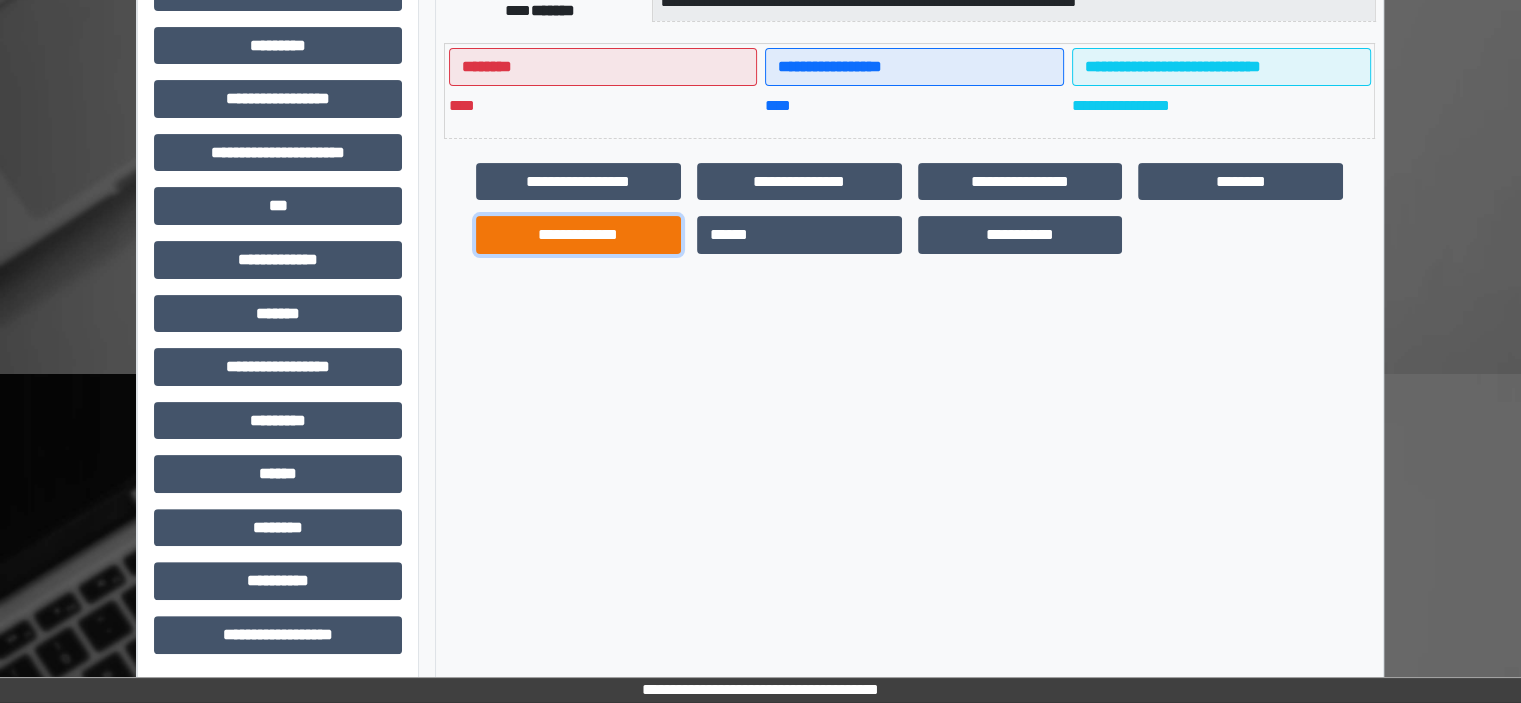 click on "**********" at bounding box center (578, 235) 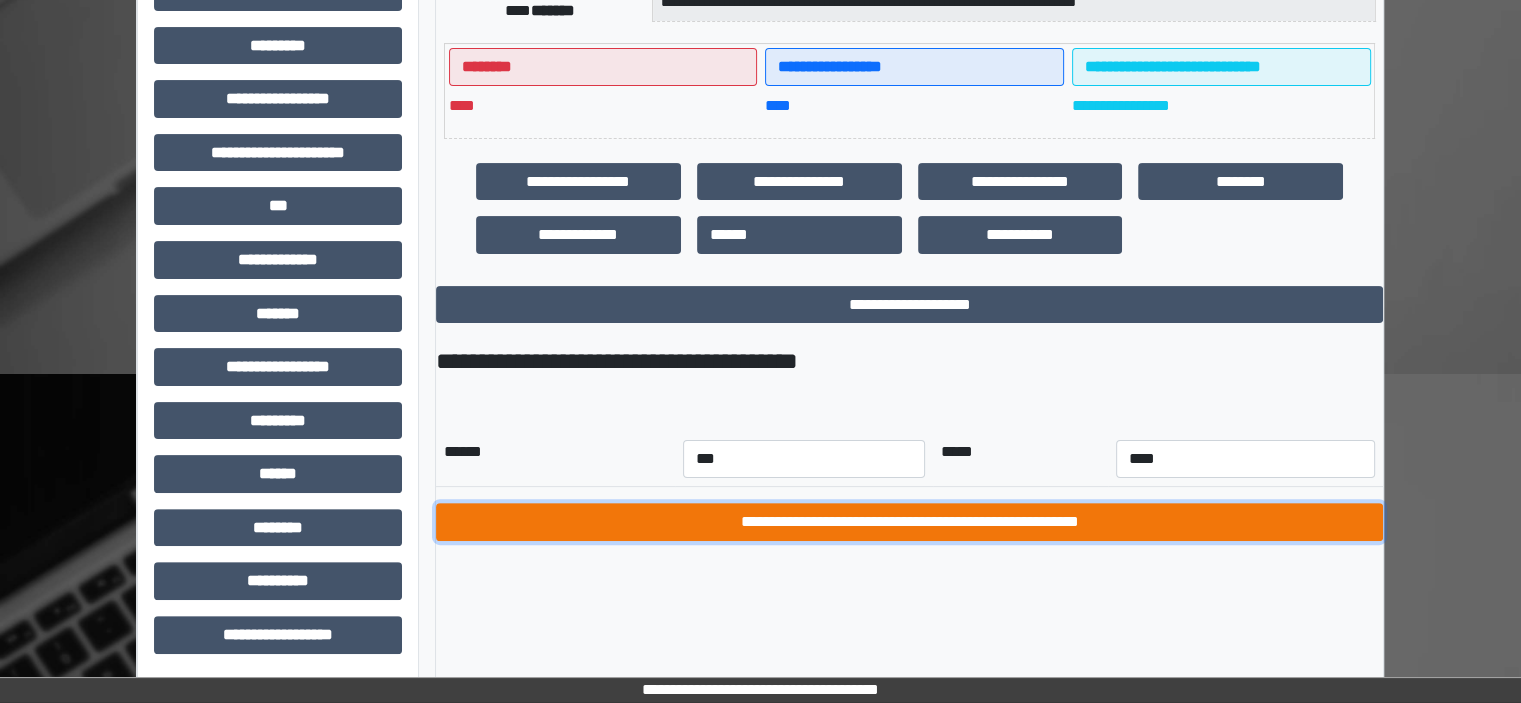 click on "**********" at bounding box center [909, 522] 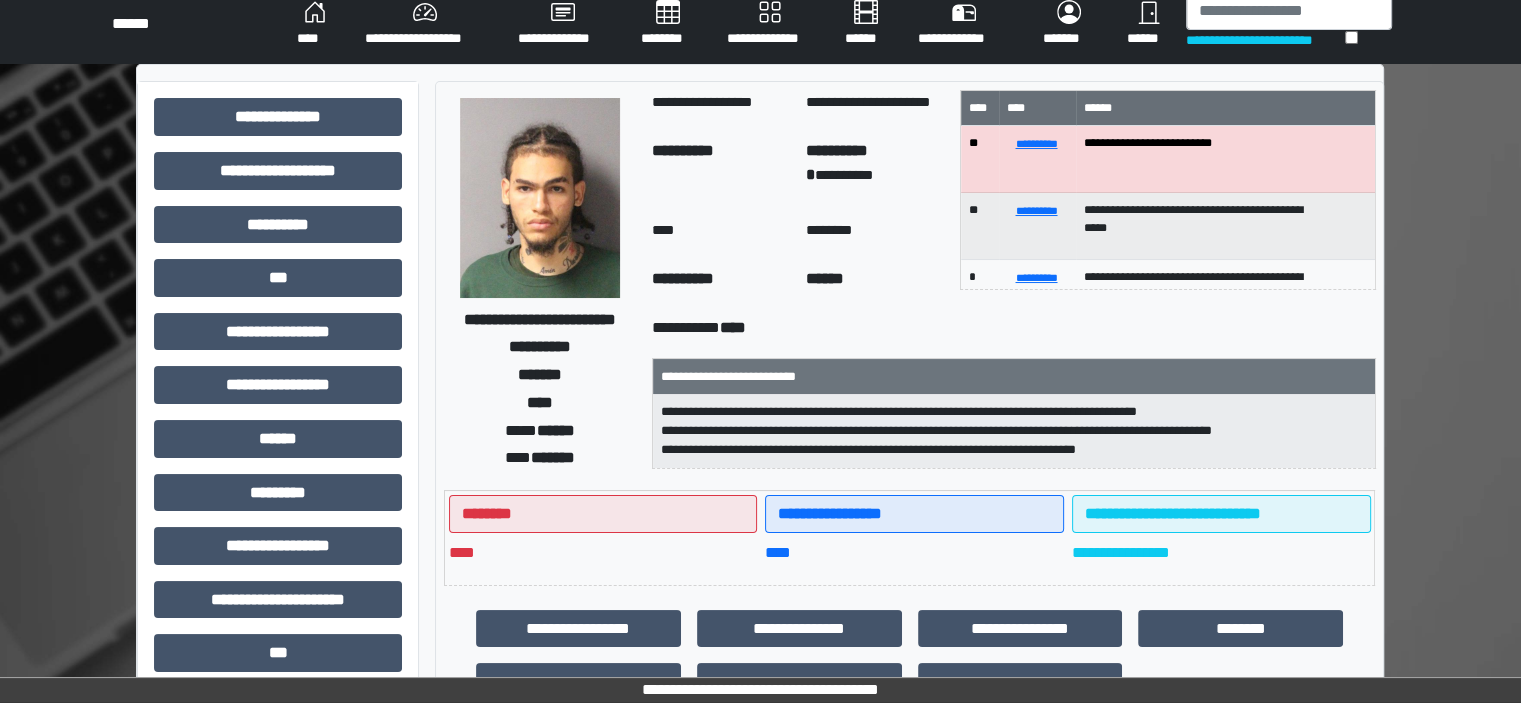 scroll, scrollTop: 0, scrollLeft: 0, axis: both 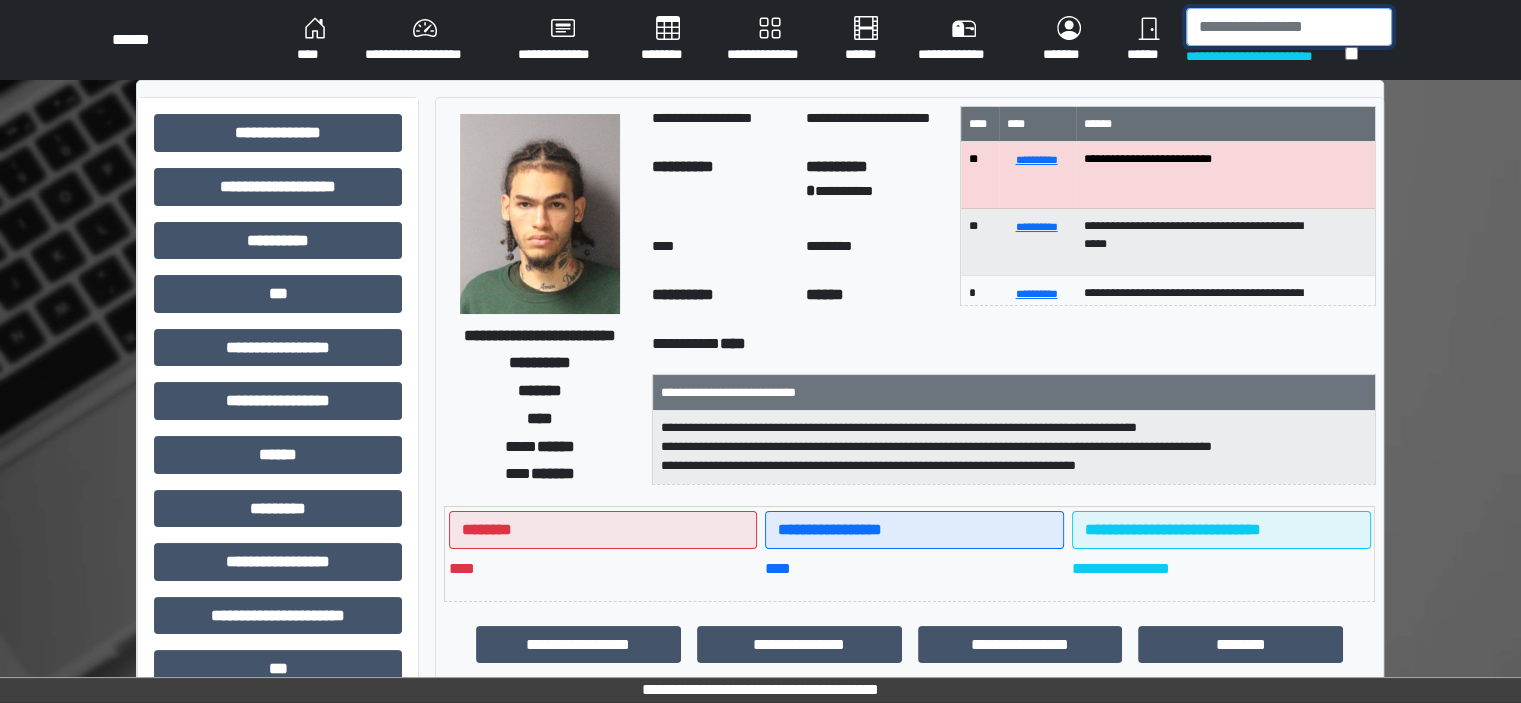 click at bounding box center [1289, 27] 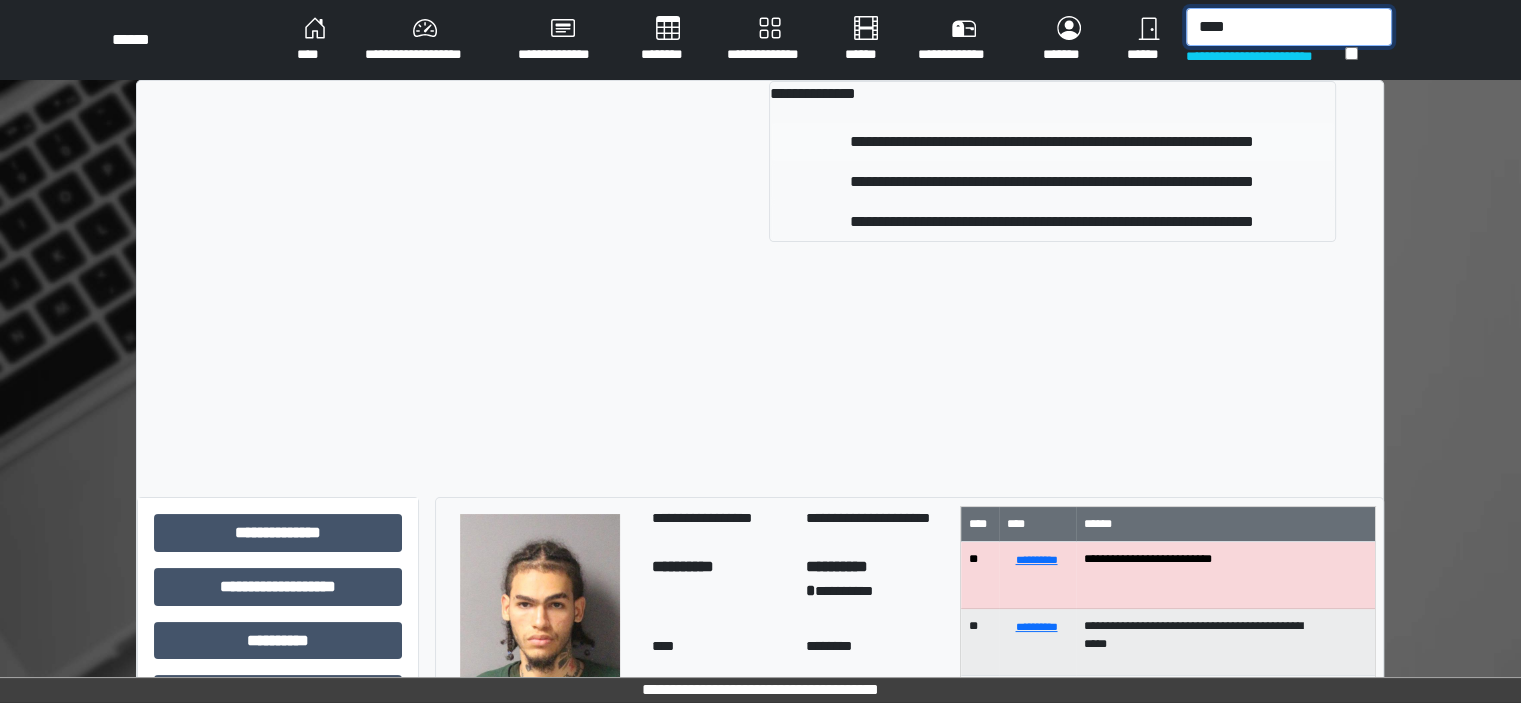 type on "****" 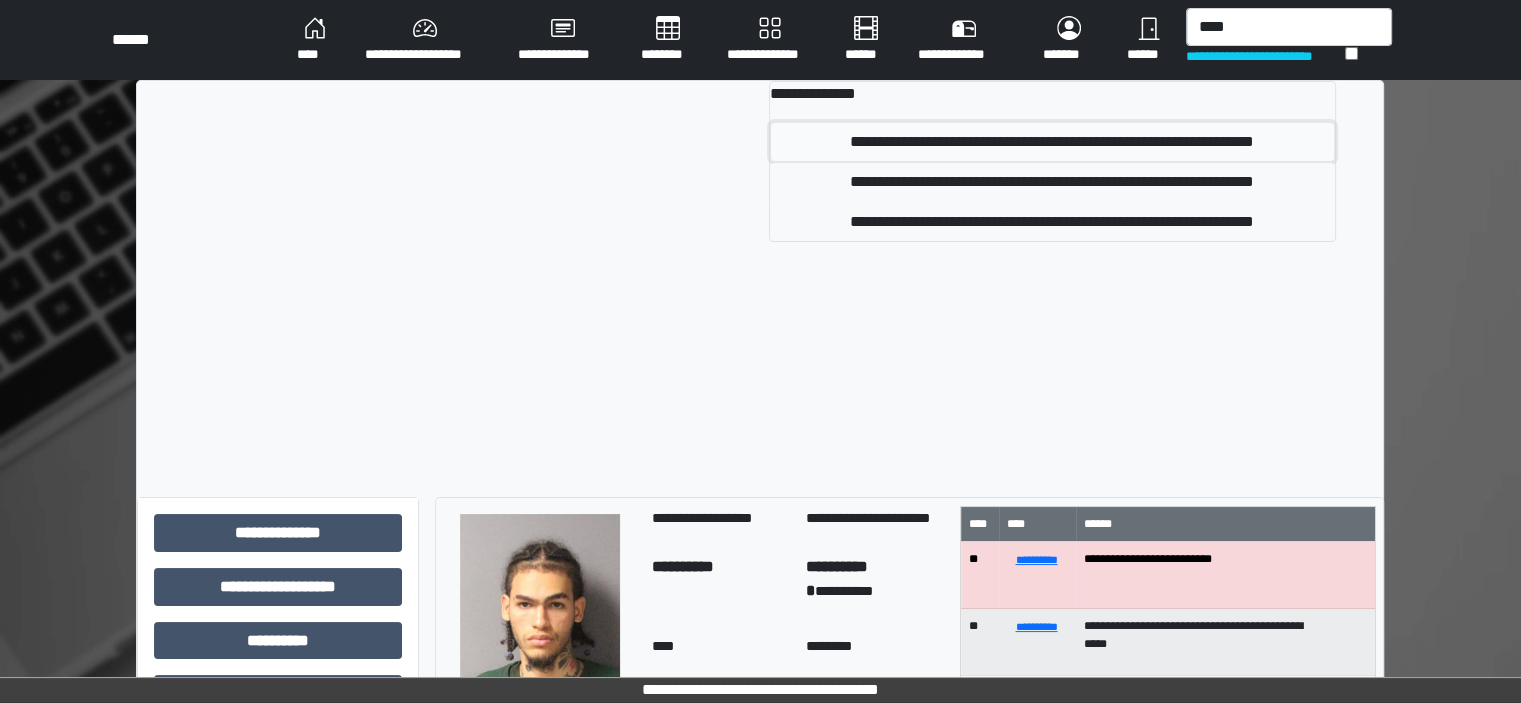 click on "**********" at bounding box center [1052, 142] 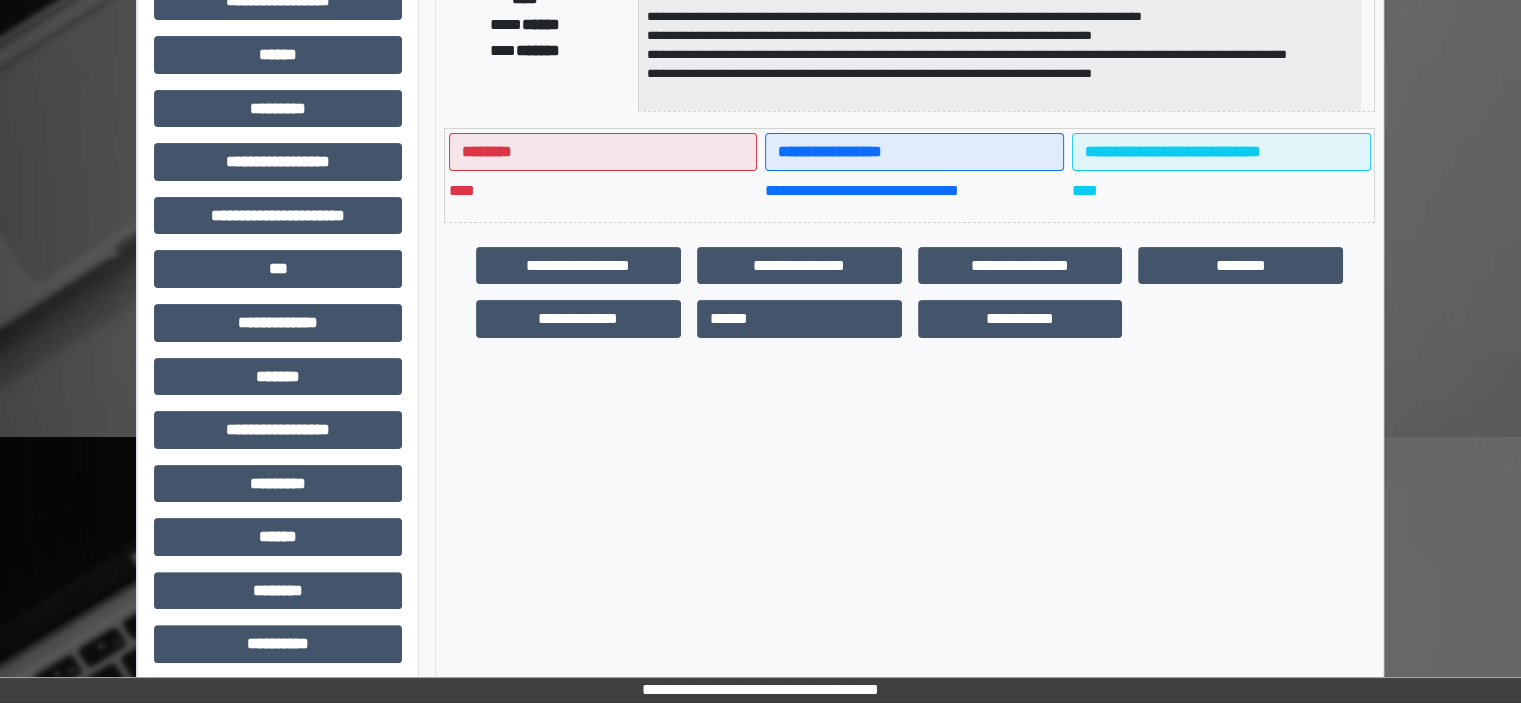 scroll, scrollTop: 463, scrollLeft: 0, axis: vertical 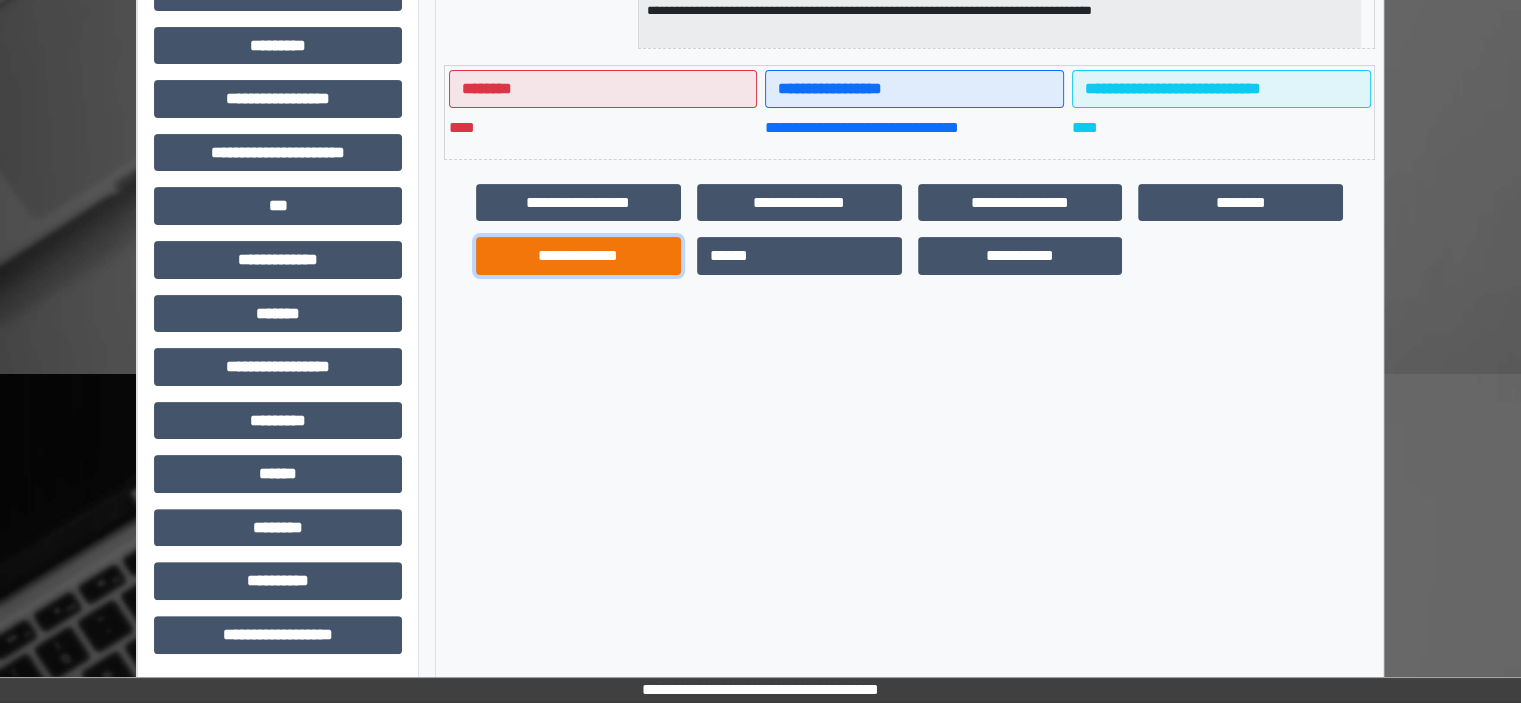 click on "**********" at bounding box center [578, 256] 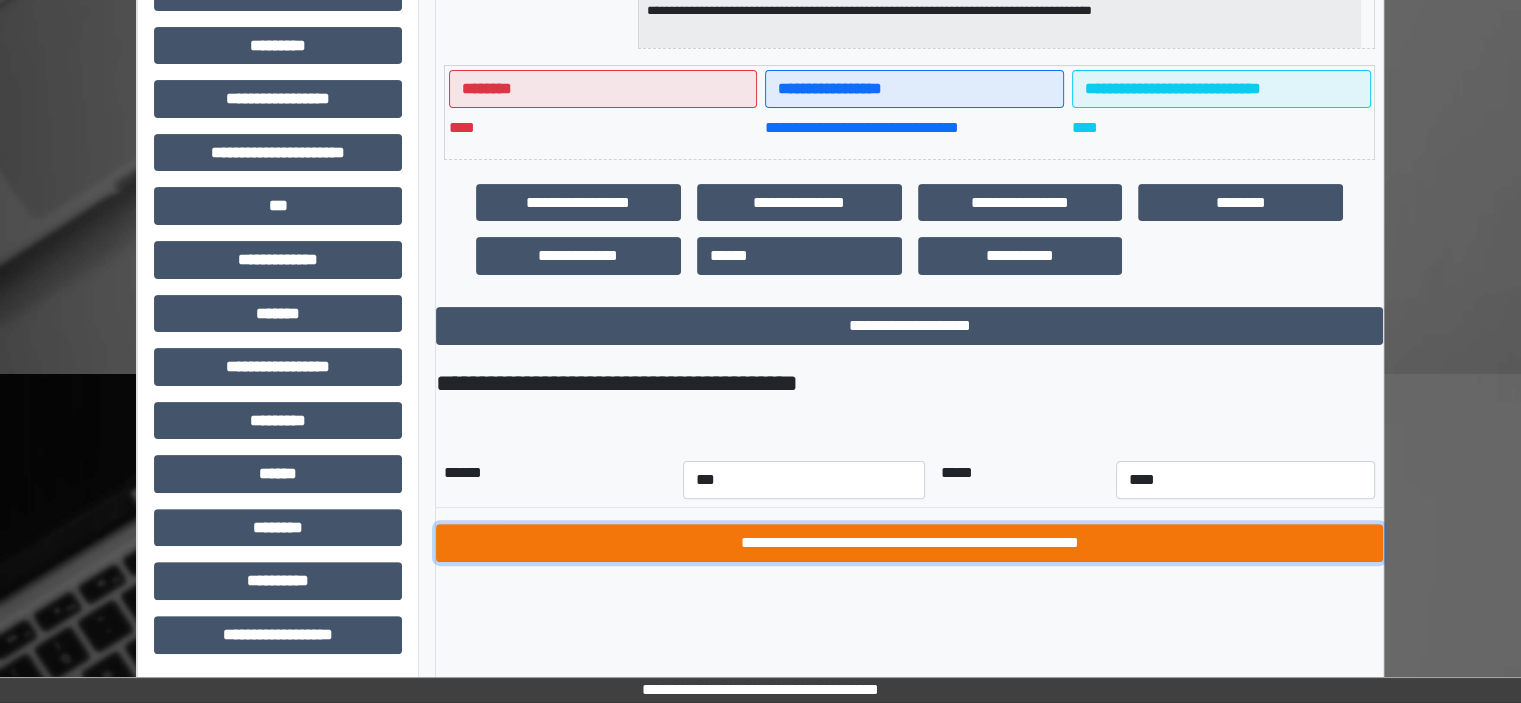 click on "**********" at bounding box center [909, 543] 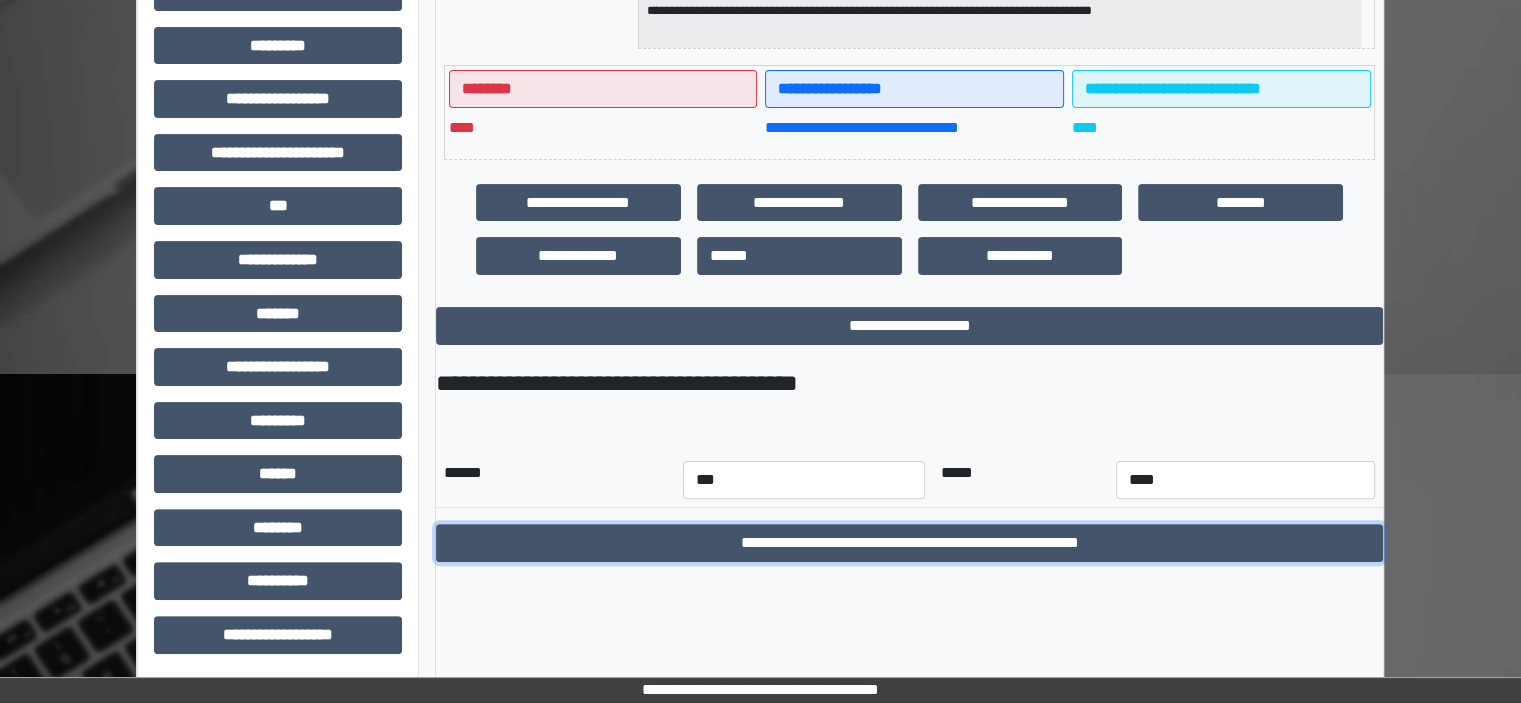 scroll, scrollTop: 0, scrollLeft: 0, axis: both 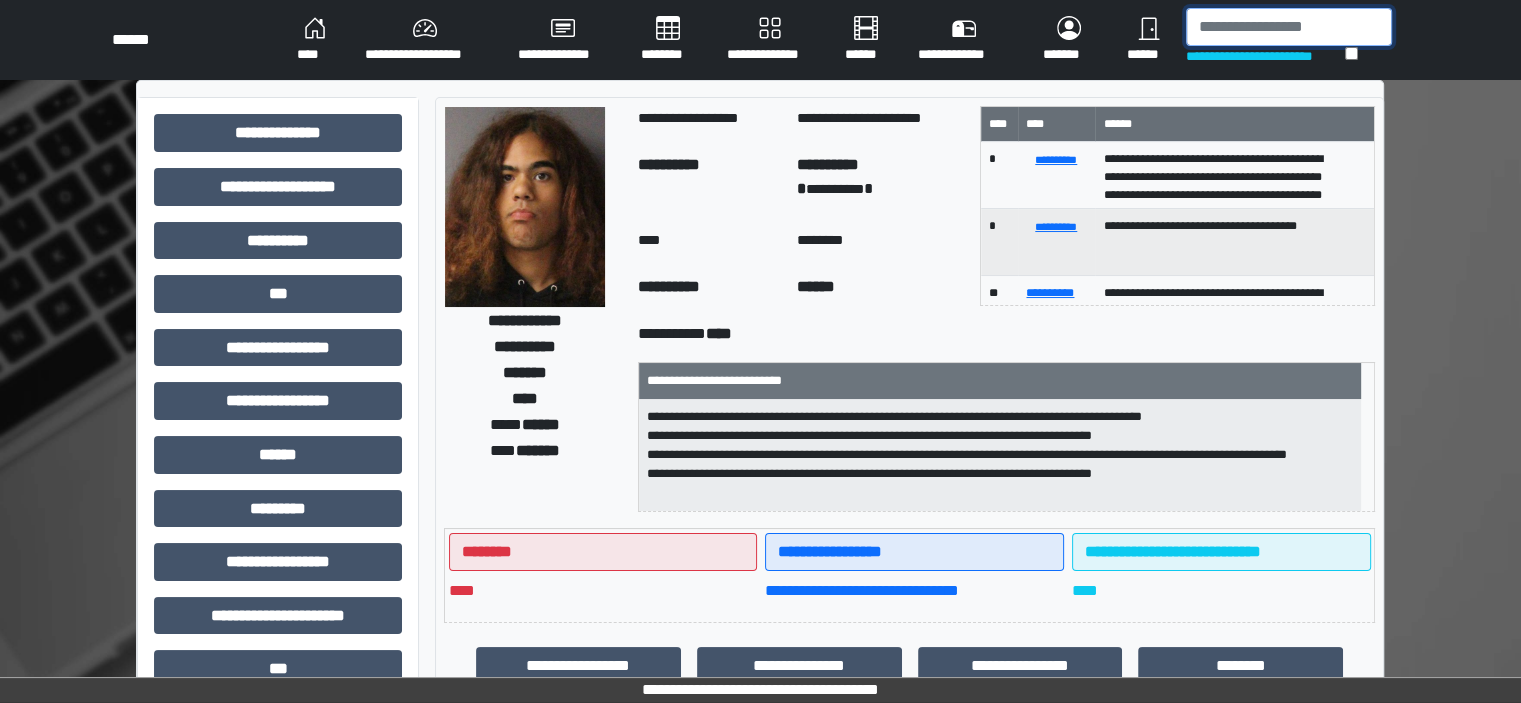 click at bounding box center (1289, 27) 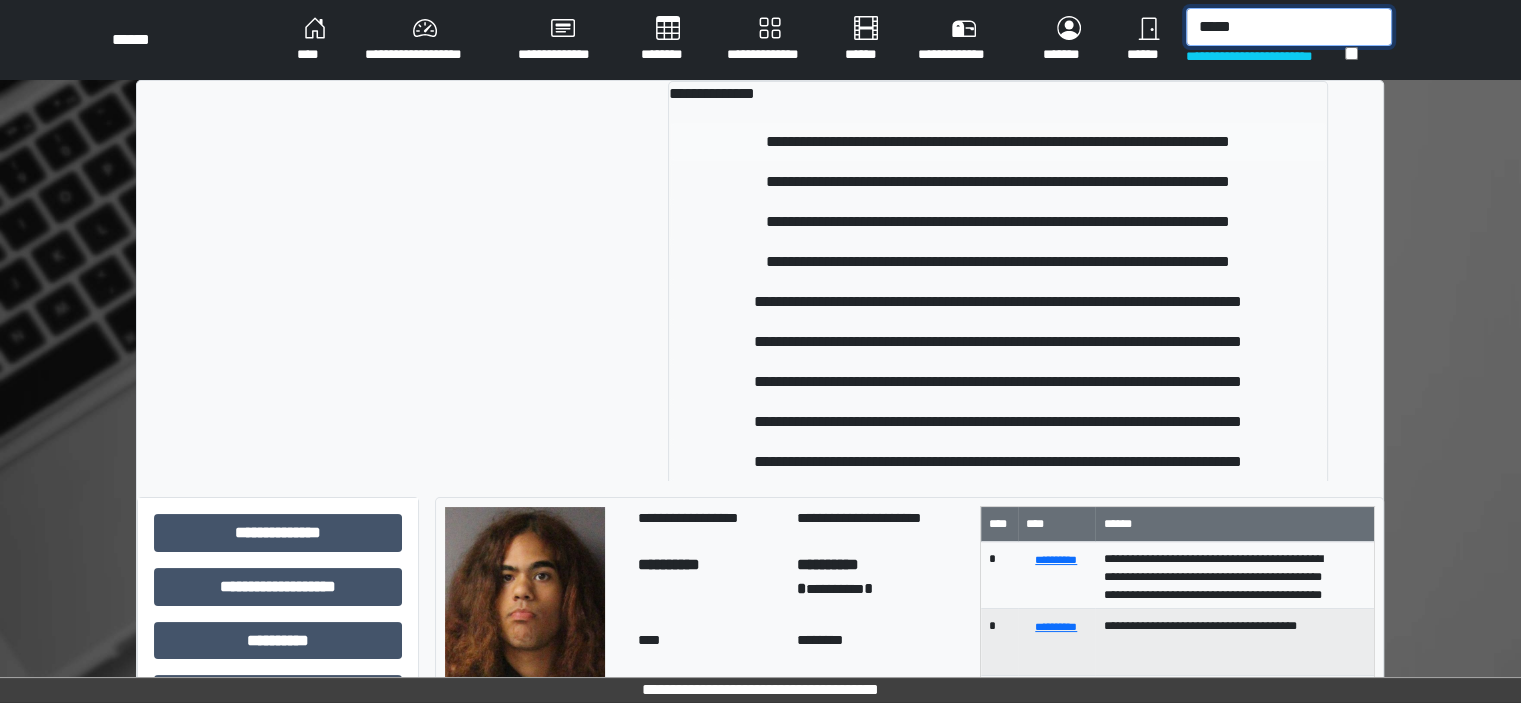 type on "*****" 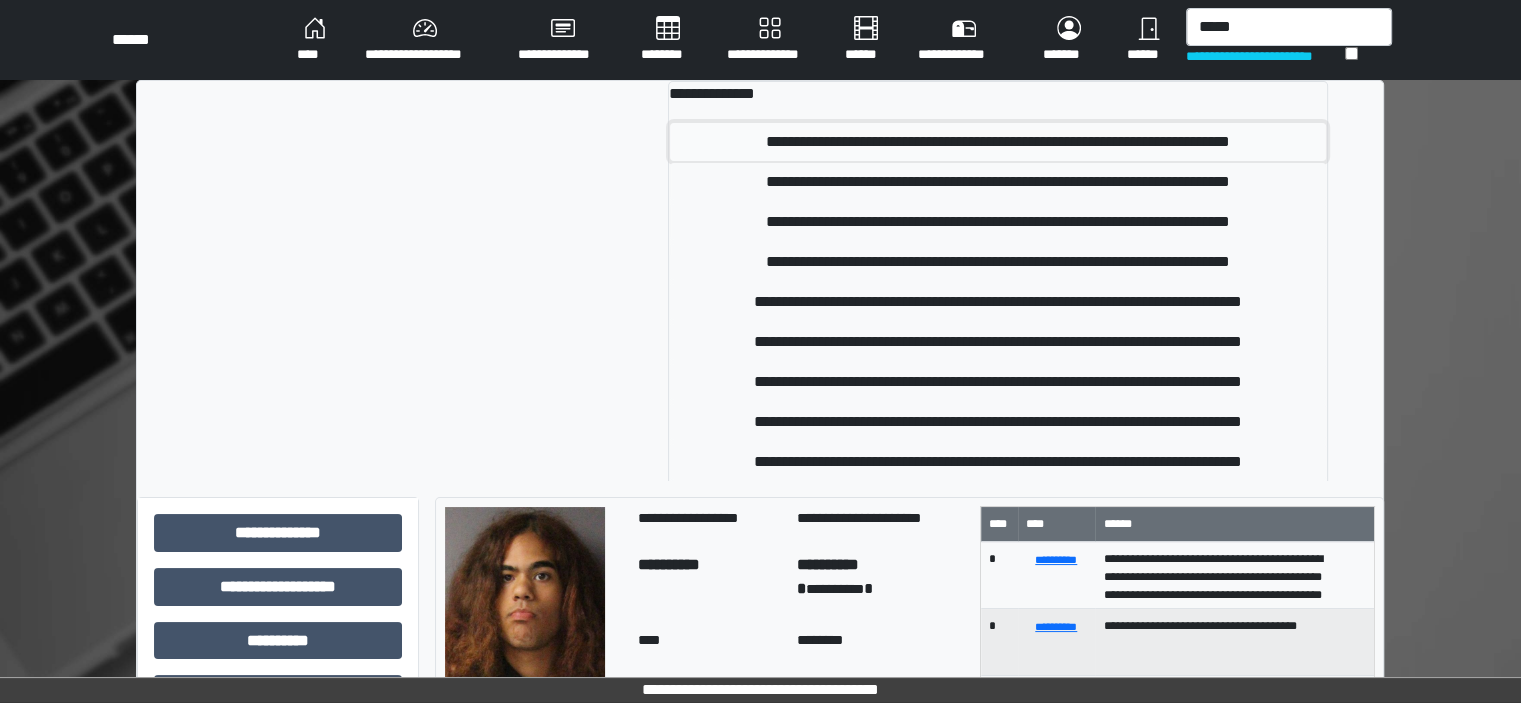 click on "**********" at bounding box center [998, 142] 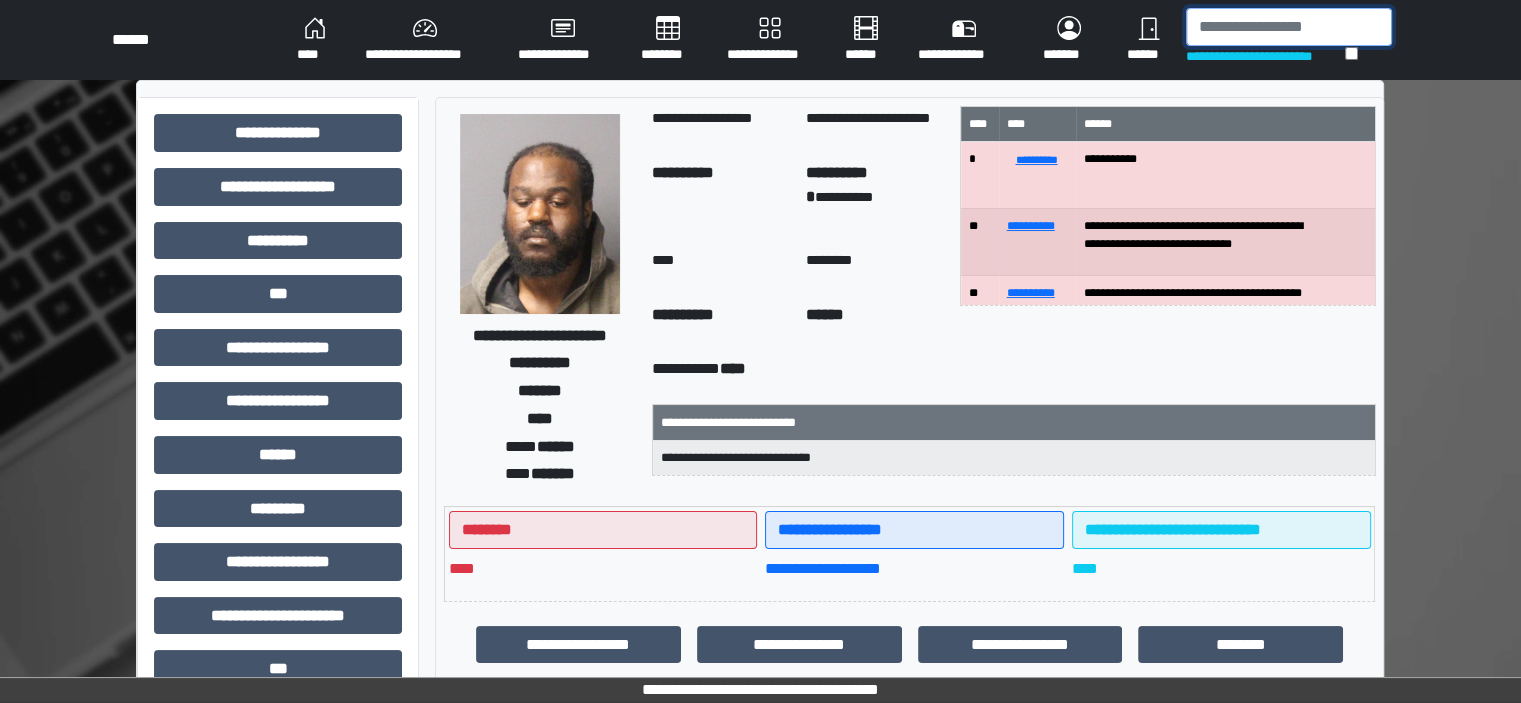 click at bounding box center [1289, 27] 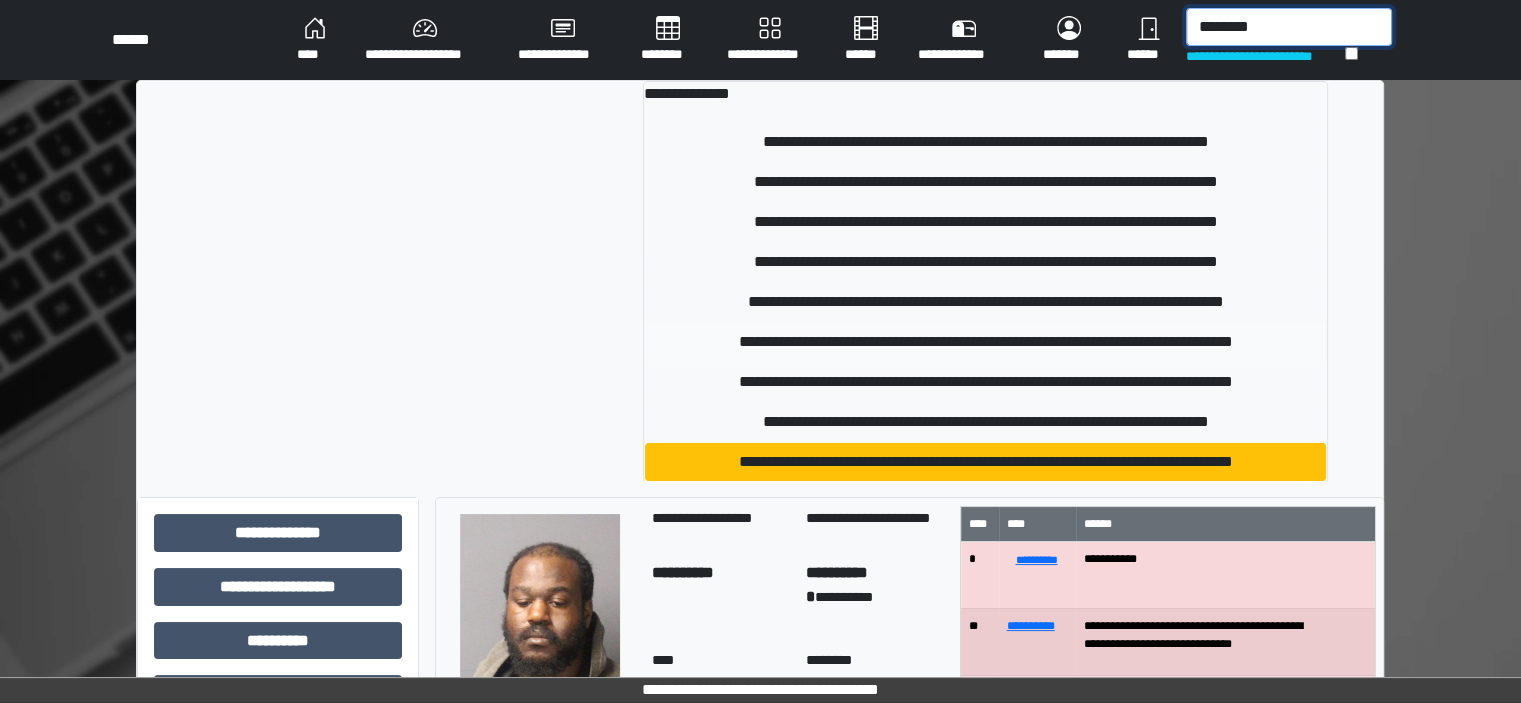 type on "********" 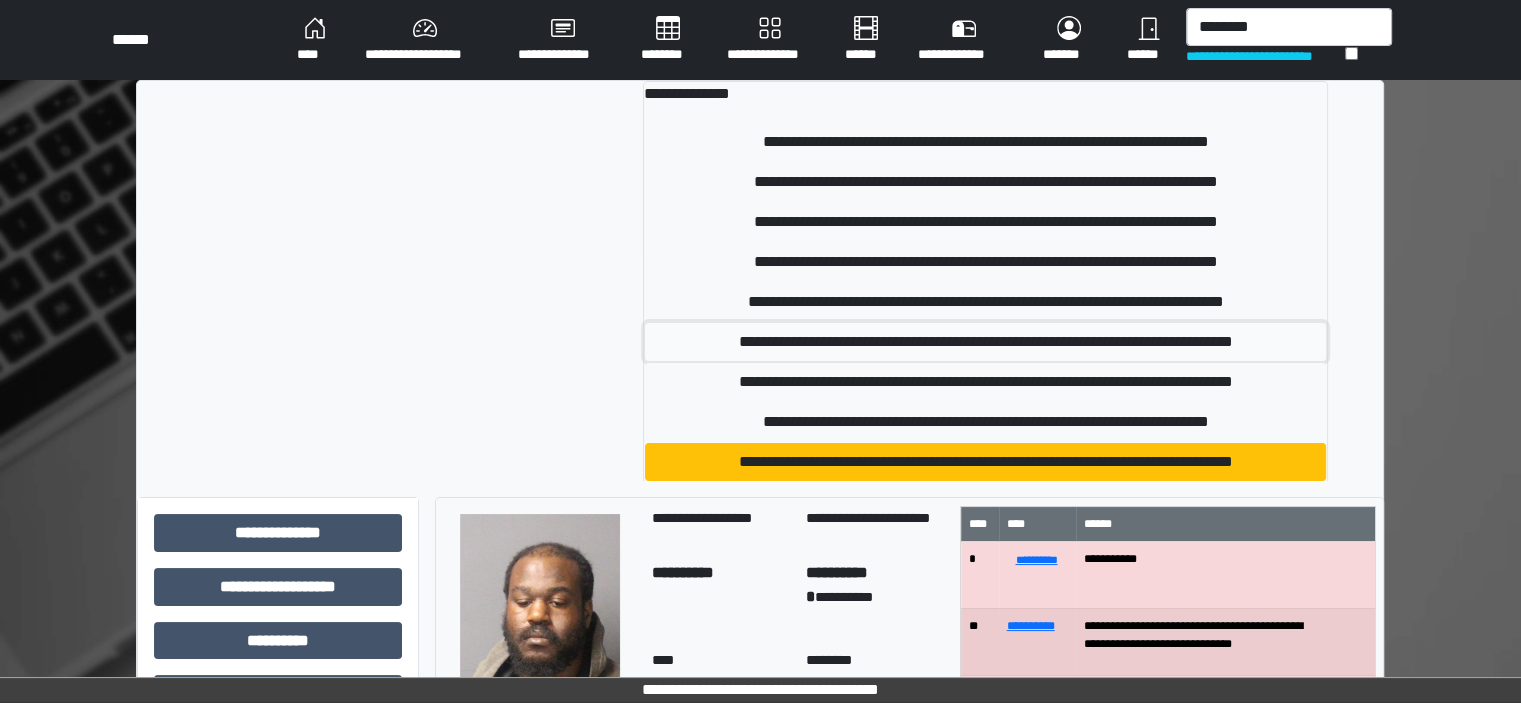 click on "**********" at bounding box center (985, 342) 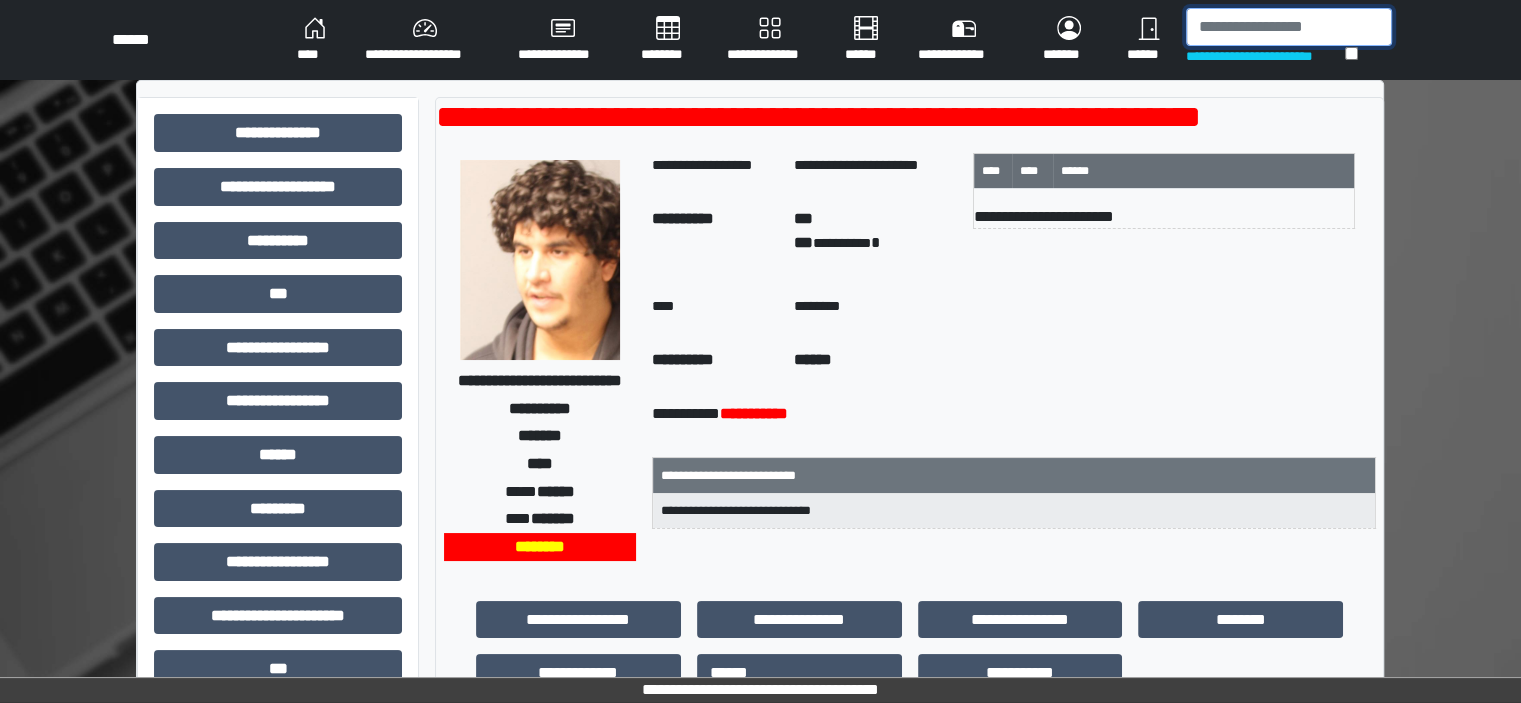 click at bounding box center (1289, 27) 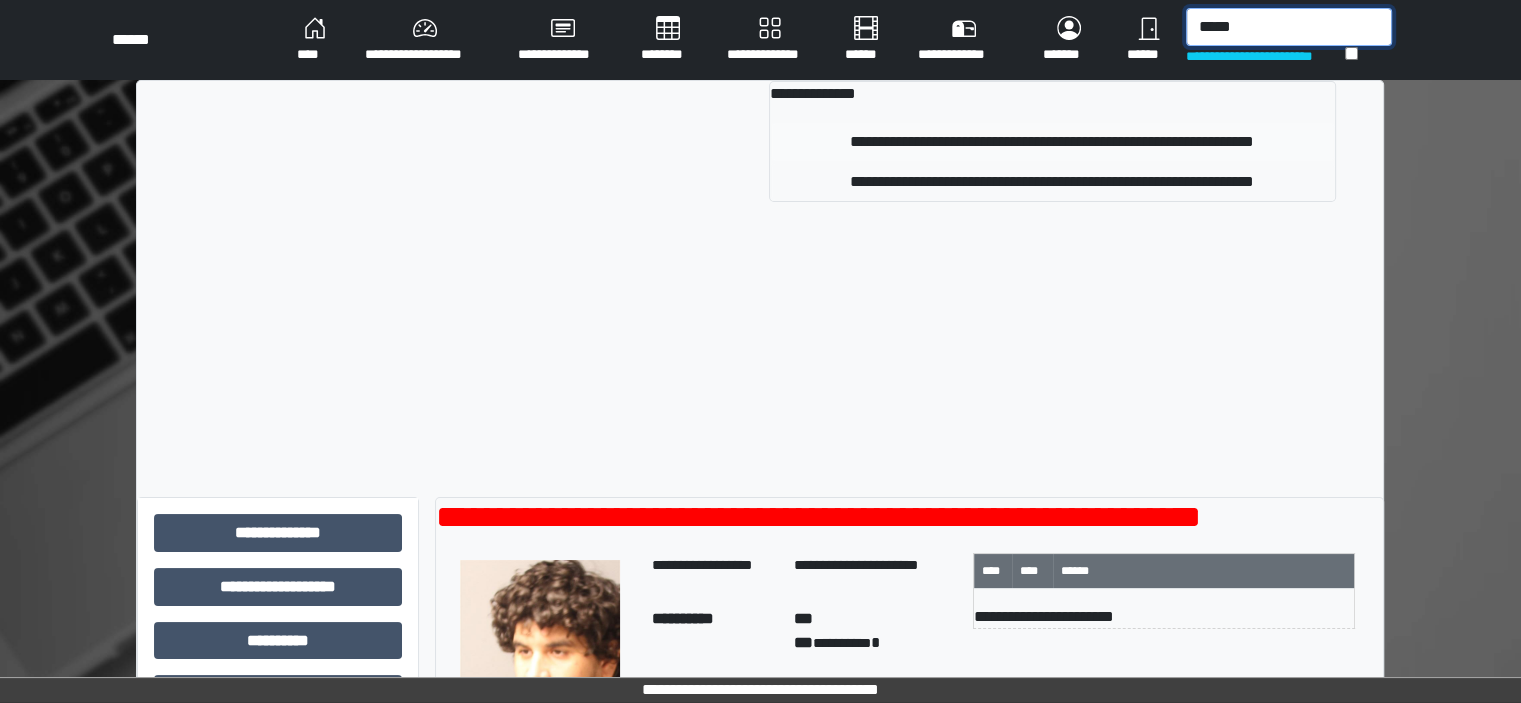 type on "*****" 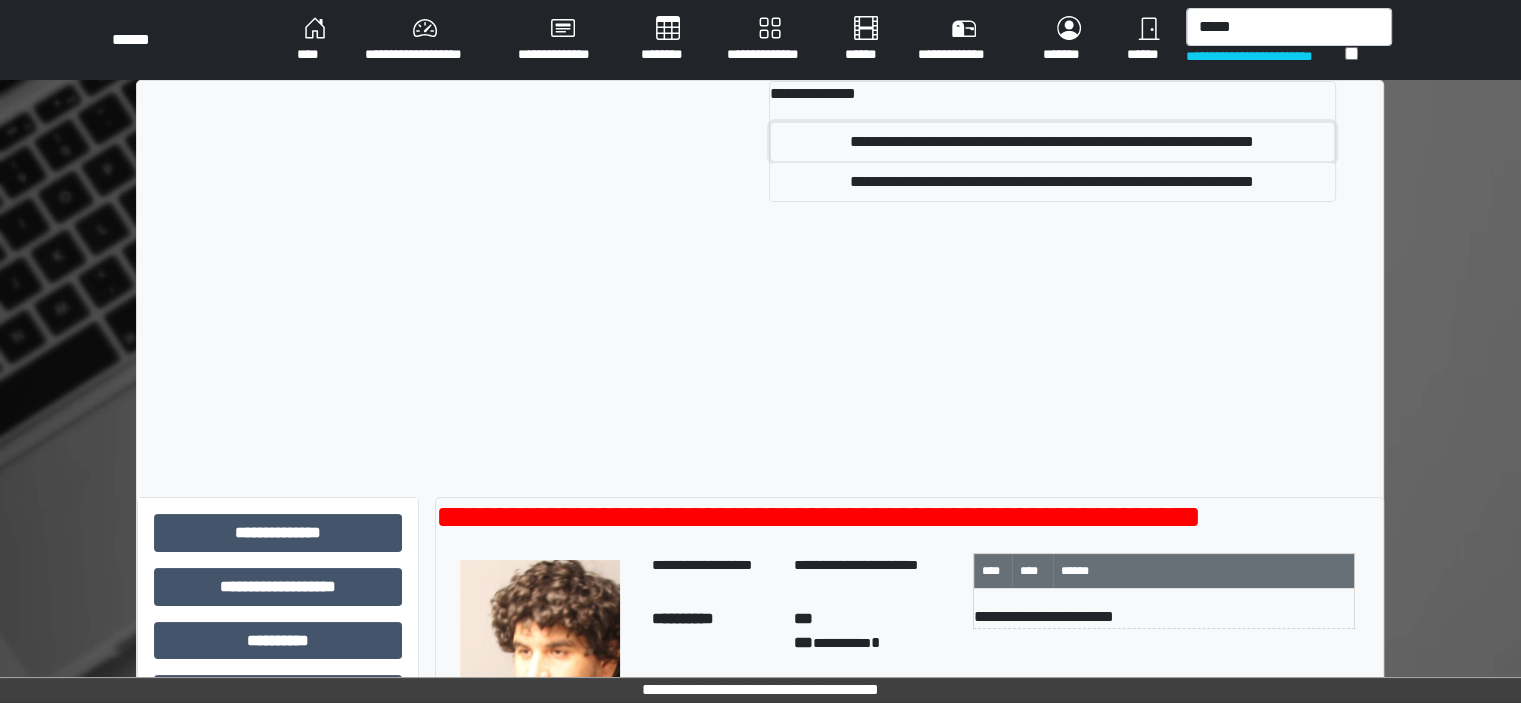 click on "**********" at bounding box center [1052, 142] 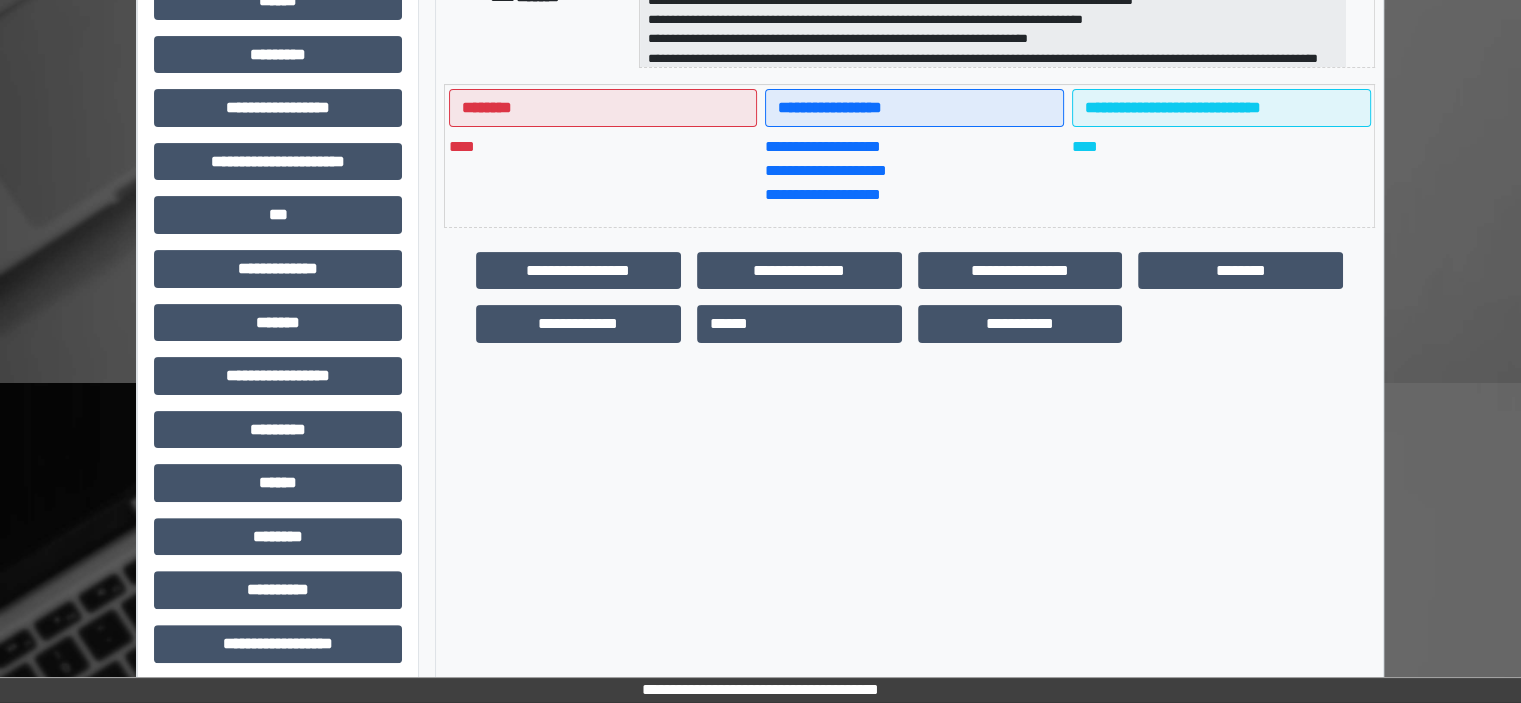 scroll, scrollTop: 463, scrollLeft: 0, axis: vertical 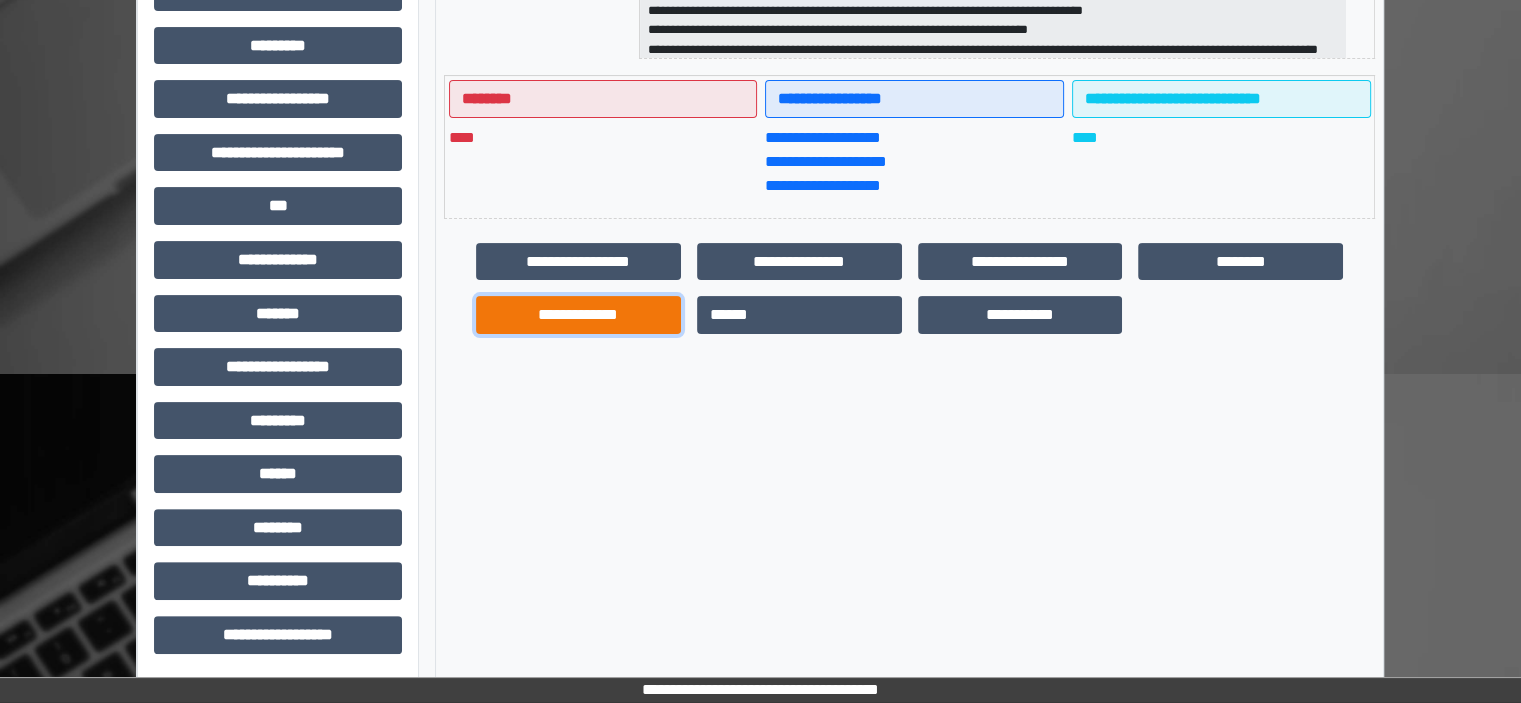 click on "**********" at bounding box center [578, 315] 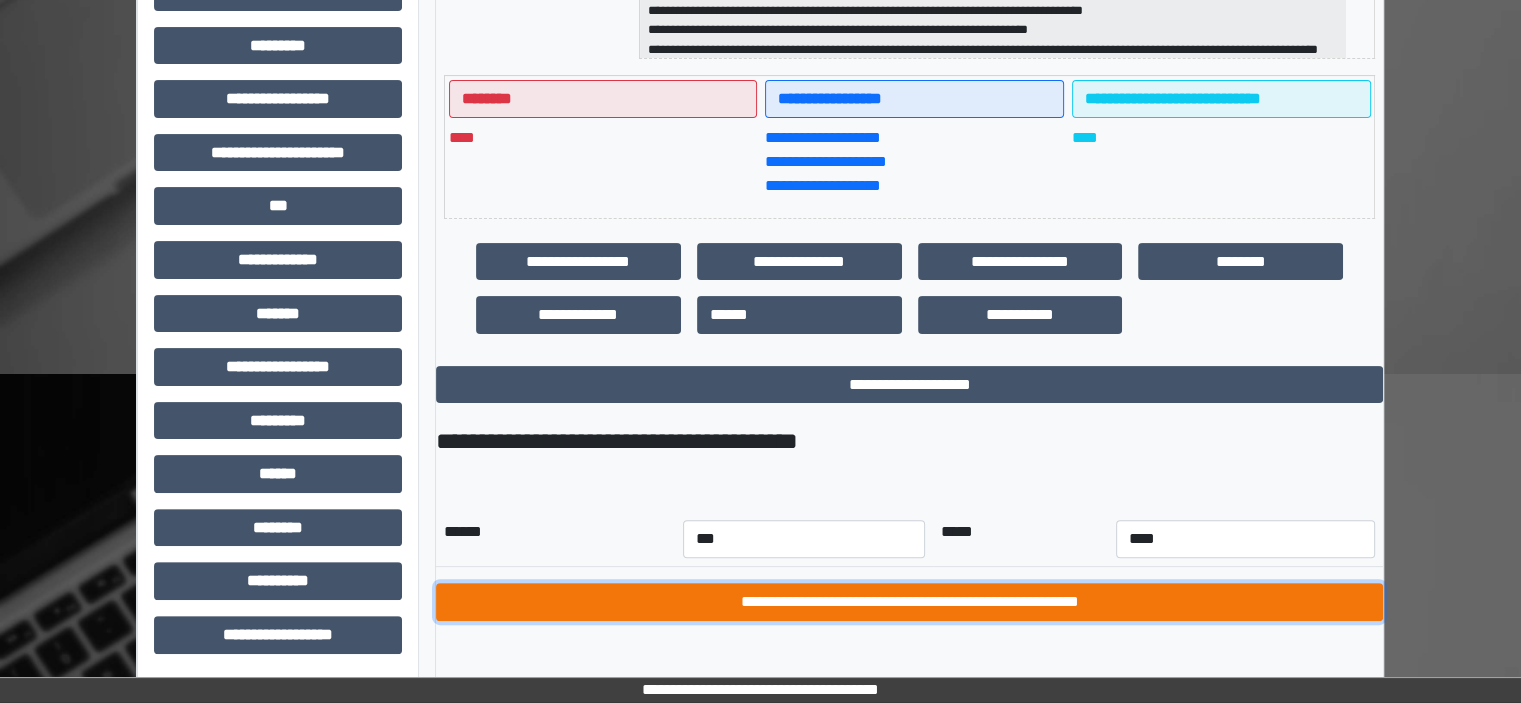 click on "**********" at bounding box center (909, 602) 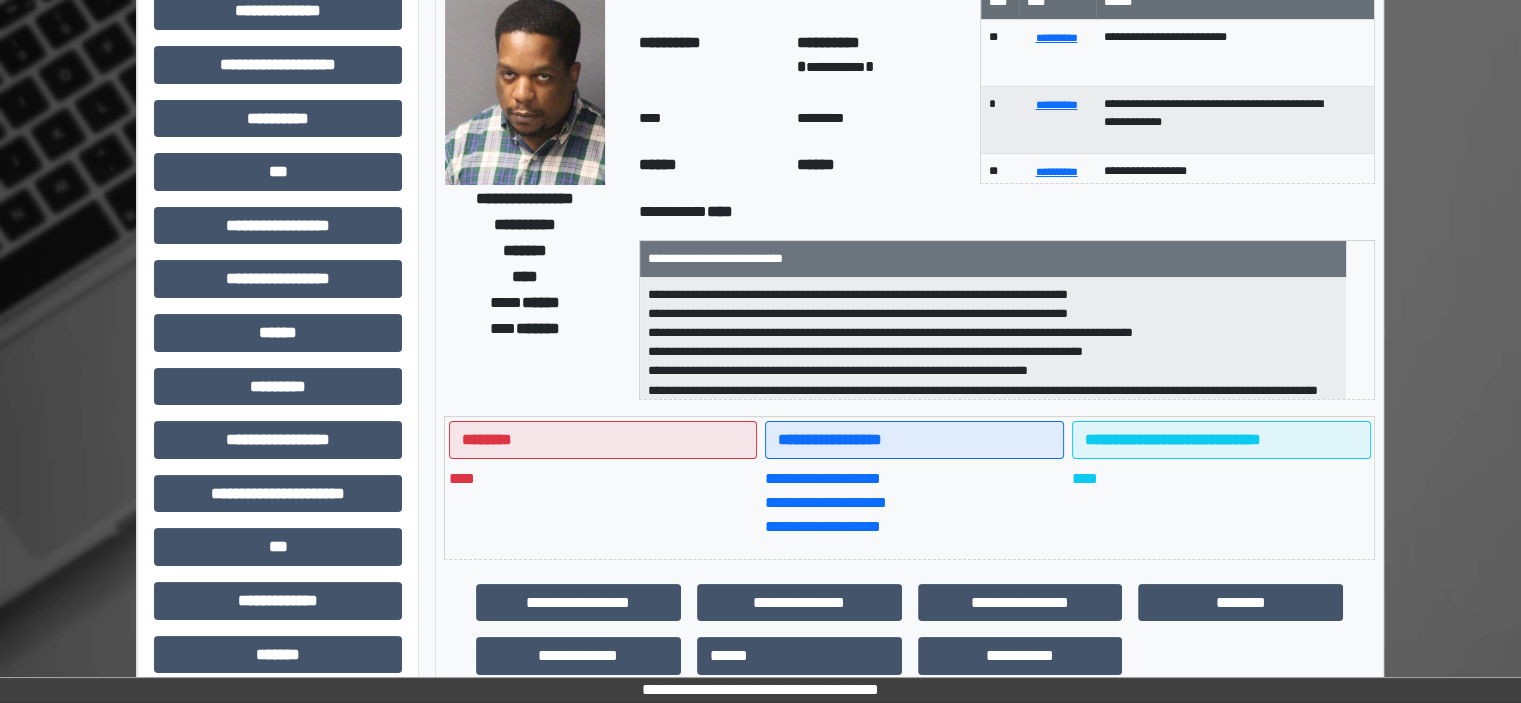 scroll, scrollTop: 0, scrollLeft: 0, axis: both 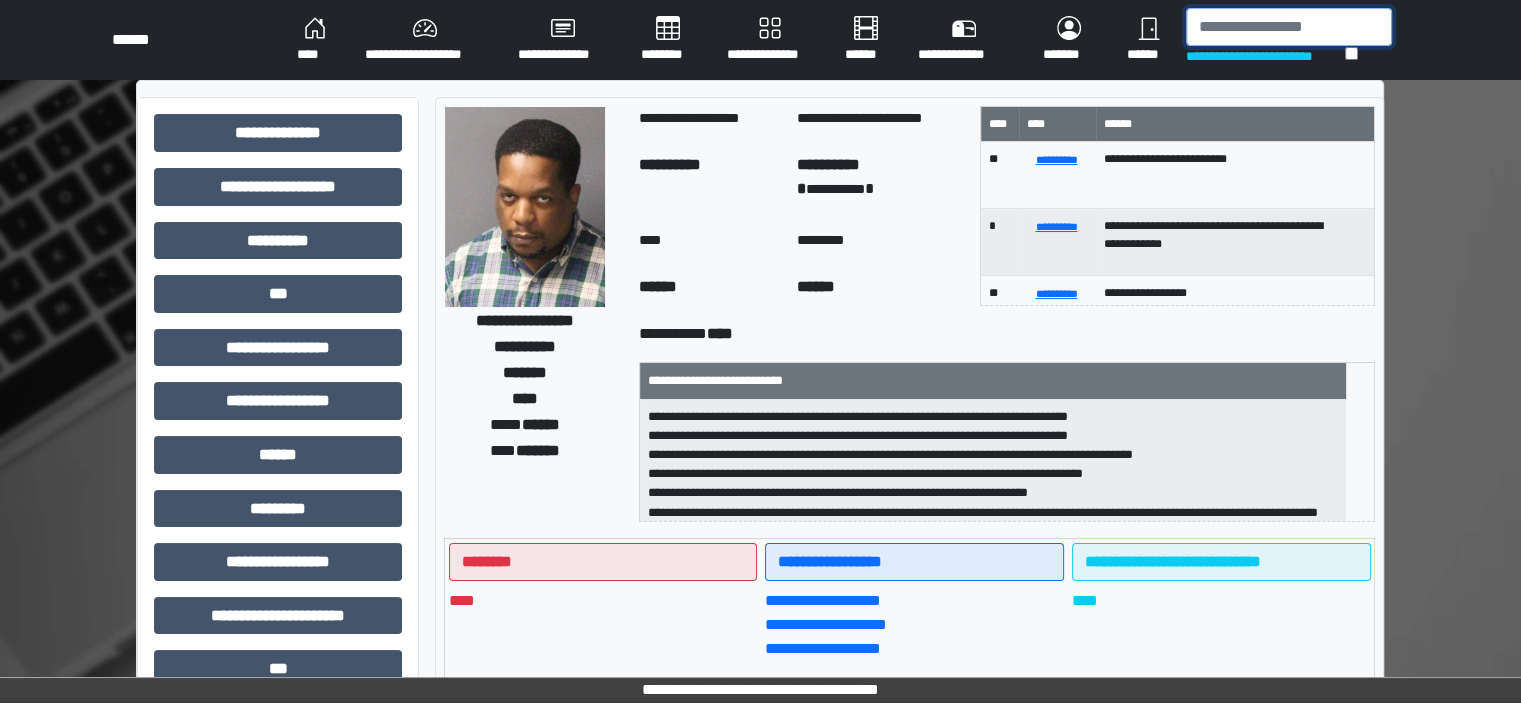 click at bounding box center (1289, 27) 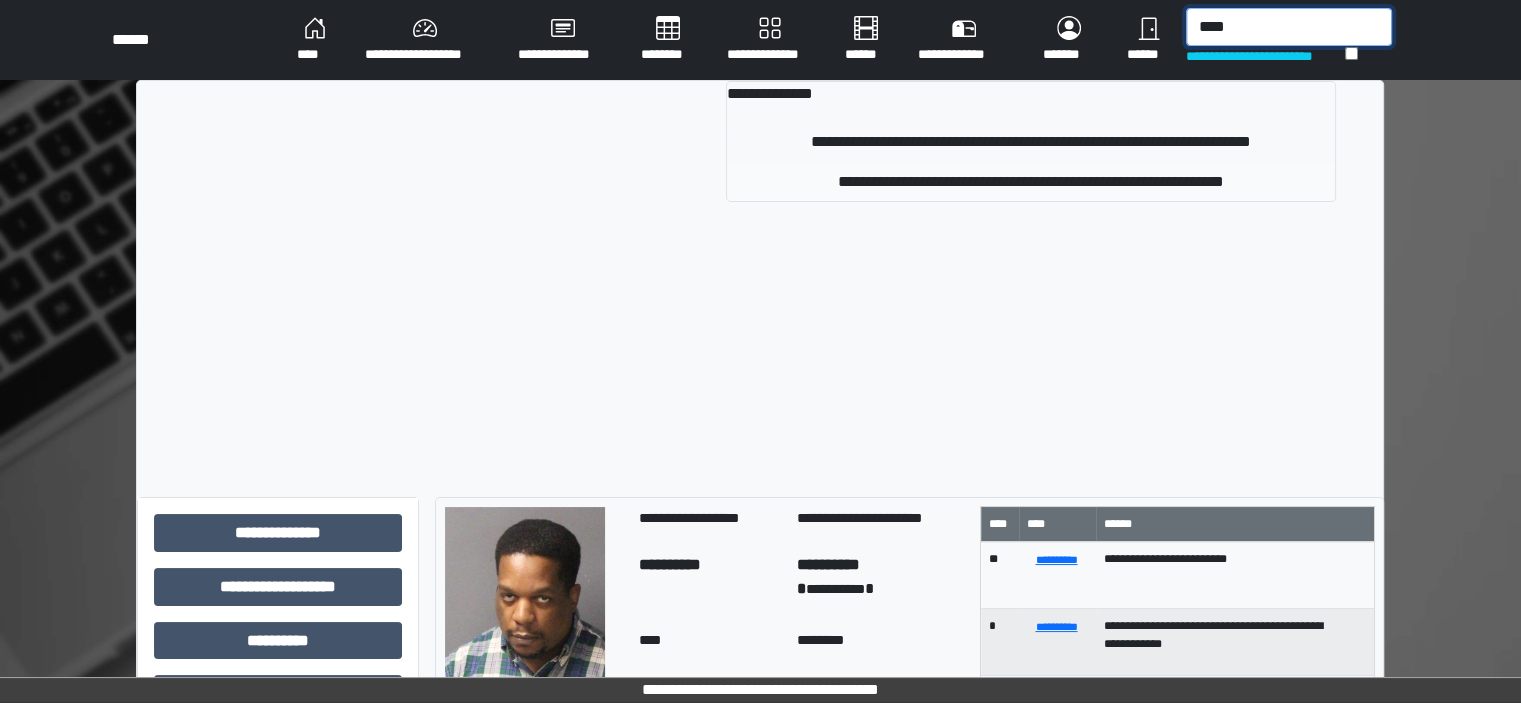 type on "****" 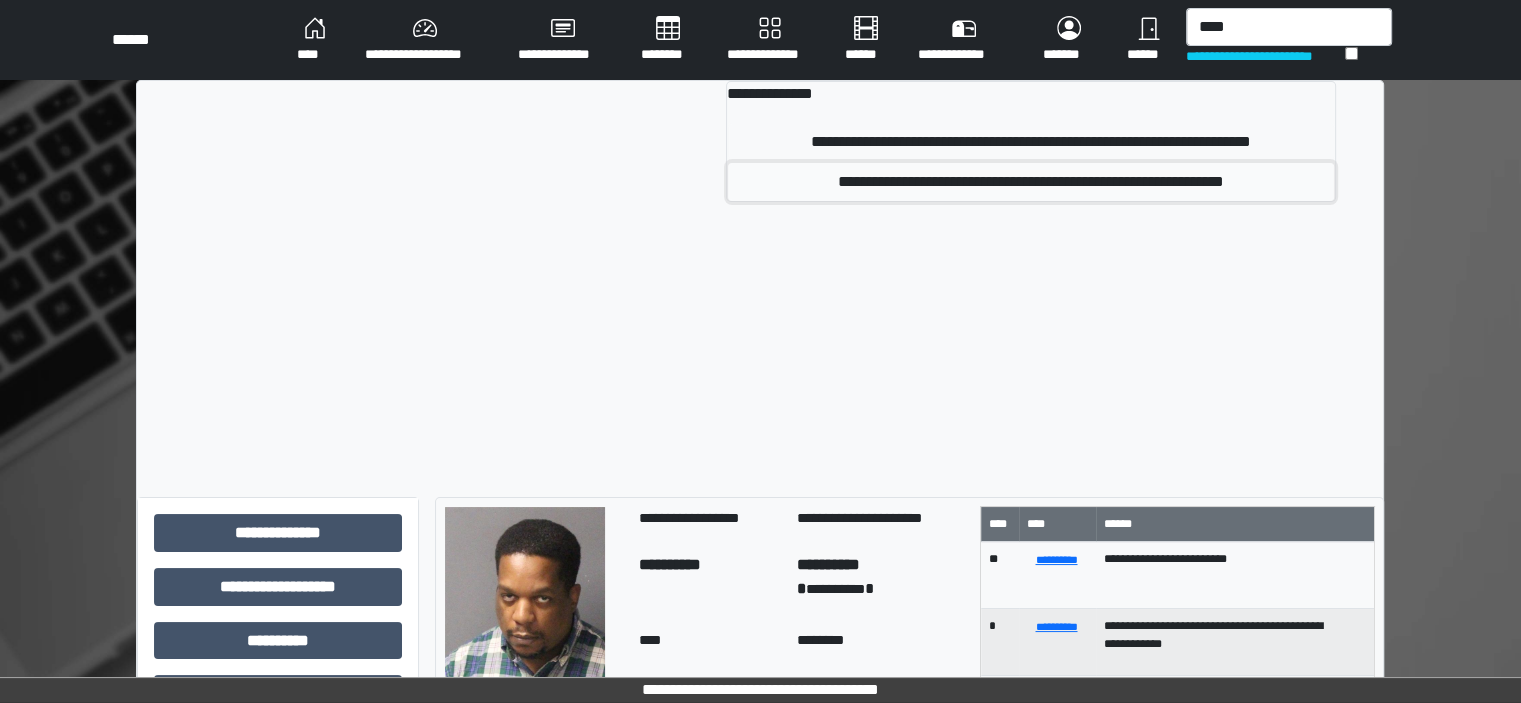 click on "**********" at bounding box center (1031, 182) 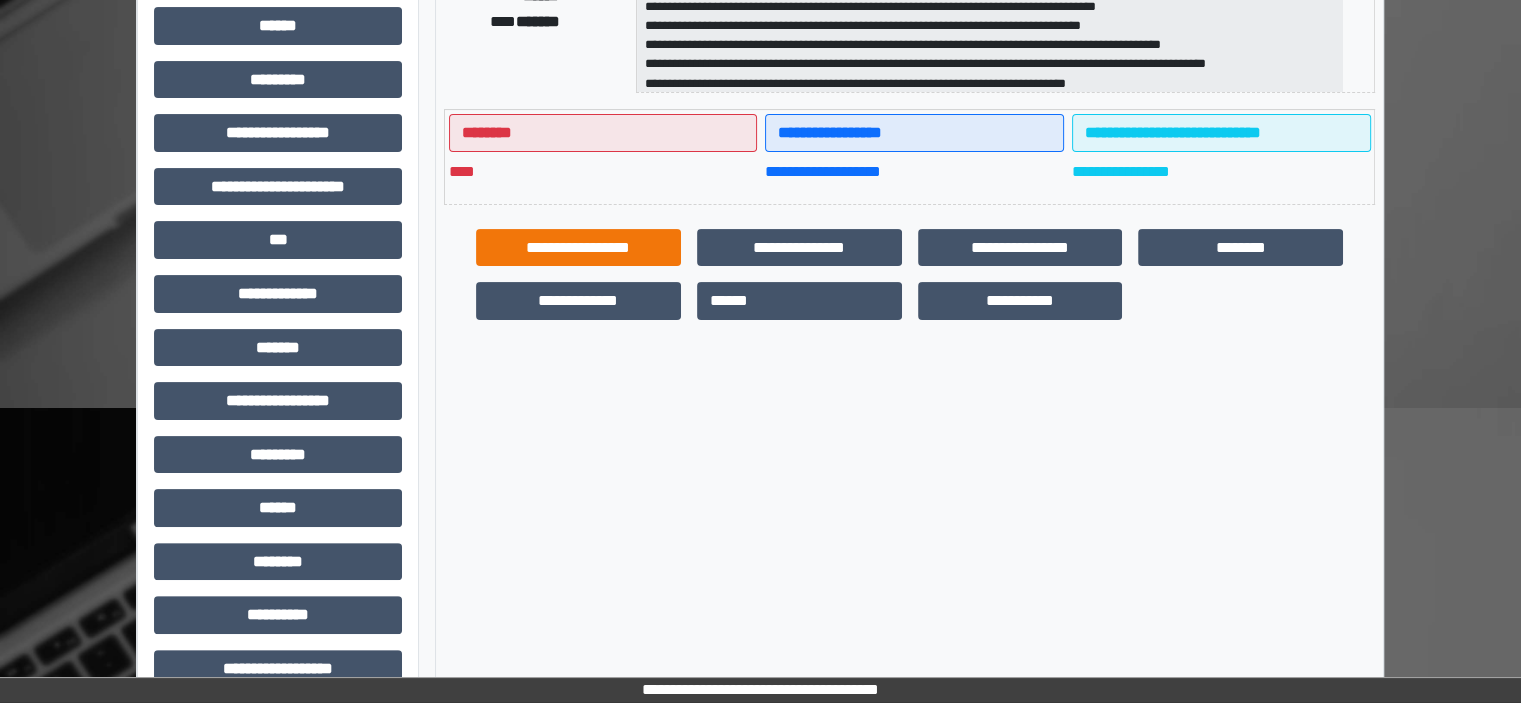 scroll, scrollTop: 463, scrollLeft: 0, axis: vertical 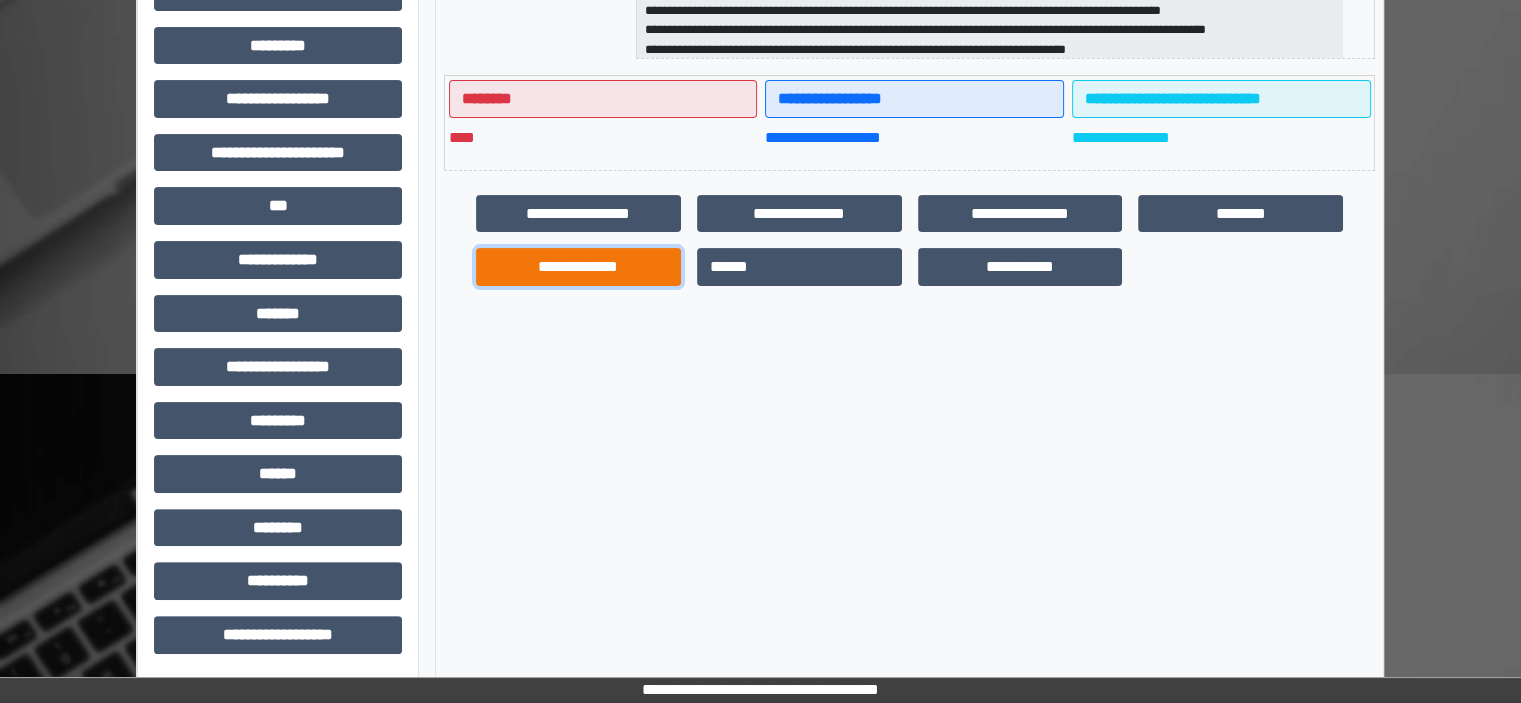 click on "**********" at bounding box center [578, 267] 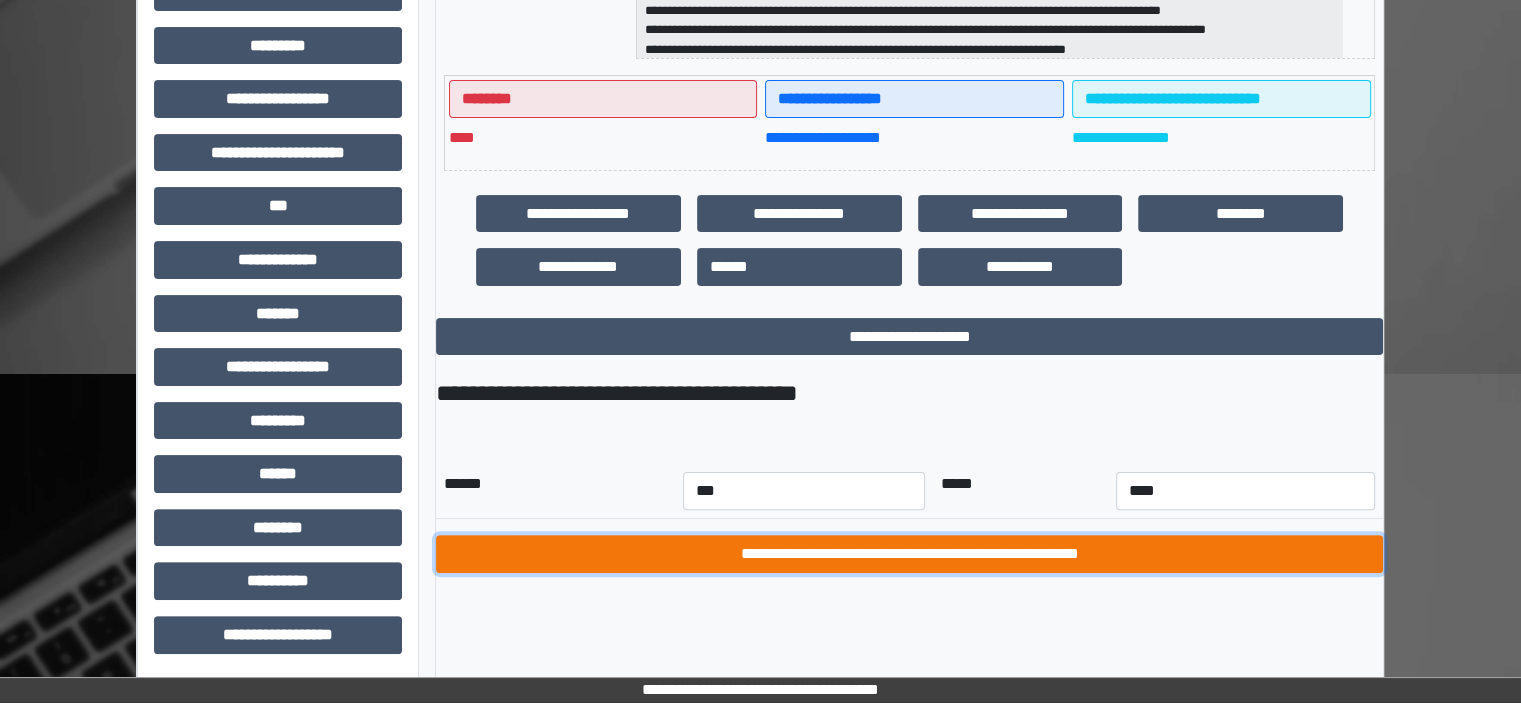 click on "**********" at bounding box center (909, 554) 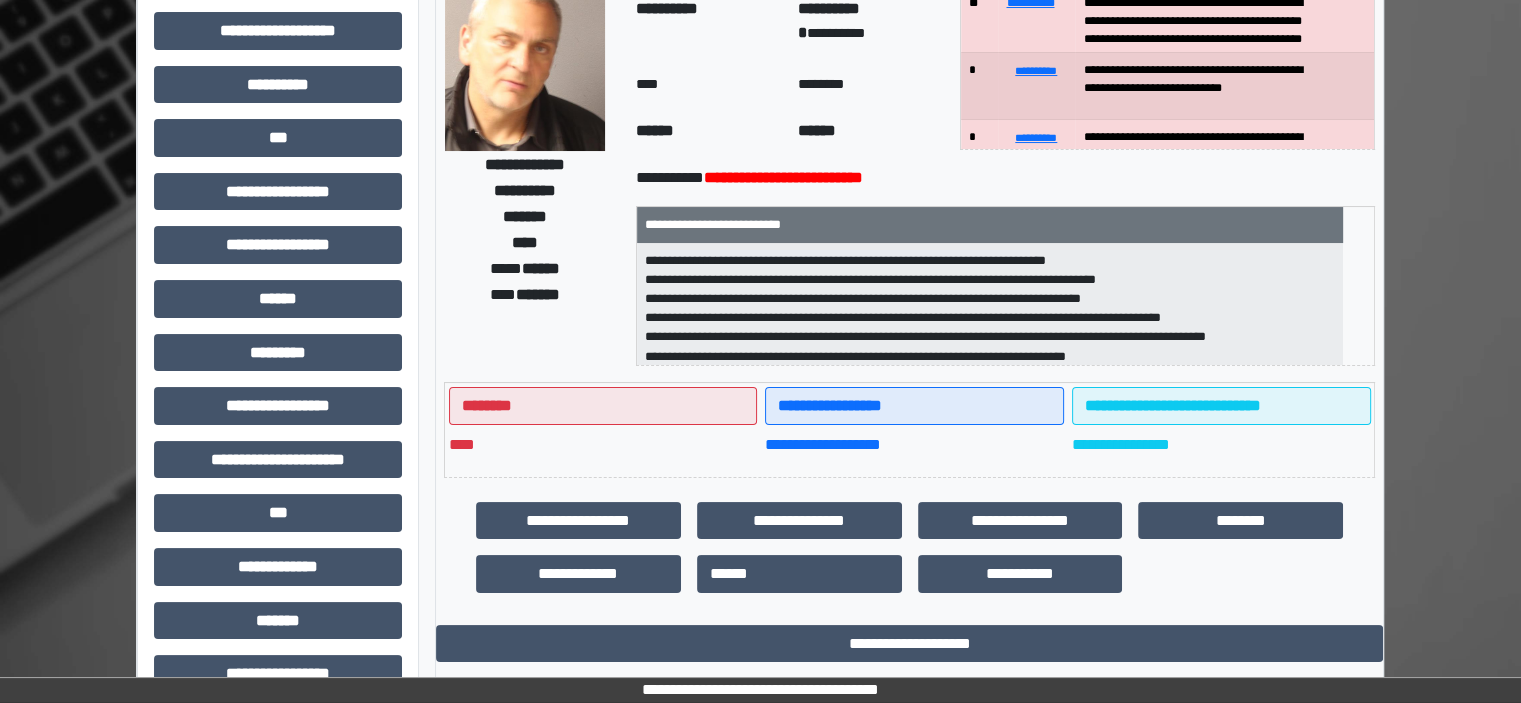 scroll, scrollTop: 0, scrollLeft: 0, axis: both 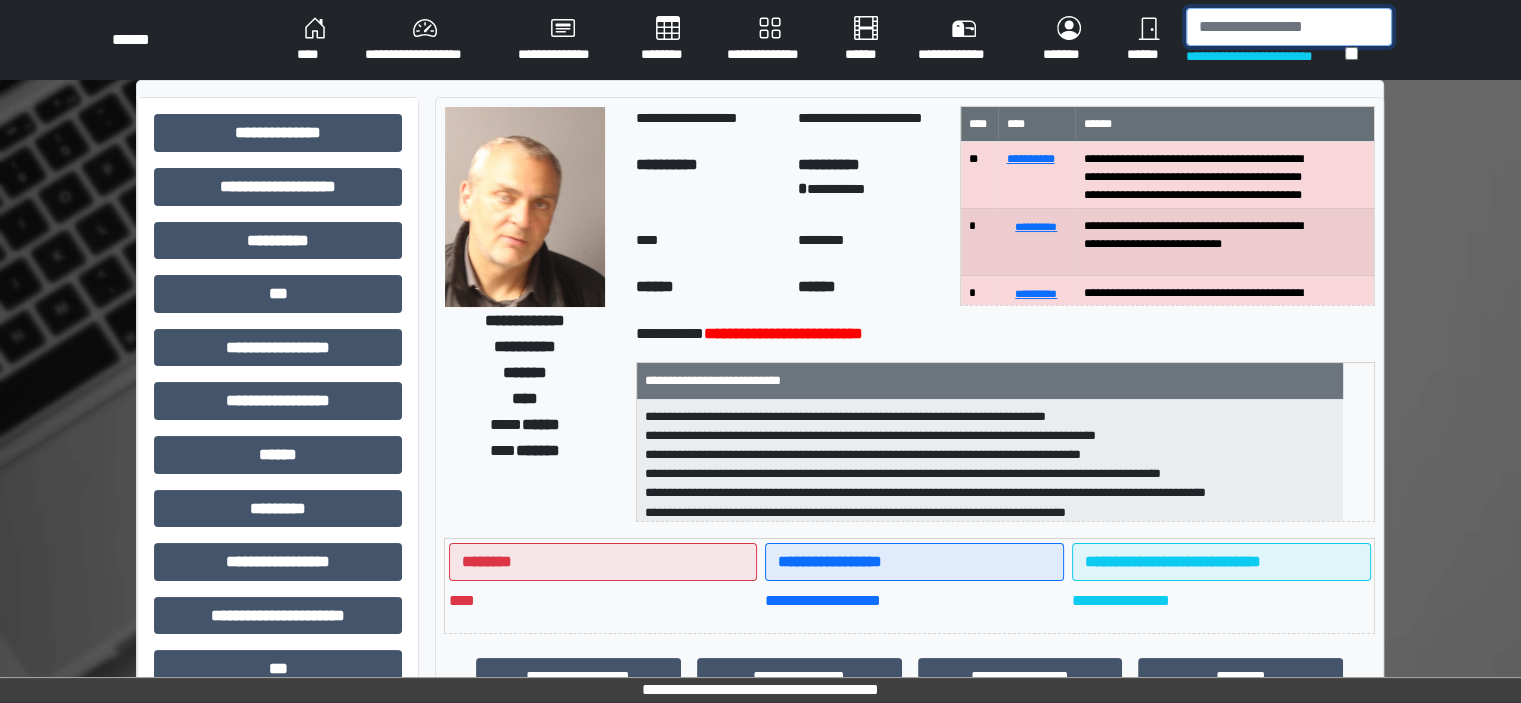 click at bounding box center (1289, 27) 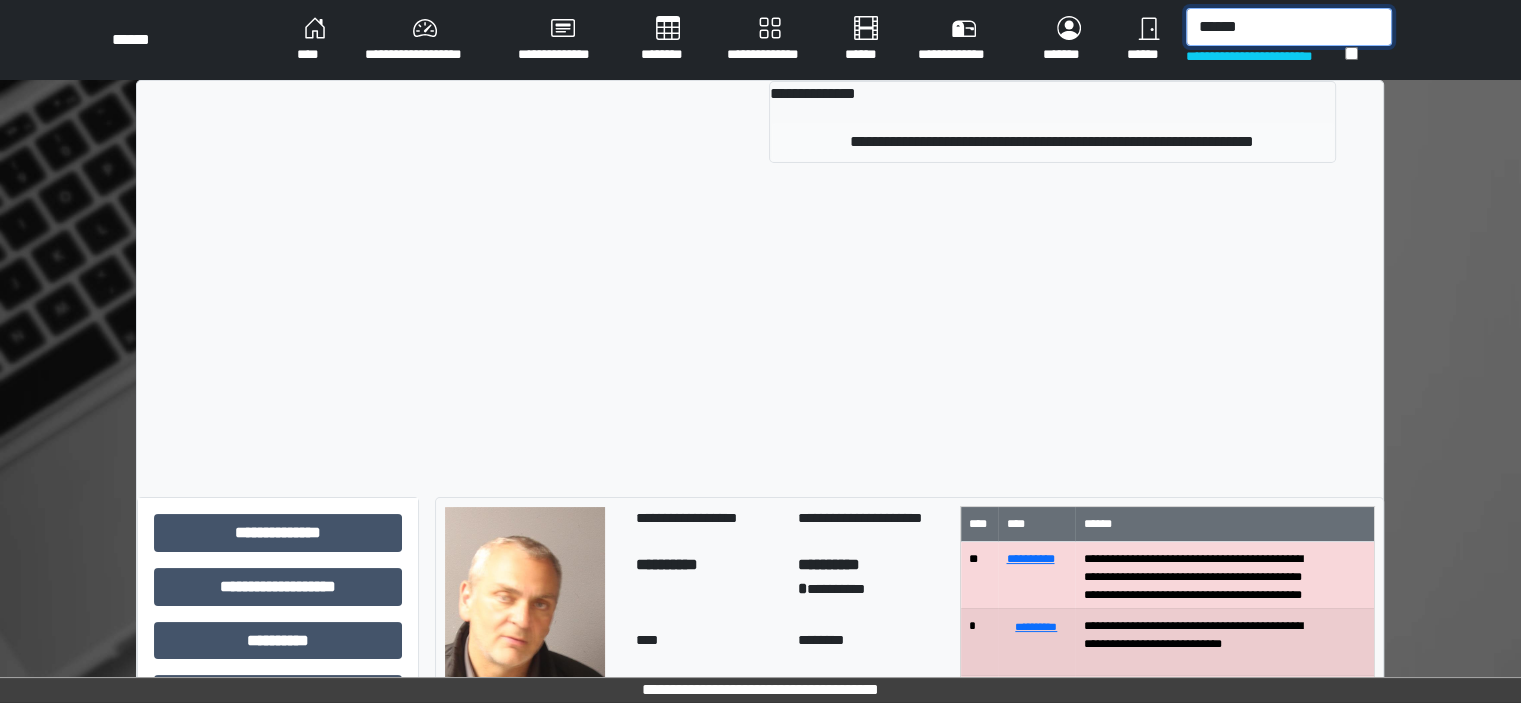 type on "******" 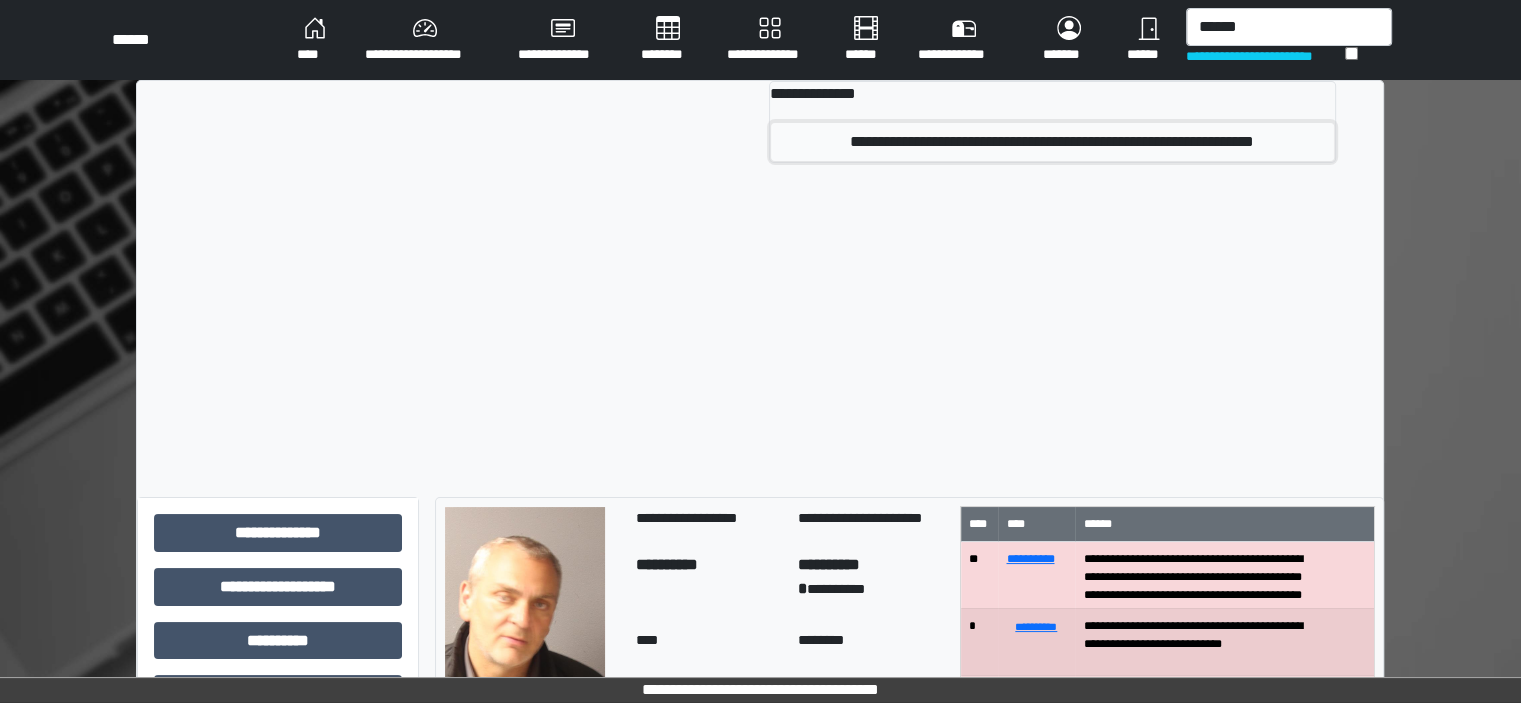 click on "**********" at bounding box center (1052, 142) 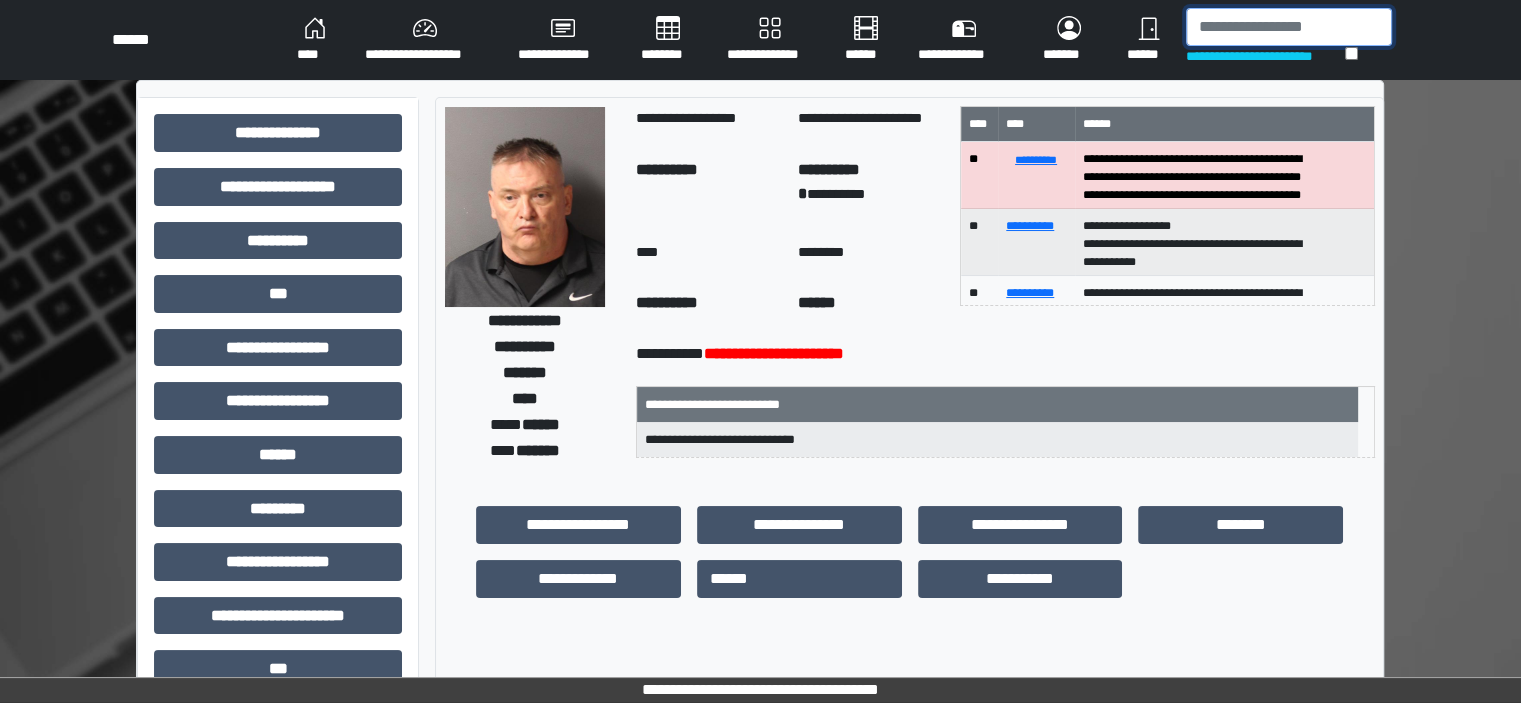click at bounding box center [1289, 27] 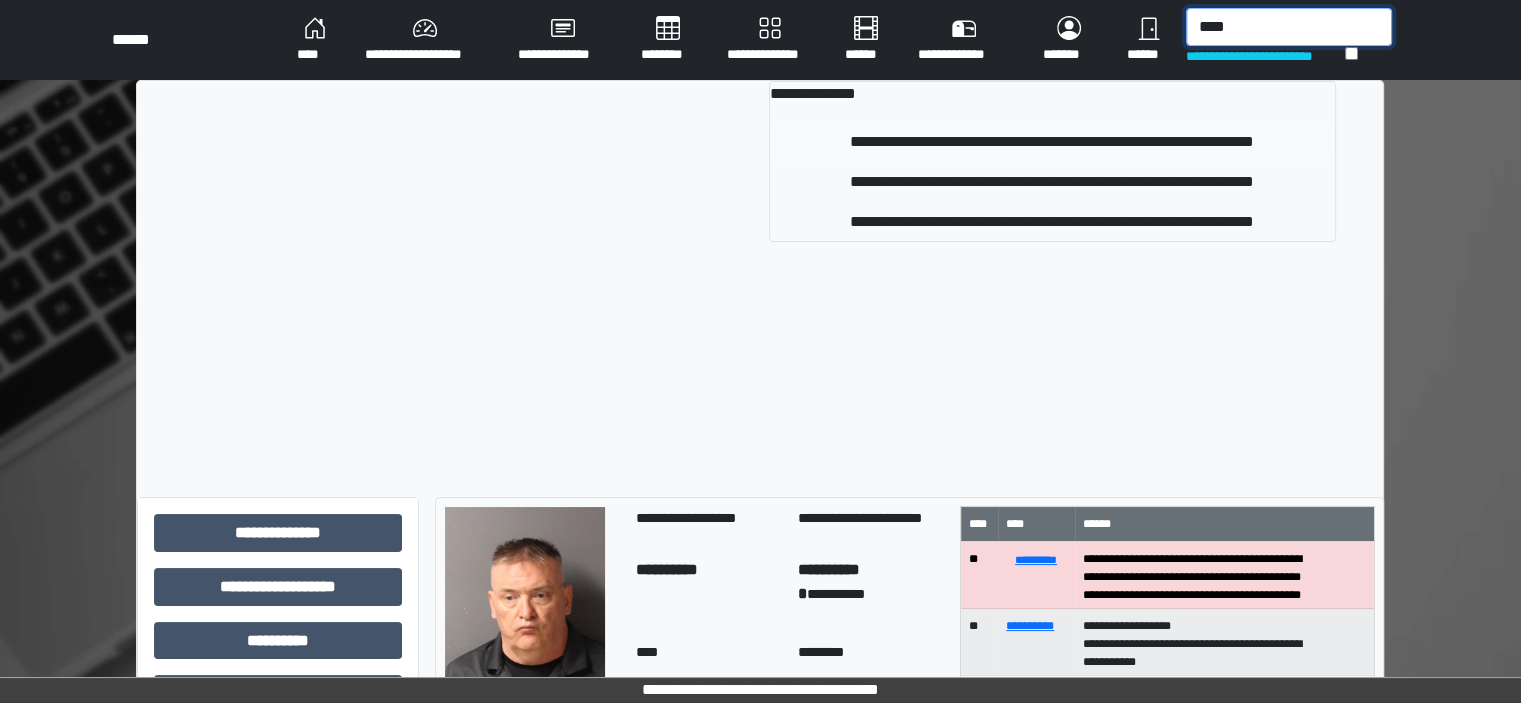 type on "****" 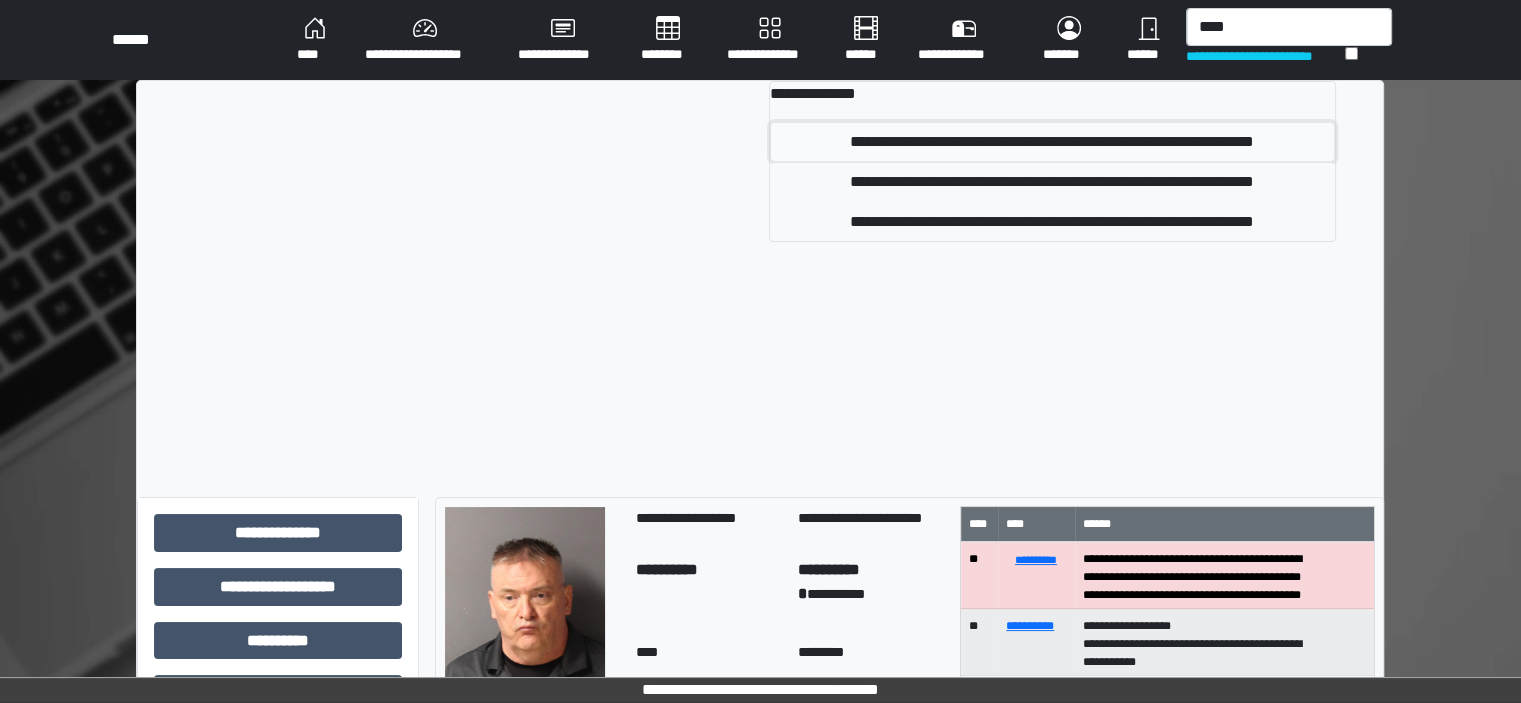 click on "**********" at bounding box center (1052, 142) 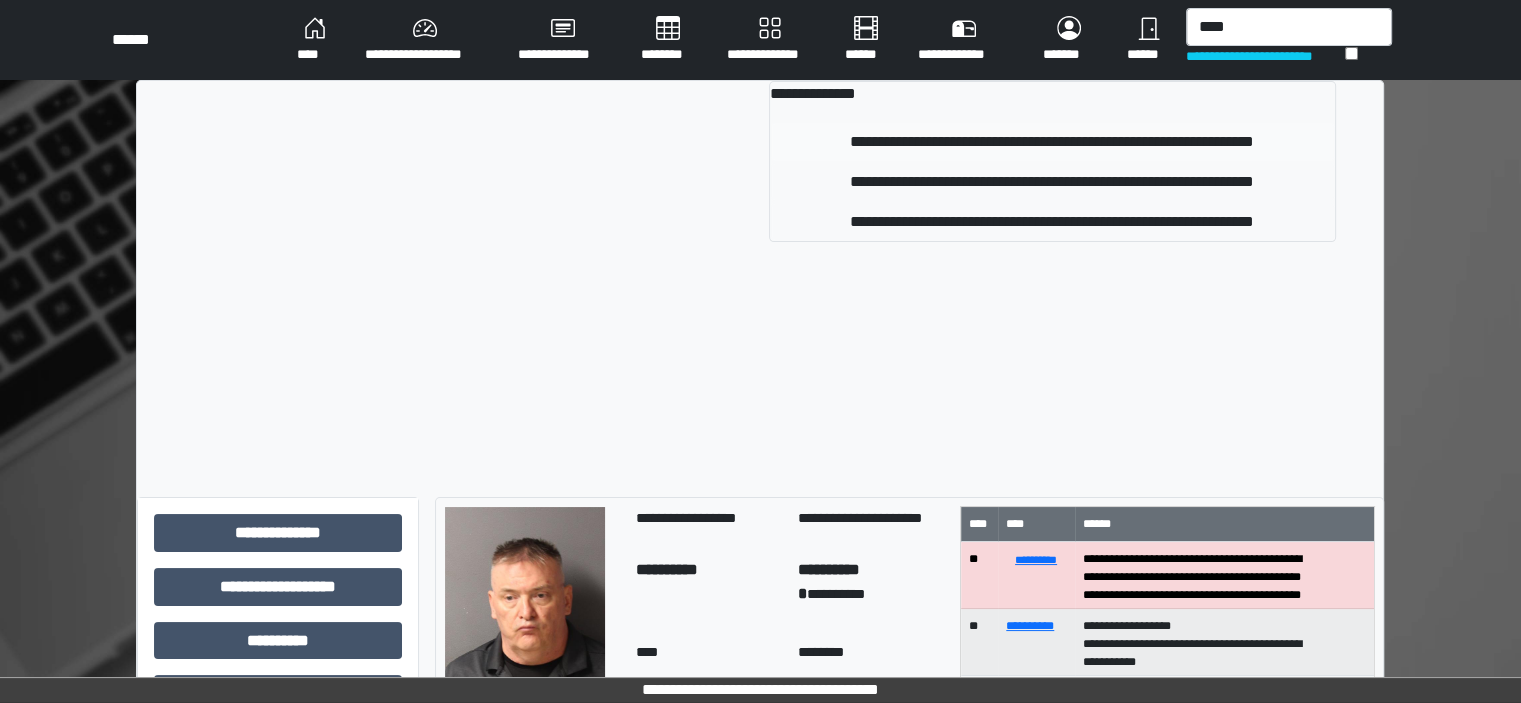 type 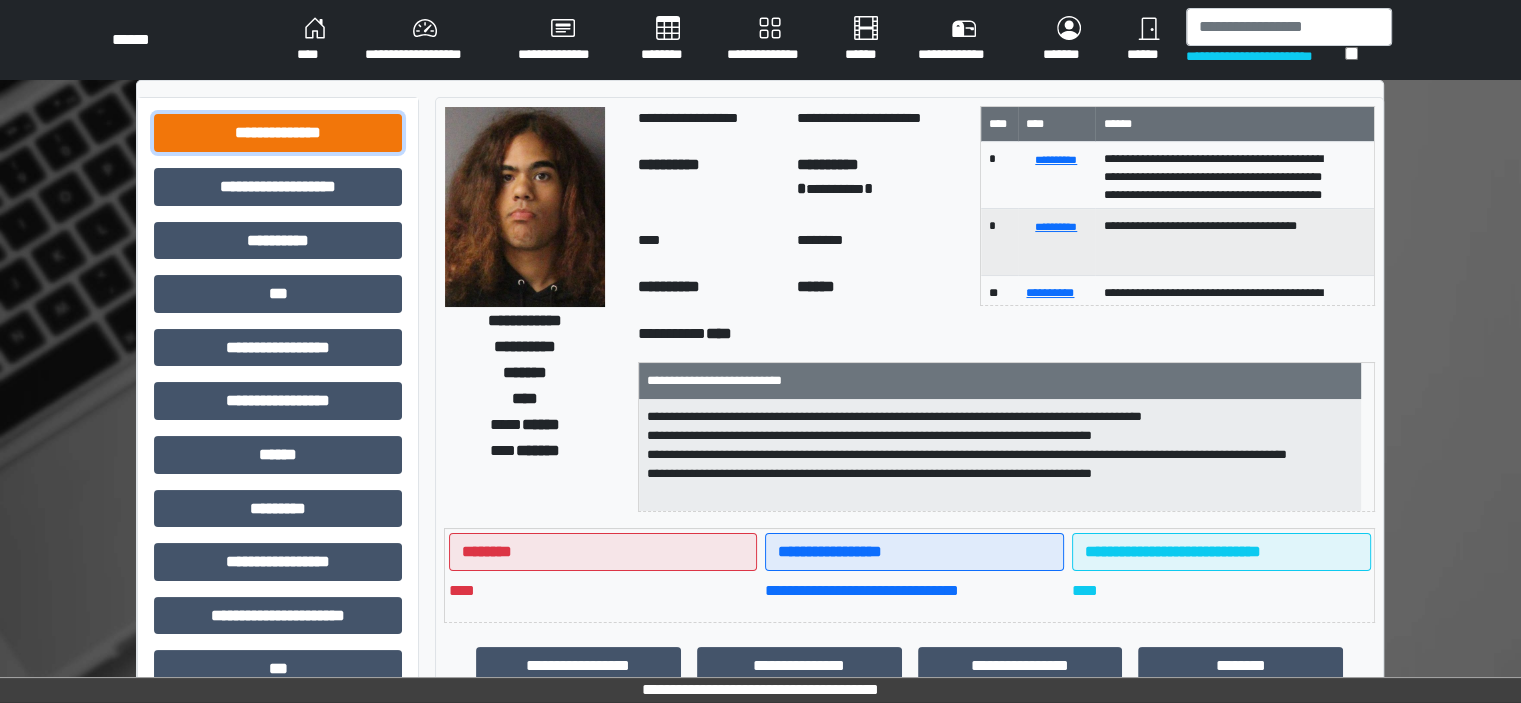 click on "**********" at bounding box center (278, 133) 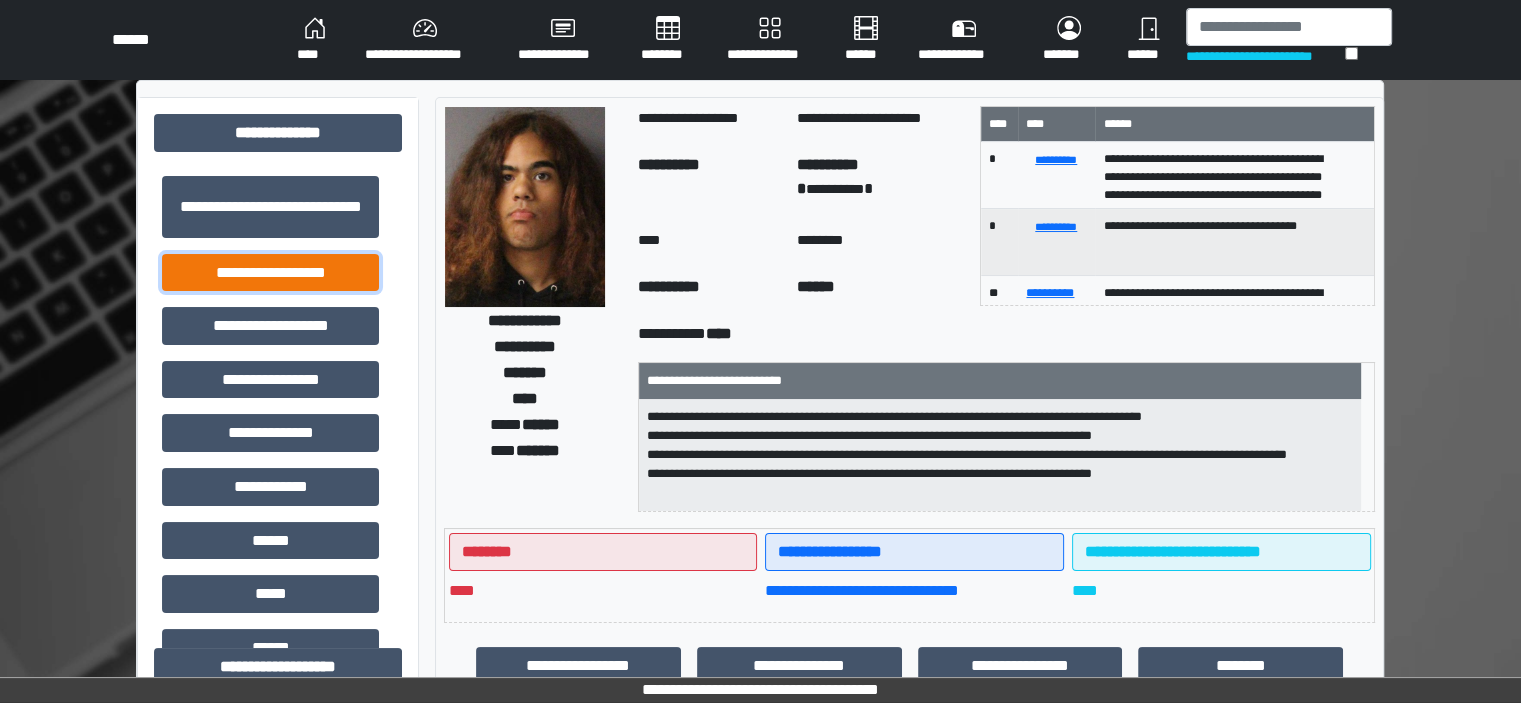 click on "**********" at bounding box center (270, 273) 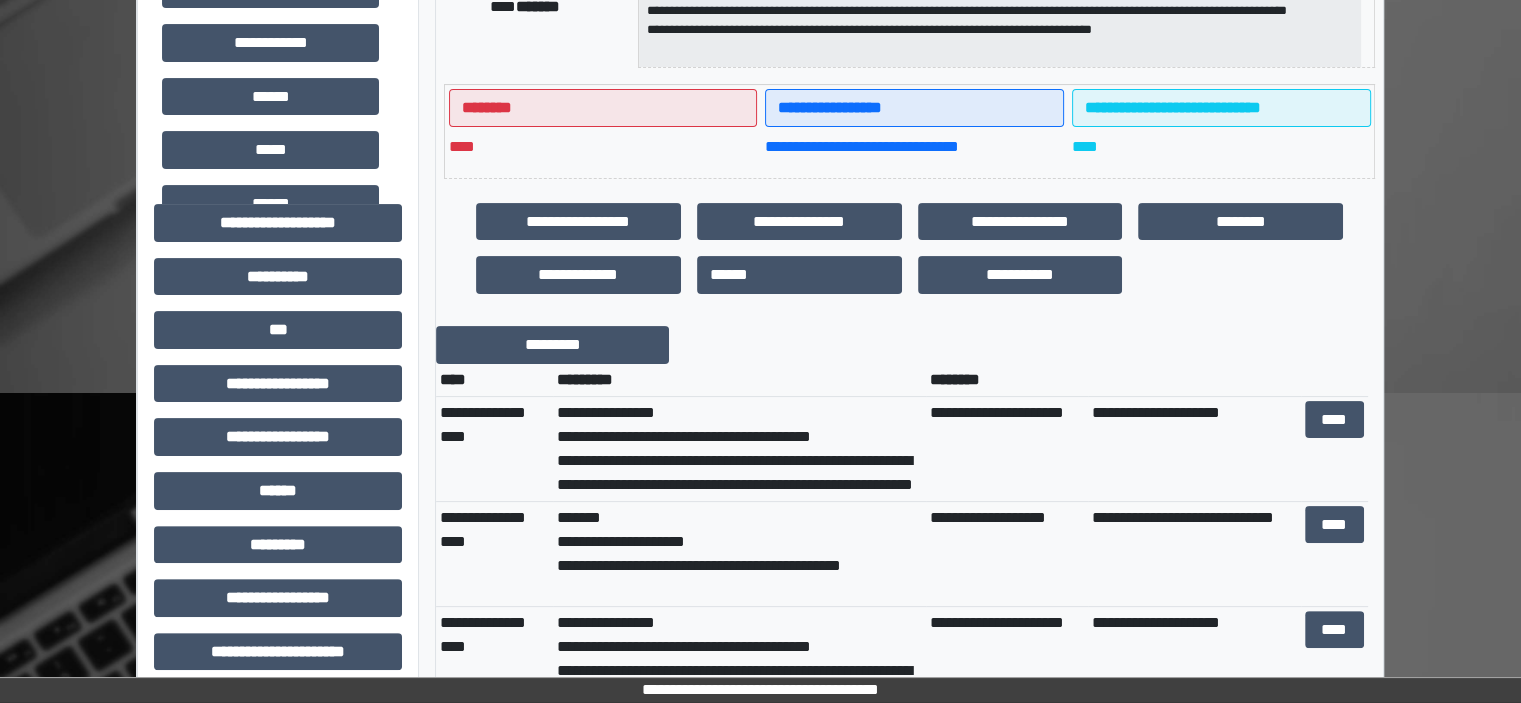 scroll, scrollTop: 500, scrollLeft: 0, axis: vertical 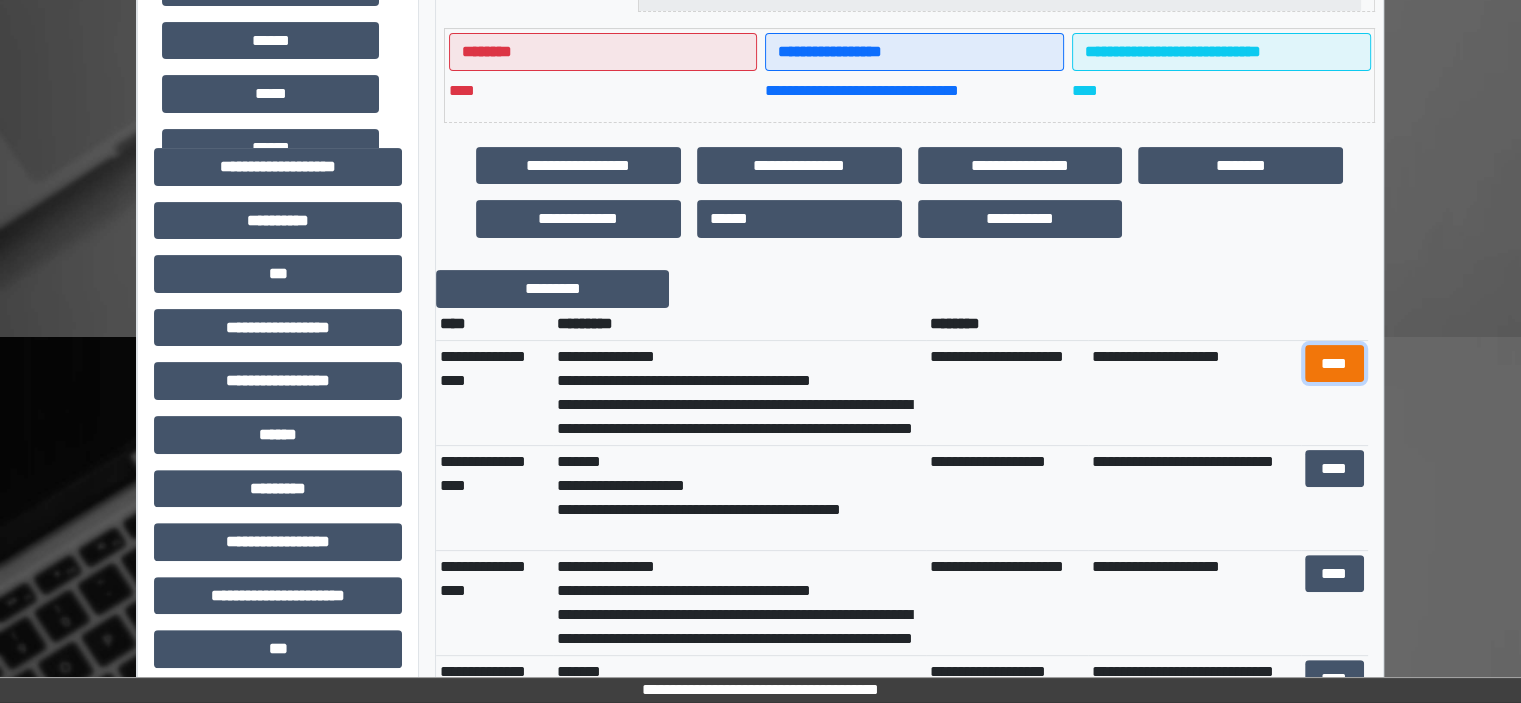 click on "****" at bounding box center [1334, 364] 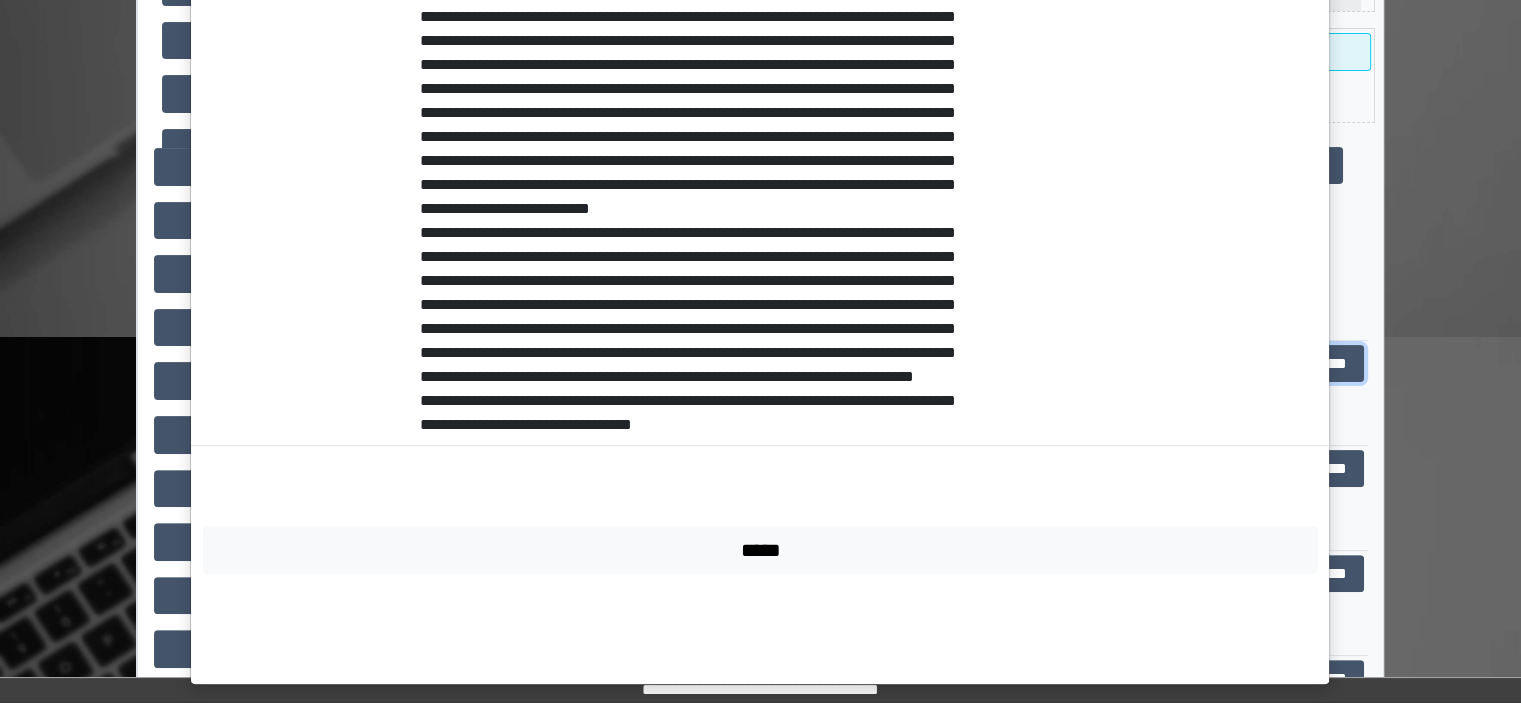 scroll, scrollTop: 586, scrollLeft: 0, axis: vertical 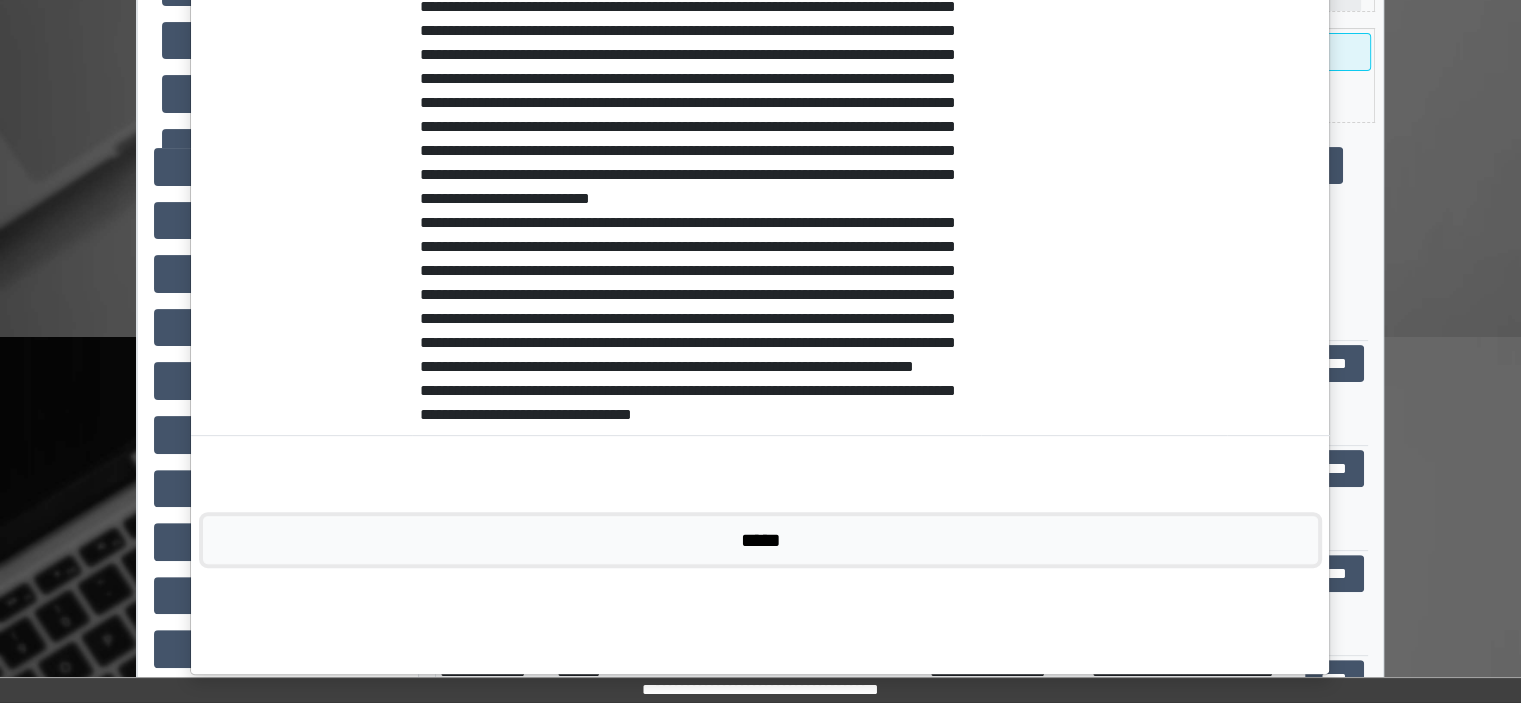 click on "*****" at bounding box center (760, 540) 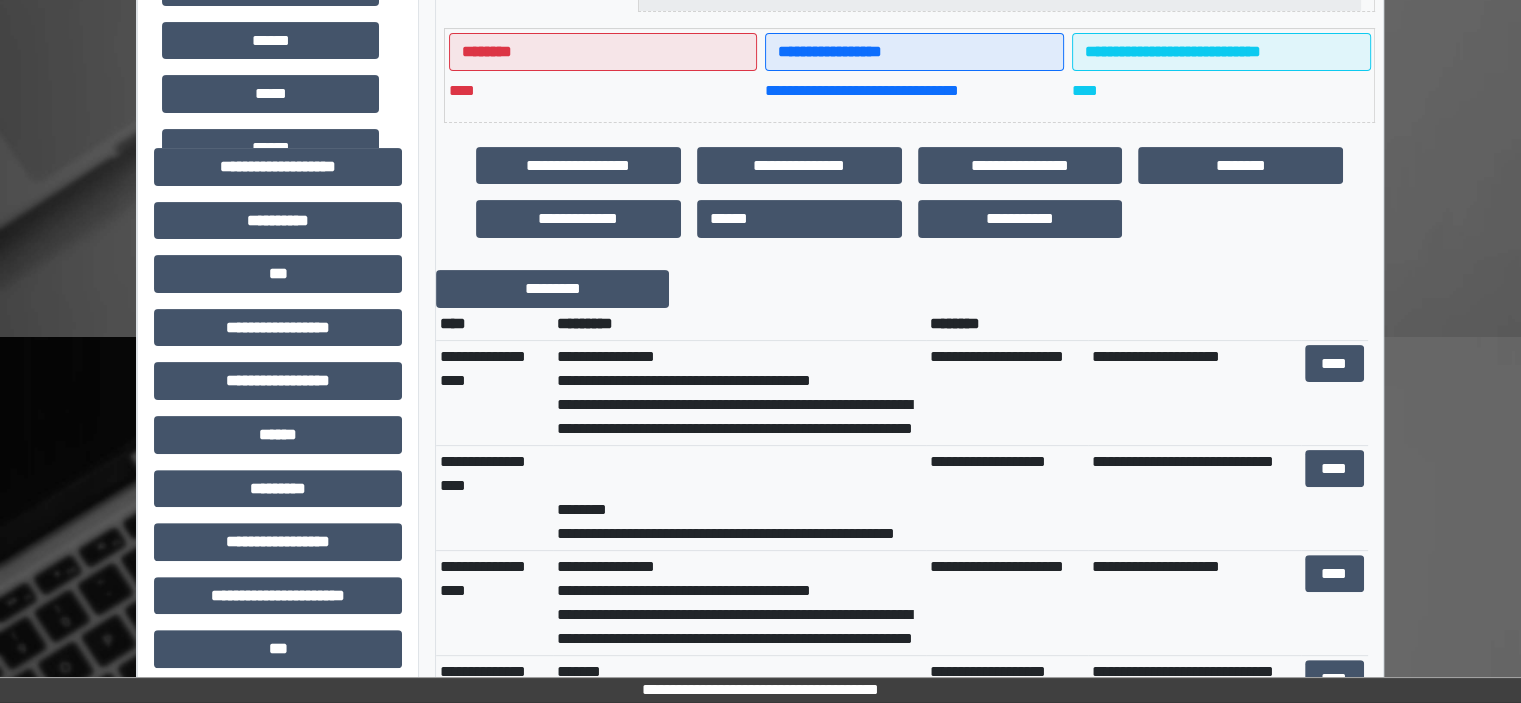 scroll, scrollTop: 240, scrollLeft: 0, axis: vertical 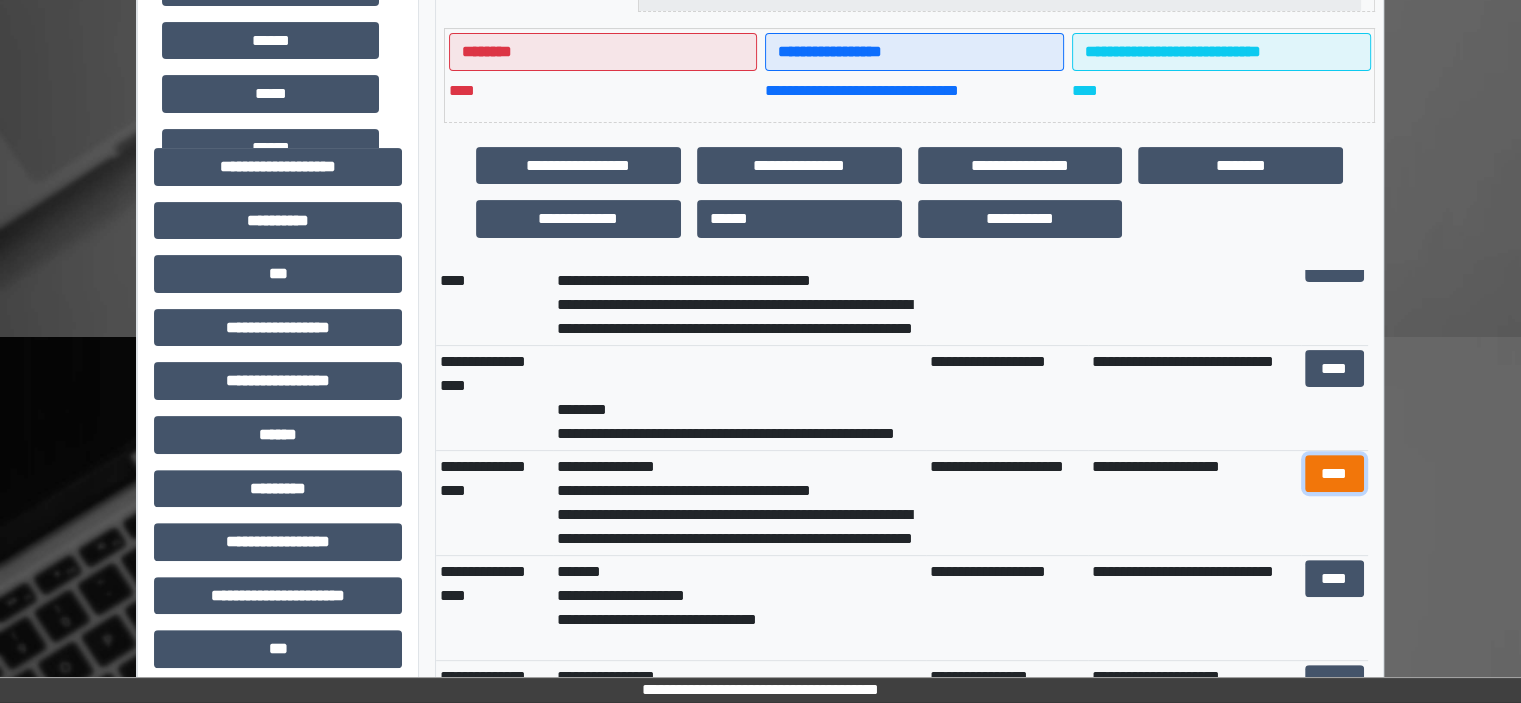 click on "****" at bounding box center [1334, 474] 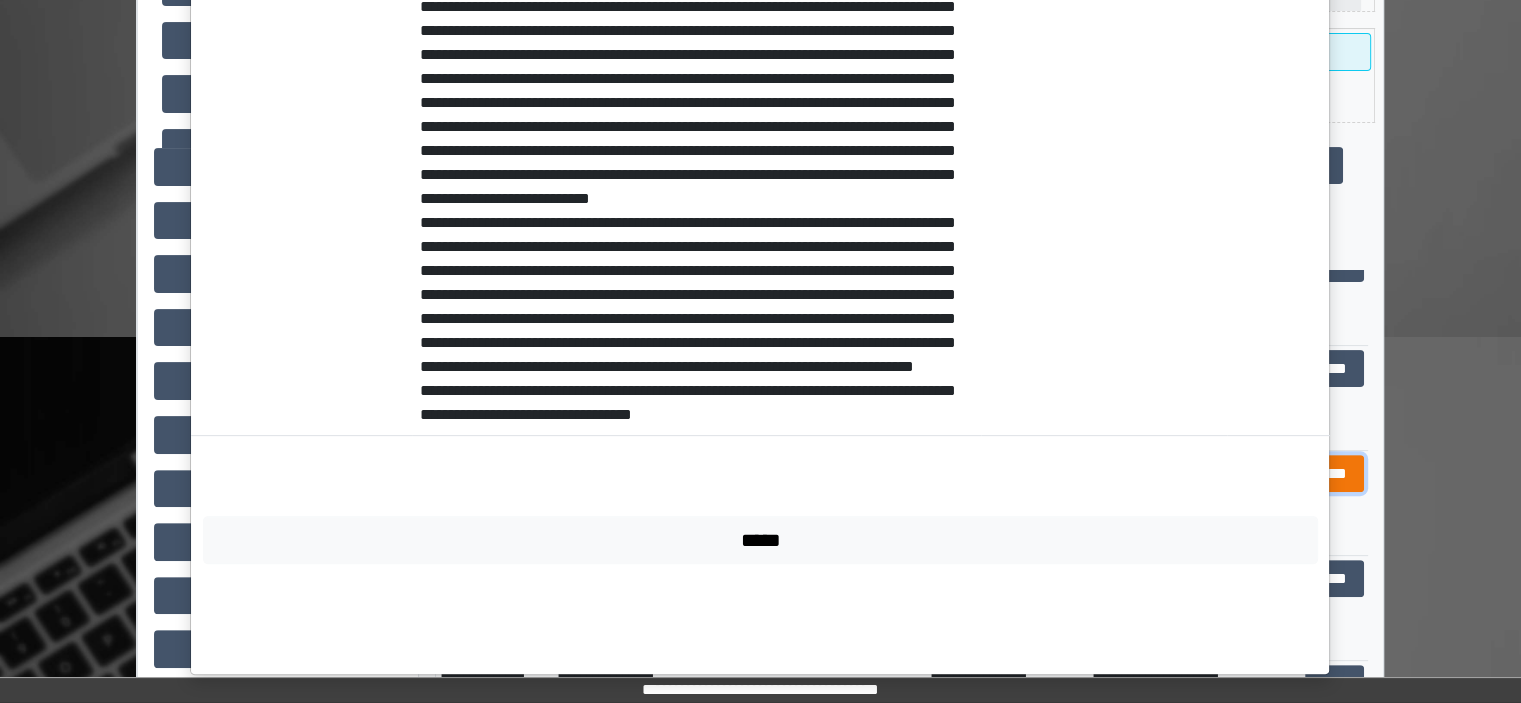 scroll, scrollTop: 298, scrollLeft: 0, axis: vertical 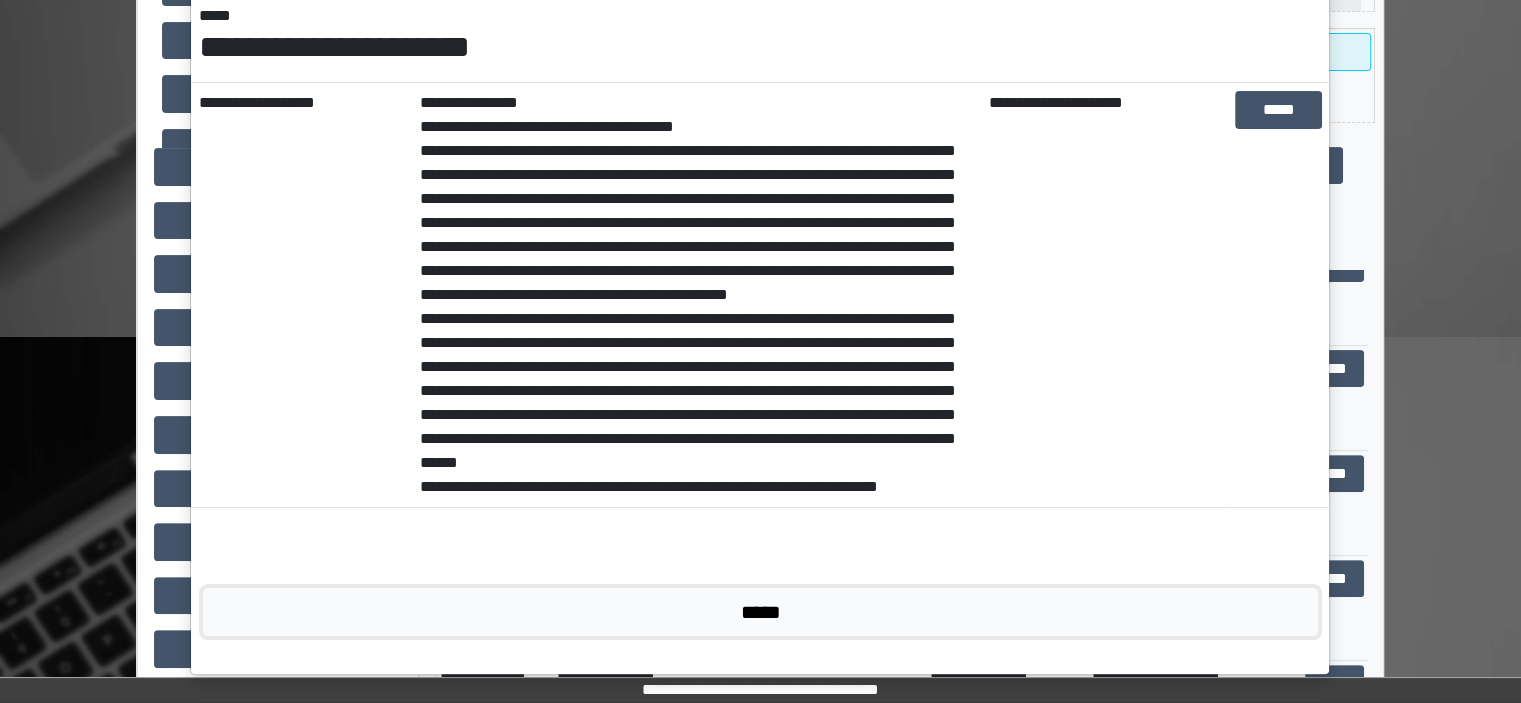 click on "*****" at bounding box center [760, 612] 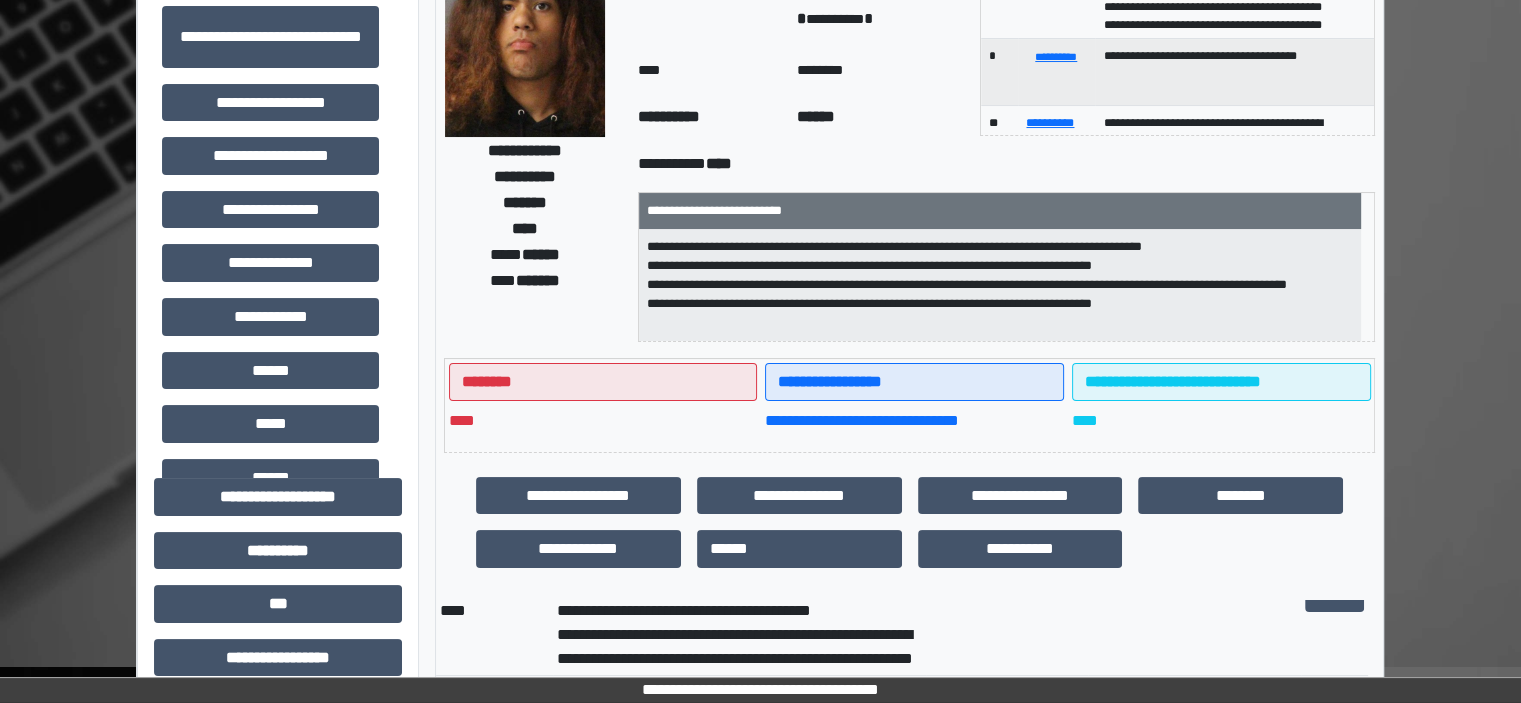 scroll, scrollTop: 0, scrollLeft: 0, axis: both 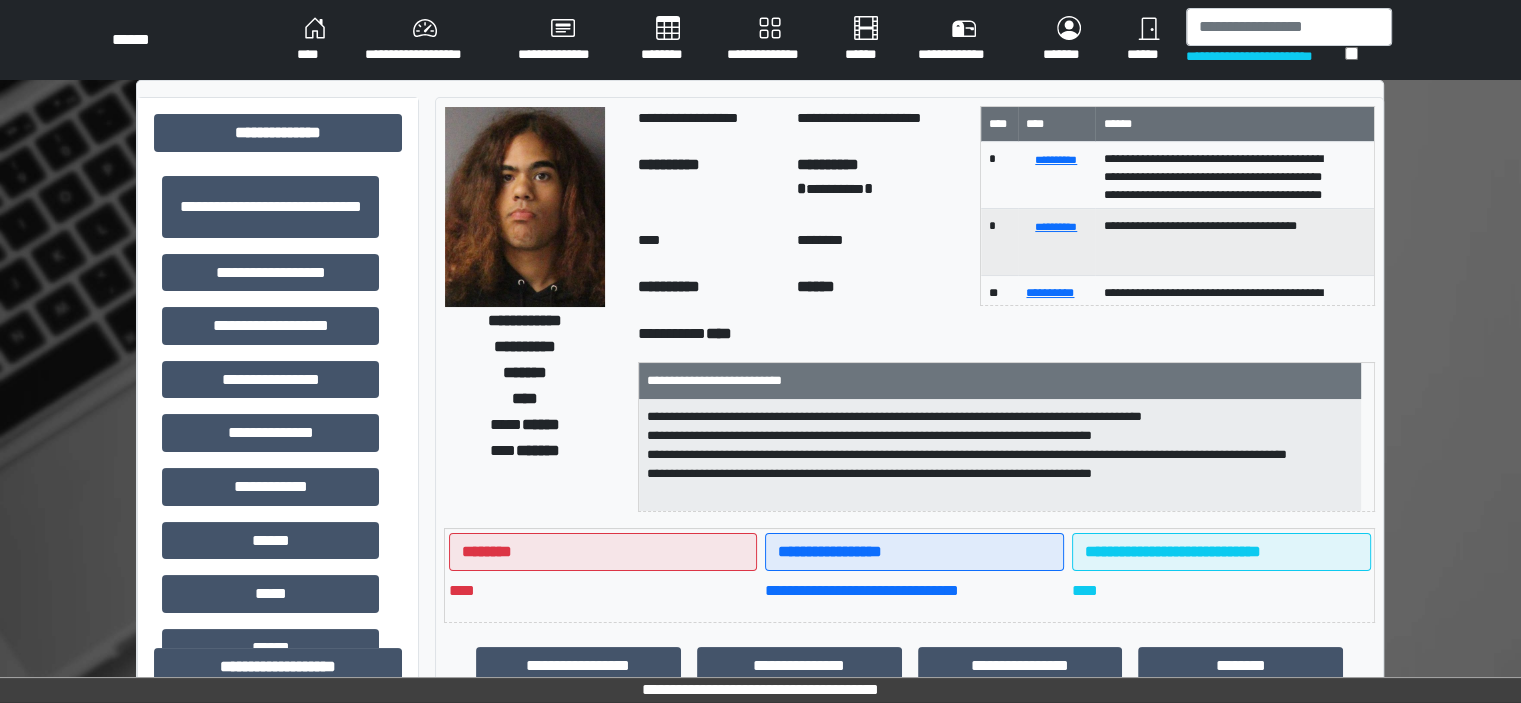 click on "********" at bounding box center [668, 40] 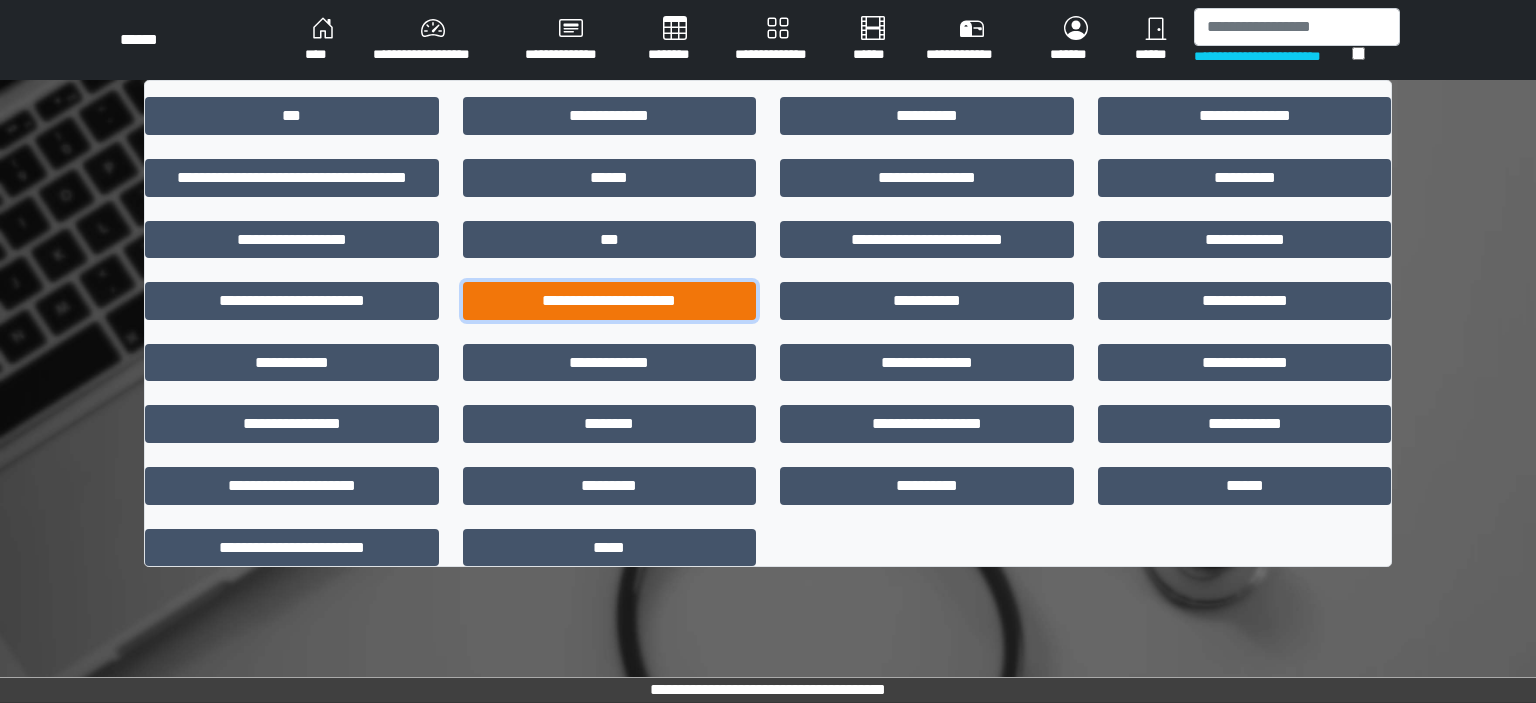 click on "**********" at bounding box center [610, 301] 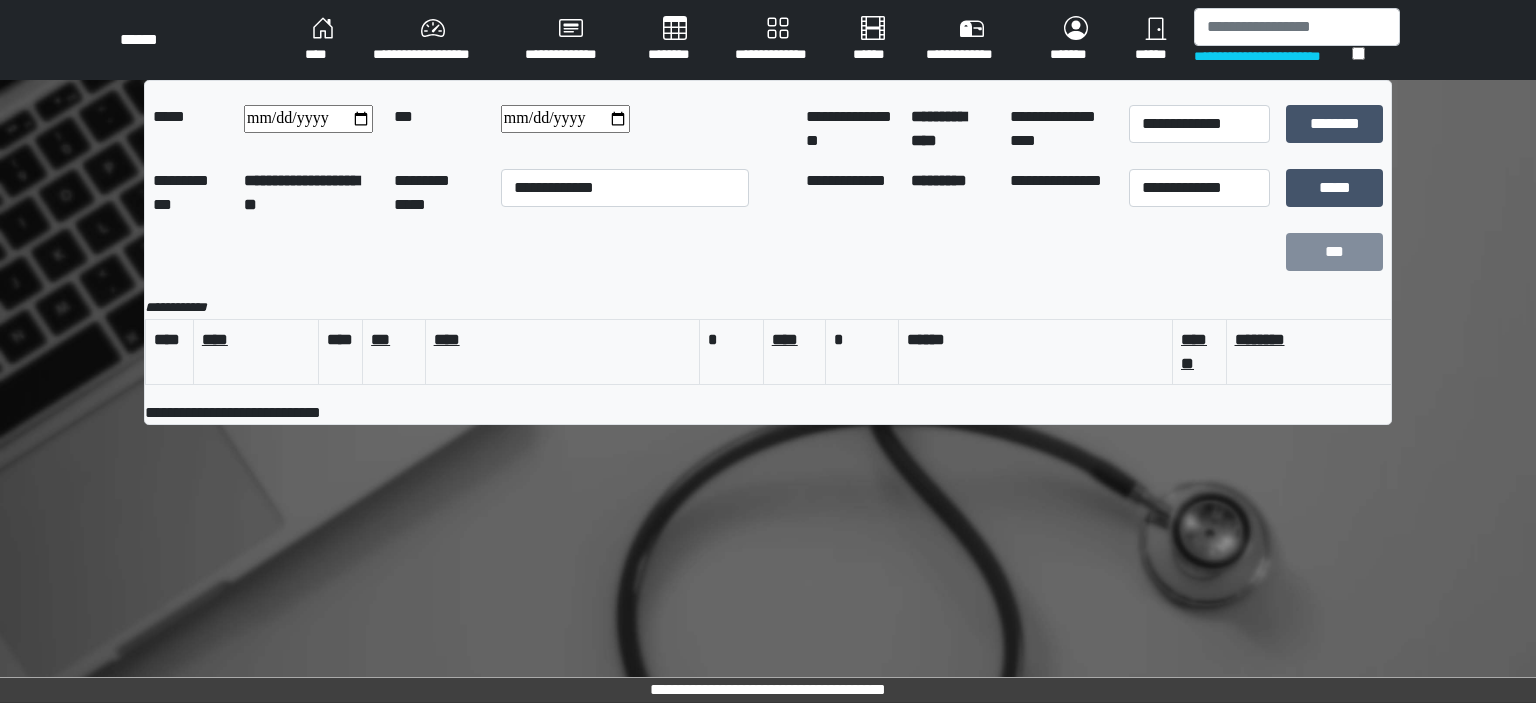 click on "********" at bounding box center (675, 40) 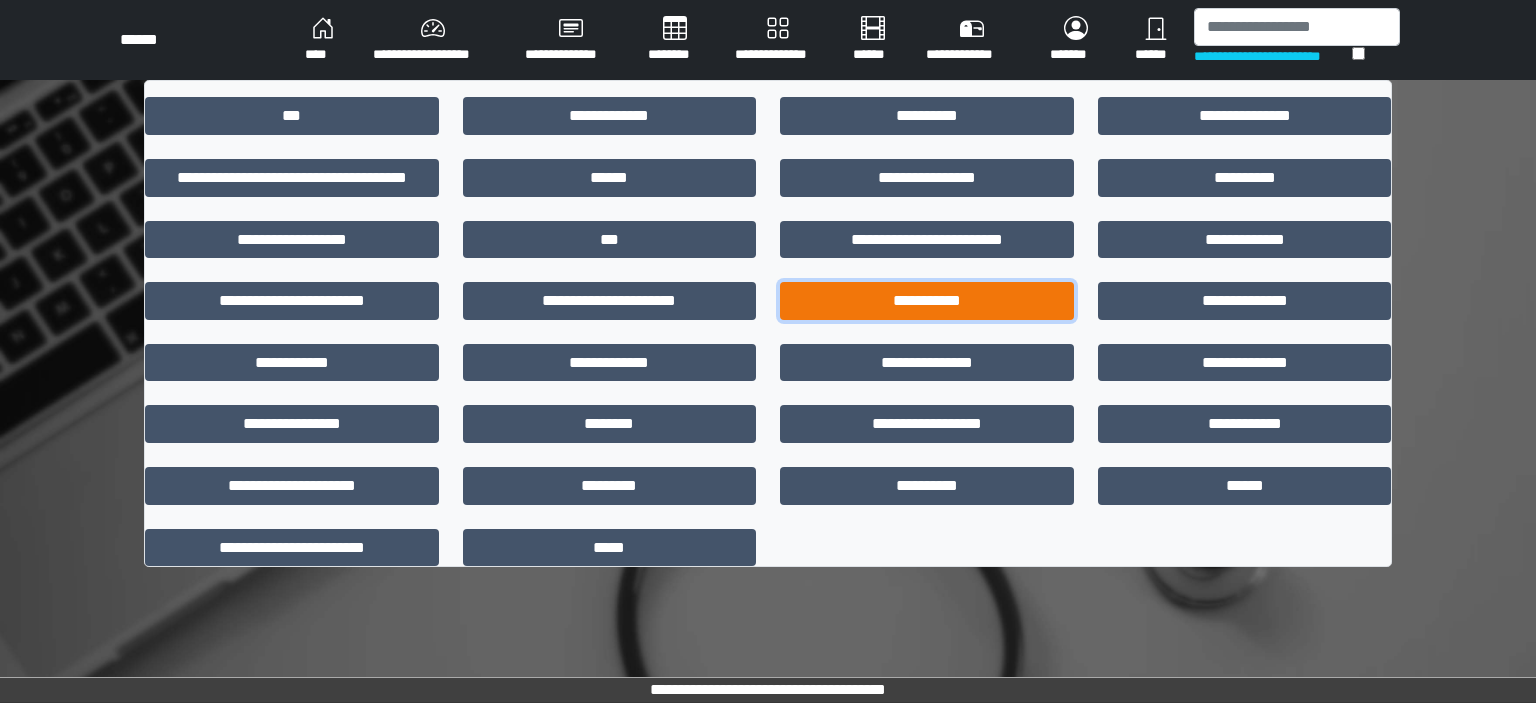 click on "**********" at bounding box center [927, 301] 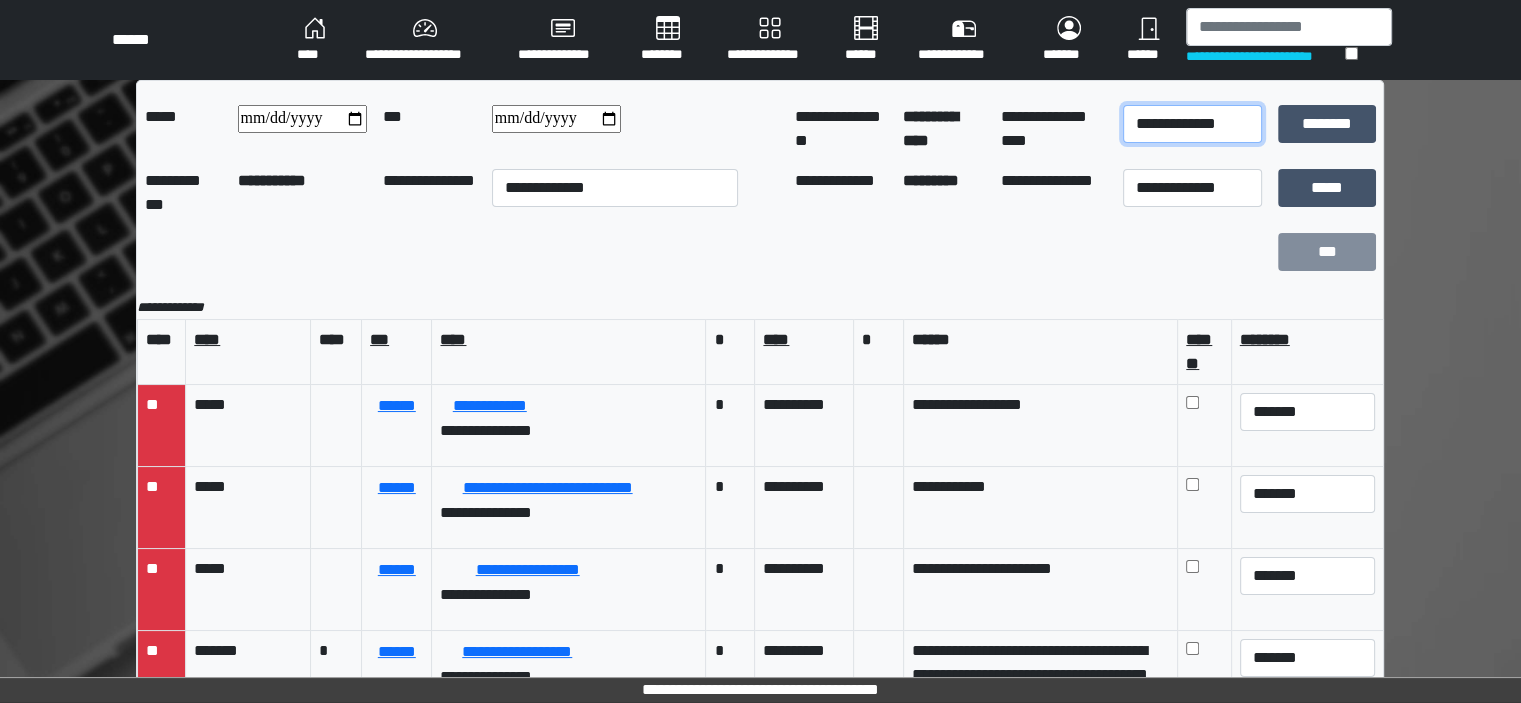 click on "**********" at bounding box center [1192, 124] 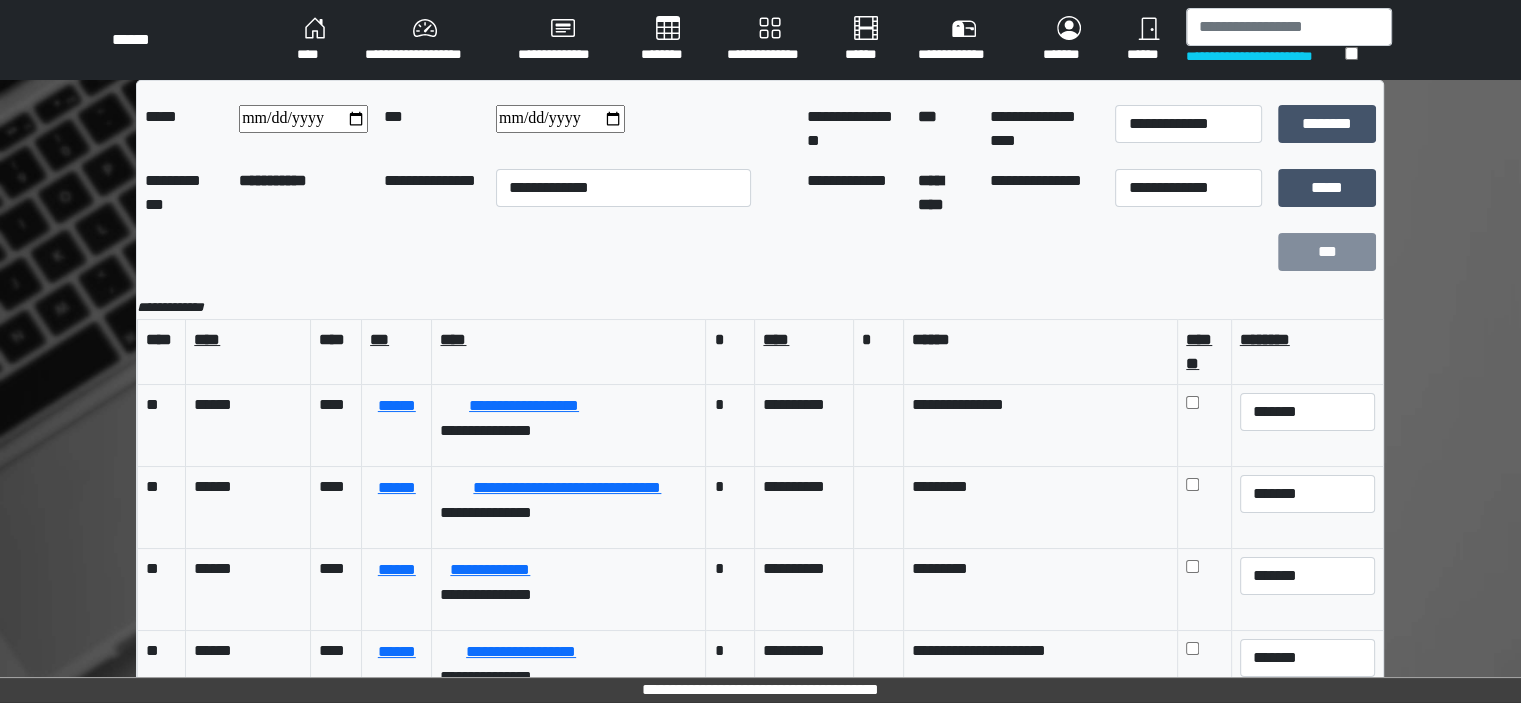 scroll, scrollTop: 100, scrollLeft: 0, axis: vertical 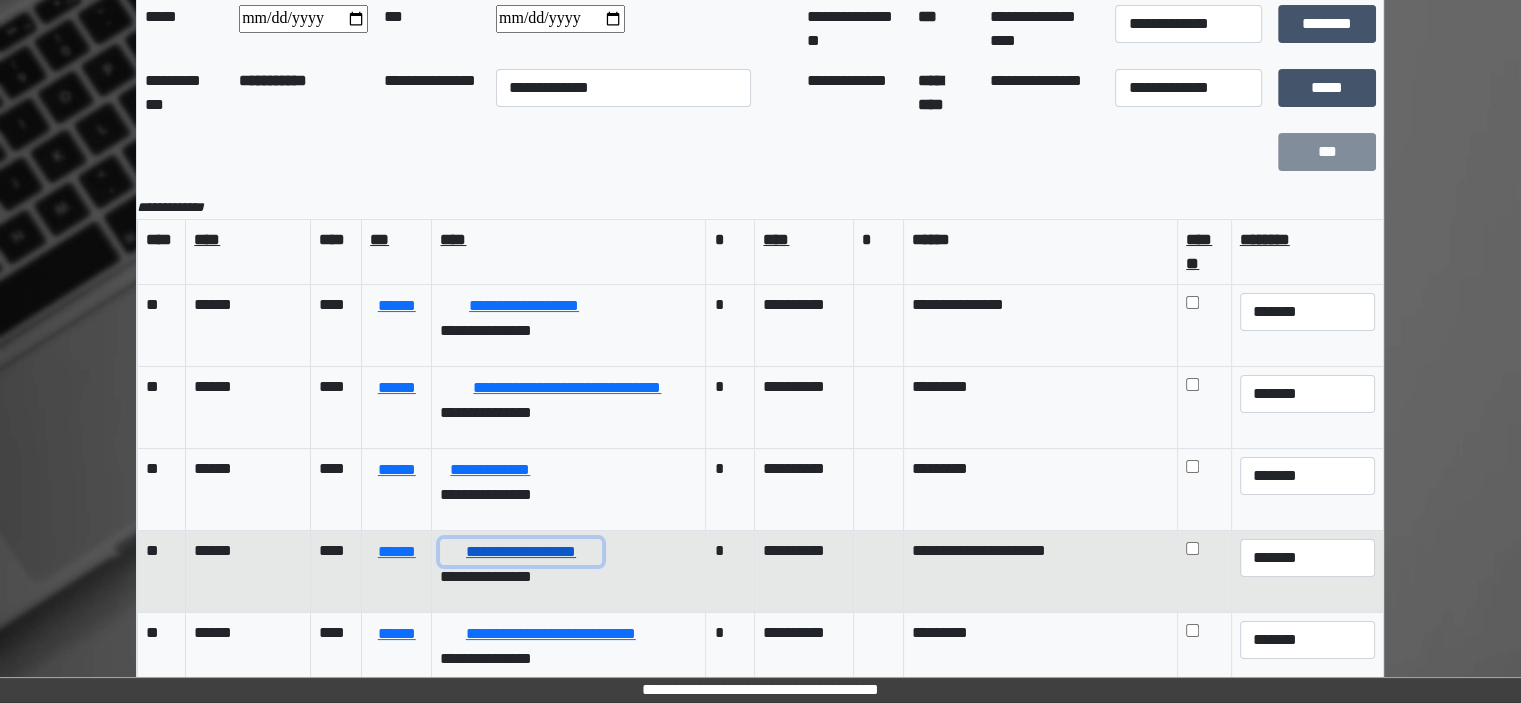 click on "**********" at bounding box center [520, 552] 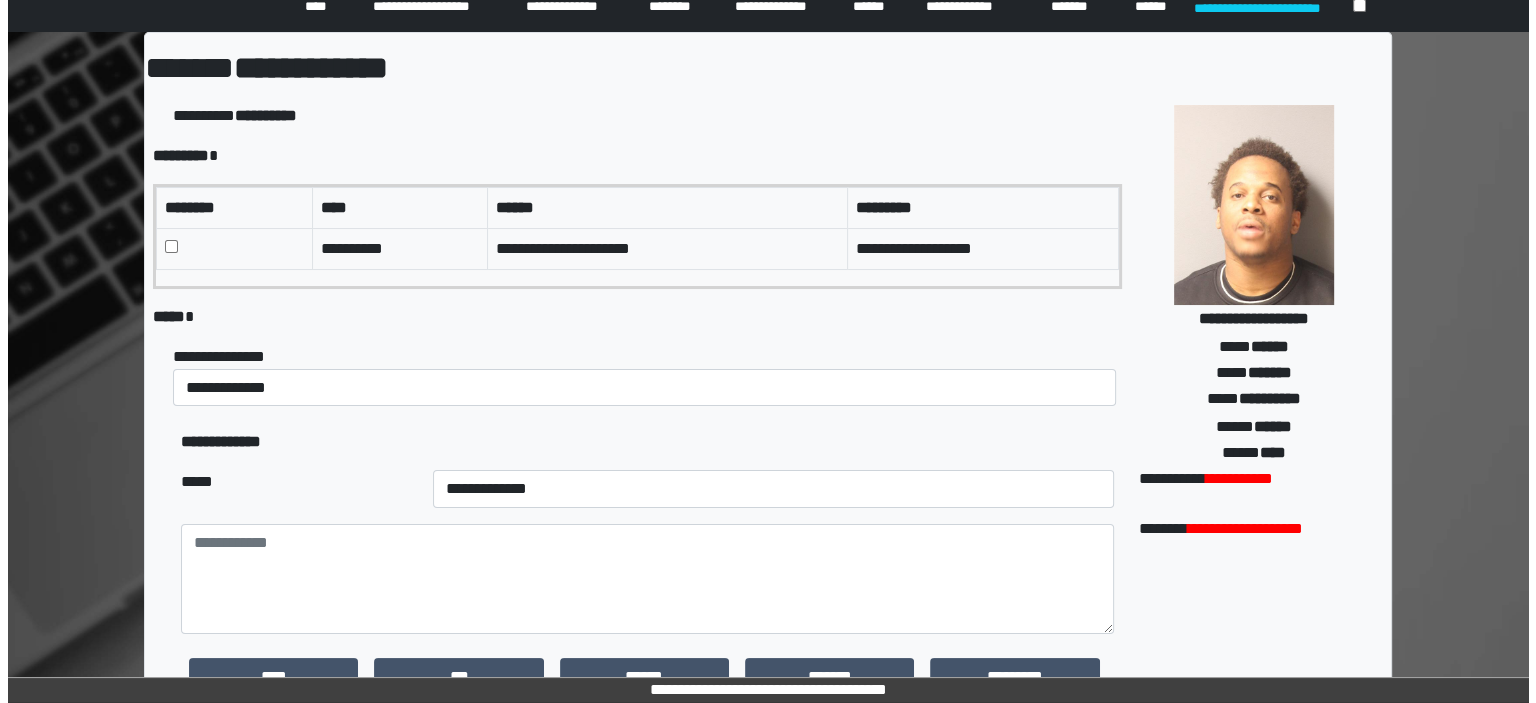 scroll, scrollTop: 0, scrollLeft: 0, axis: both 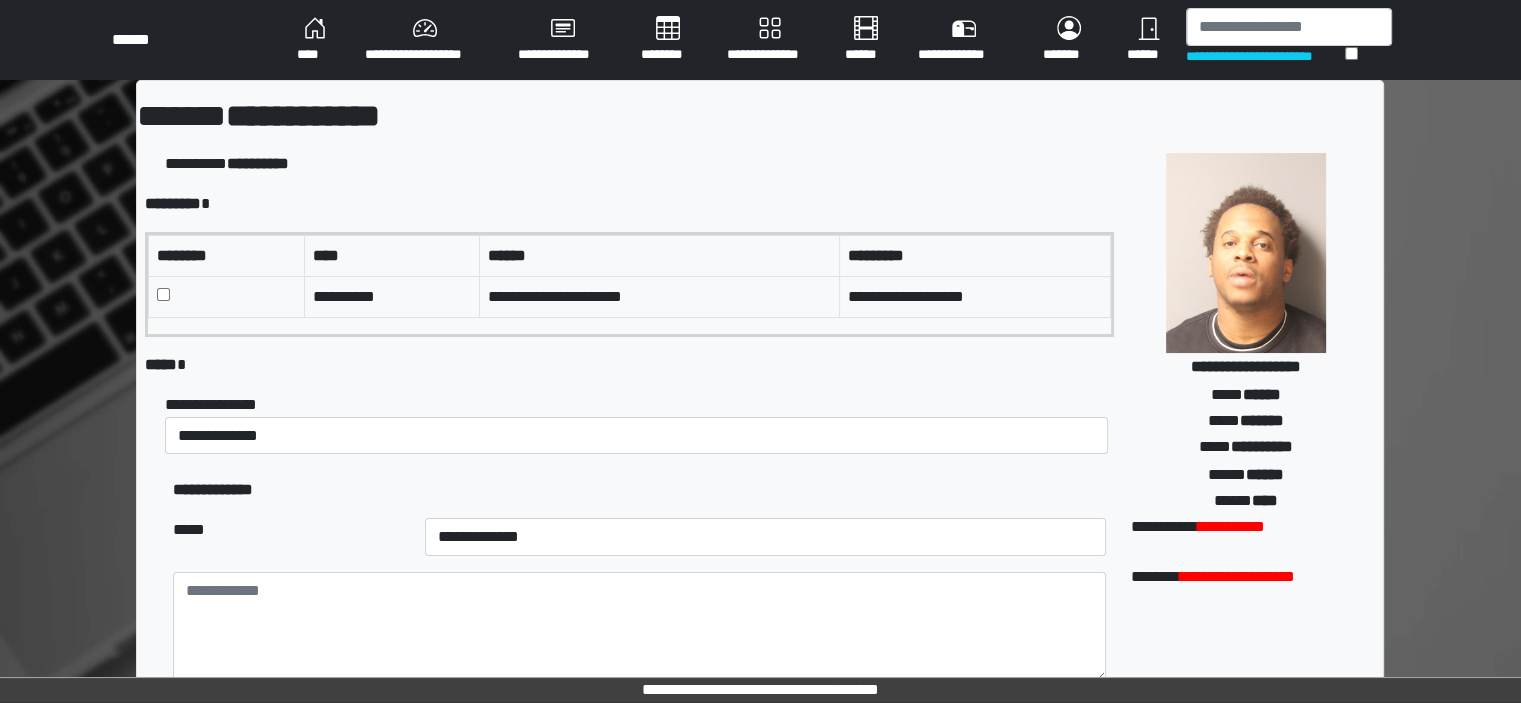 click on "****" at bounding box center [315, 40] 